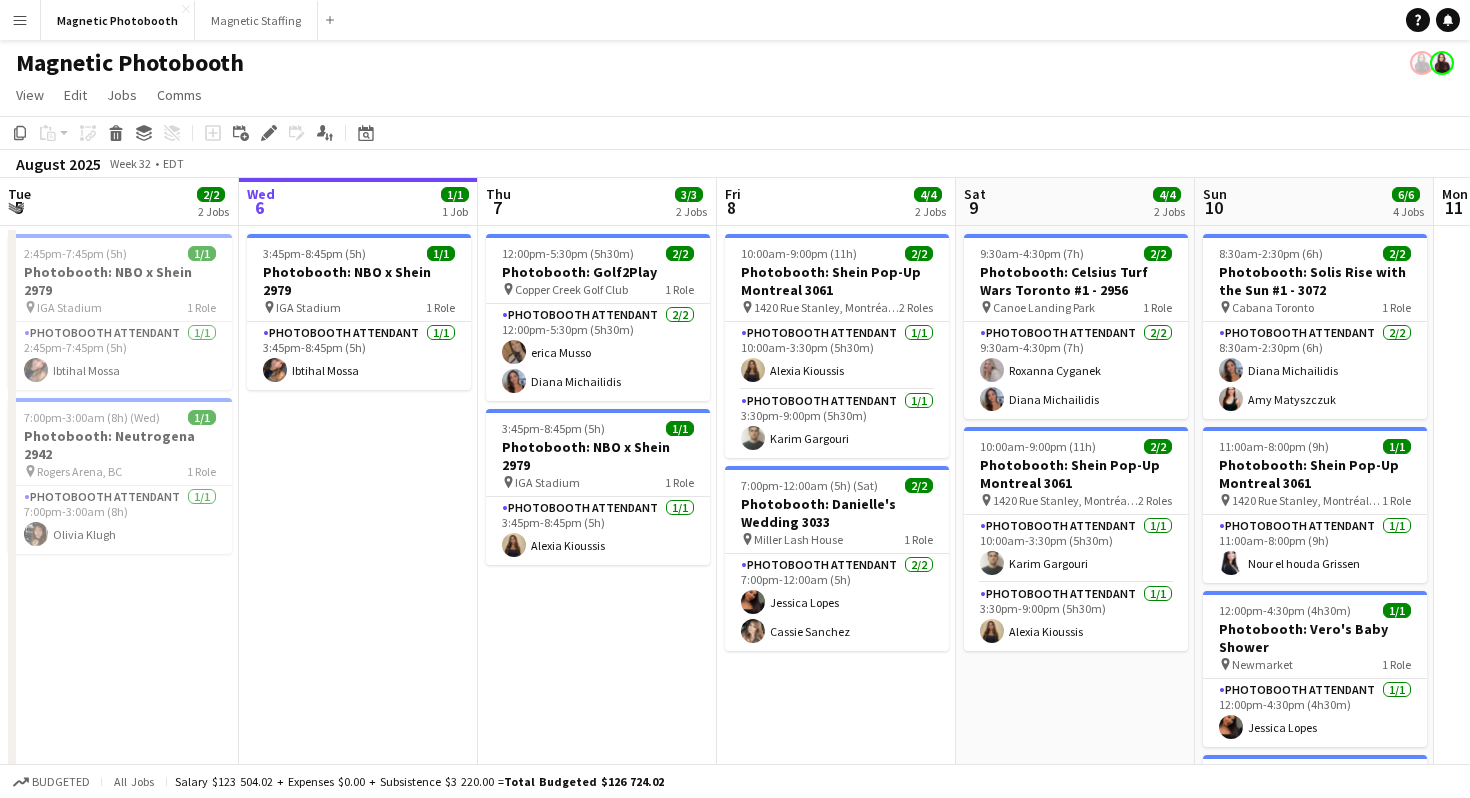 scroll, scrollTop: 0, scrollLeft: 0, axis: both 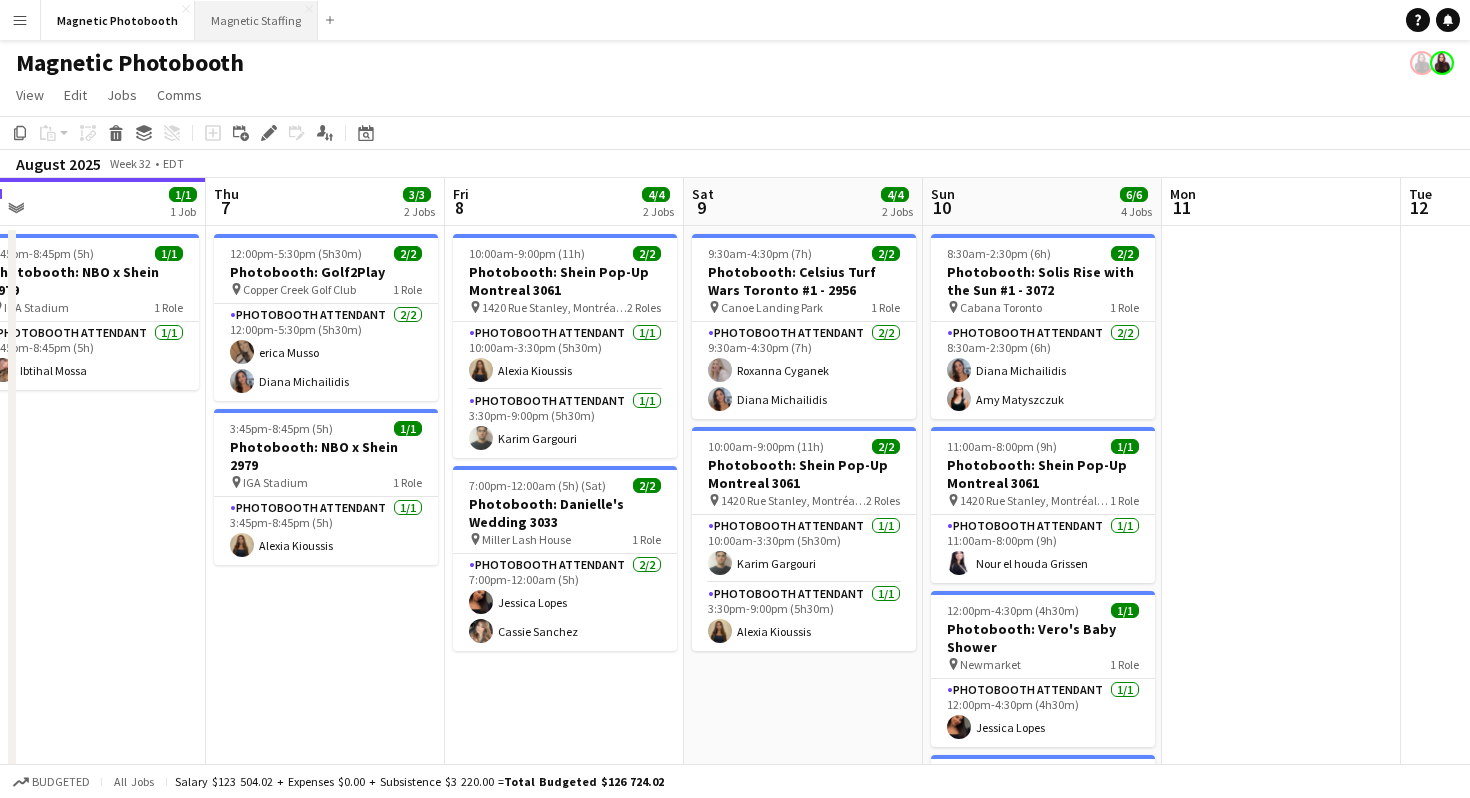 click on "Magnetic Staffing
Close" at bounding box center [256, 20] 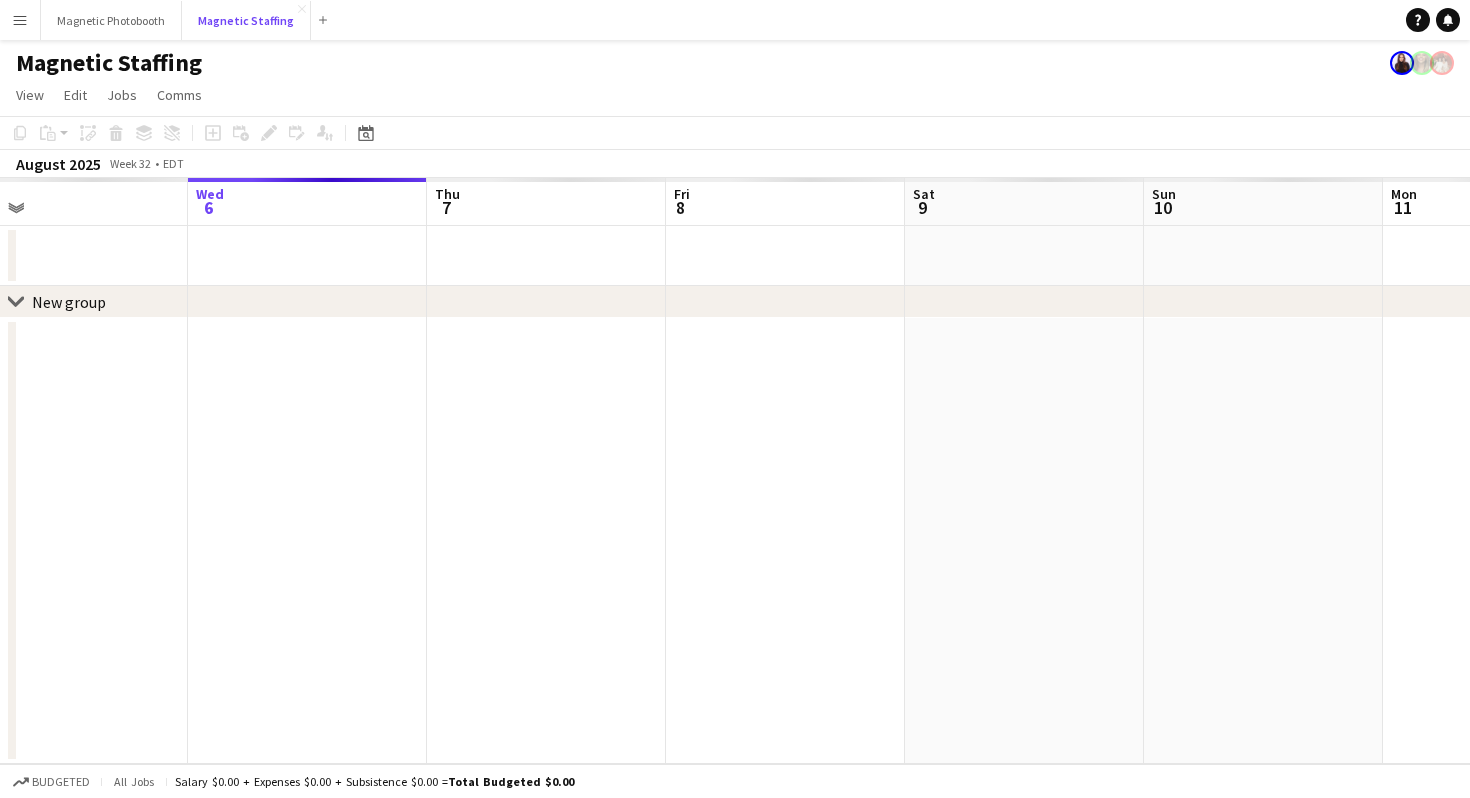 scroll, scrollTop: 0, scrollLeft: 638, axis: horizontal 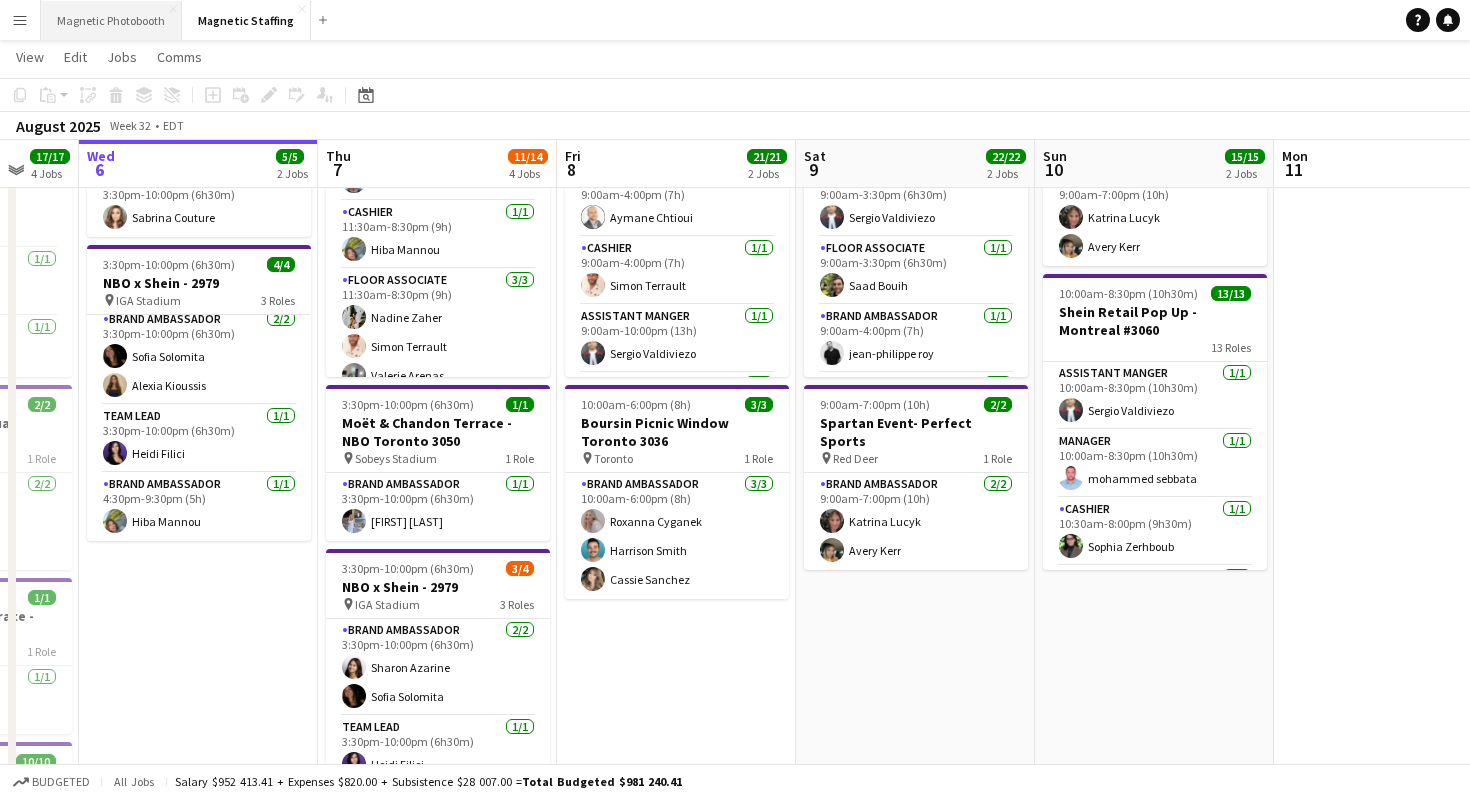 click on "Magnetic Photobooth
Close" at bounding box center (111, 20) 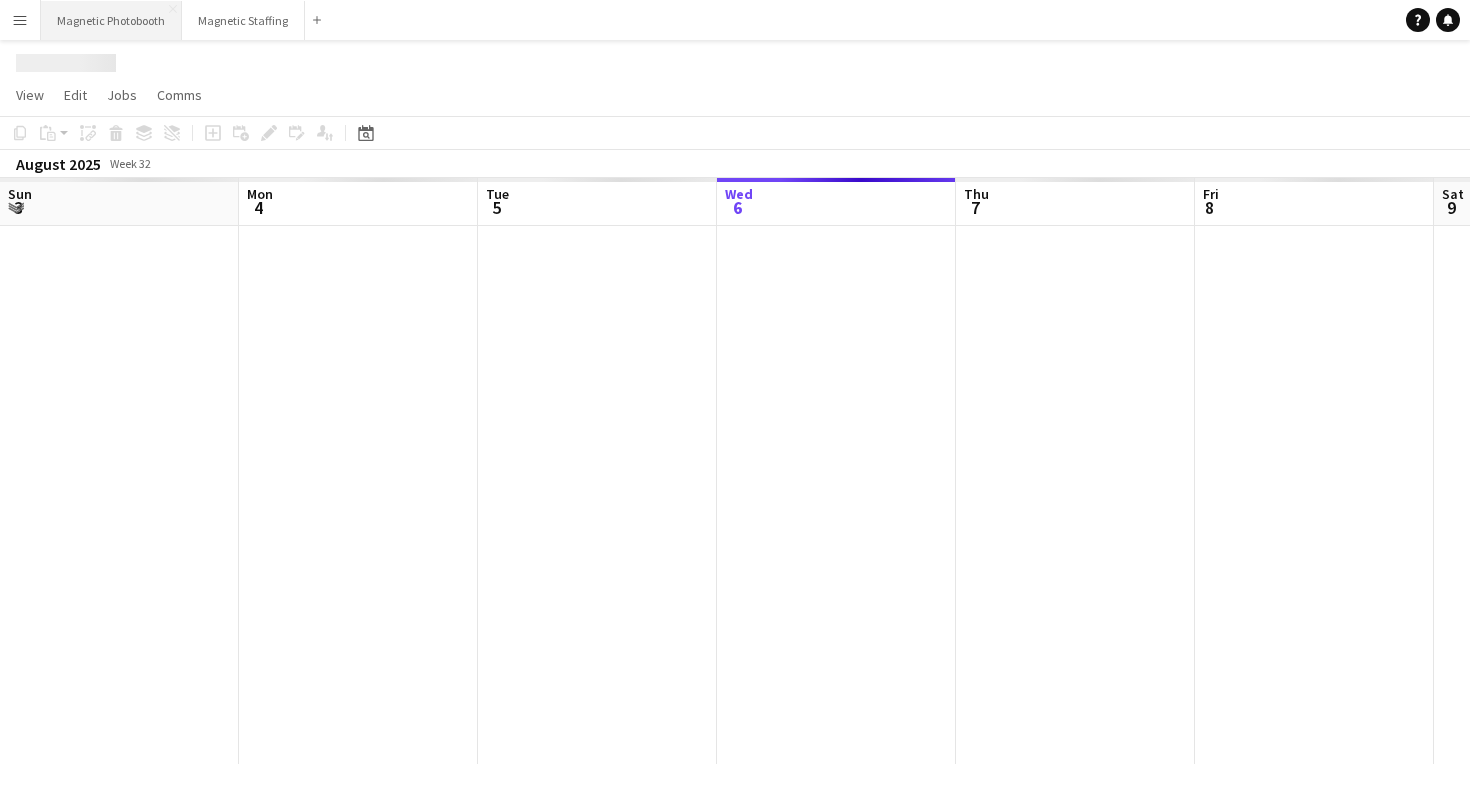scroll, scrollTop: 0, scrollLeft: 0, axis: both 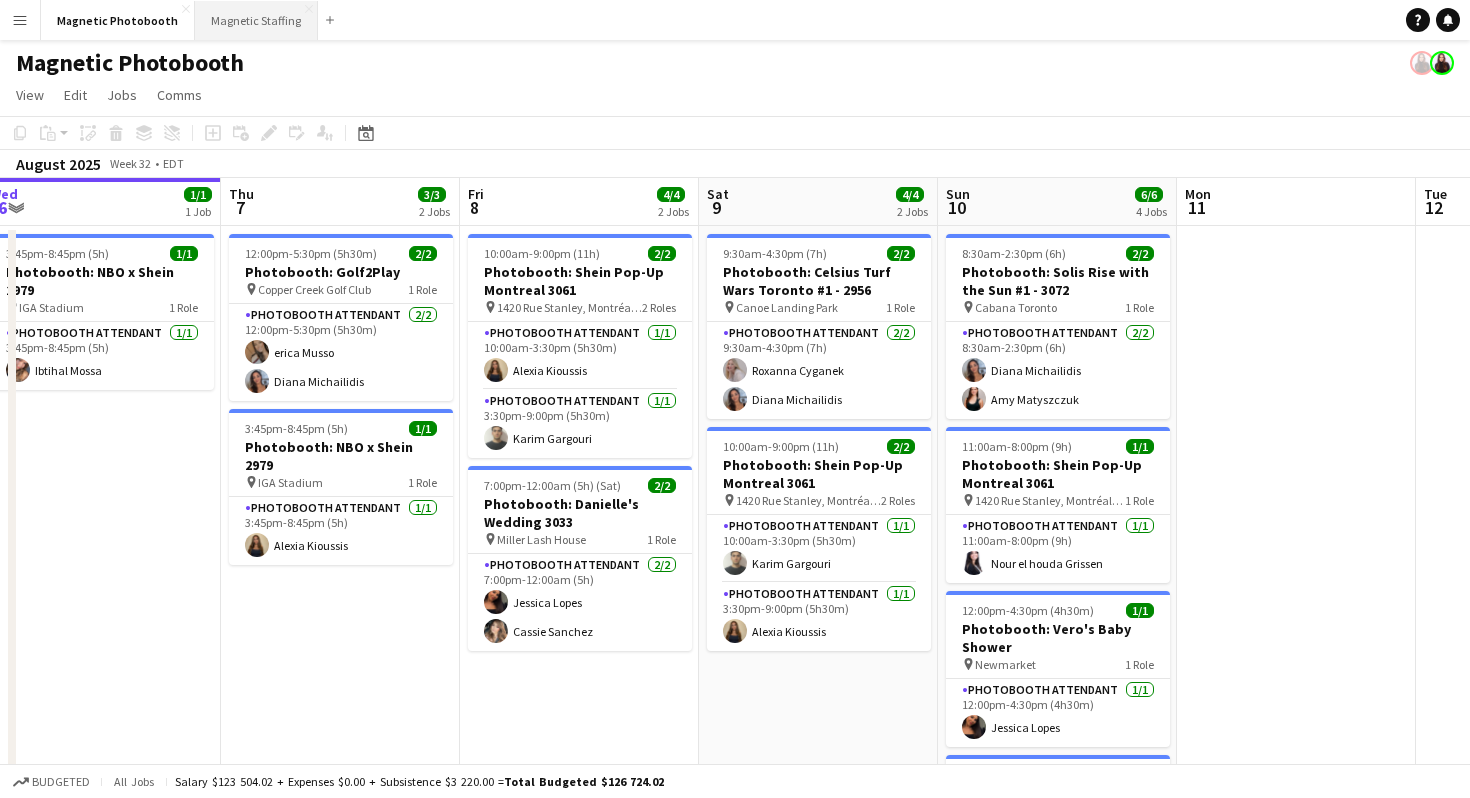 click on "Magnetic Staffing
Close" at bounding box center [256, 20] 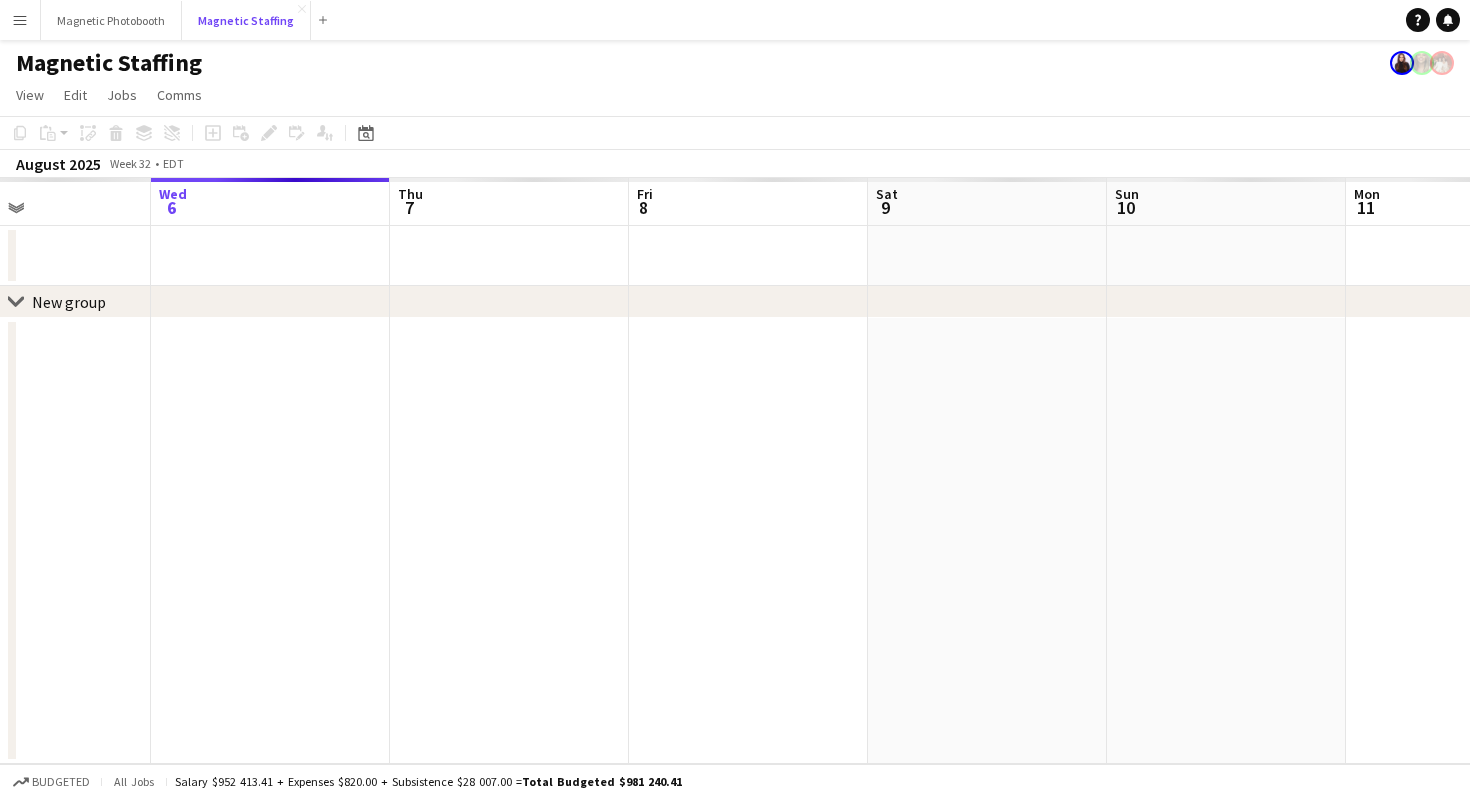 scroll, scrollTop: 0, scrollLeft: 601, axis: horizontal 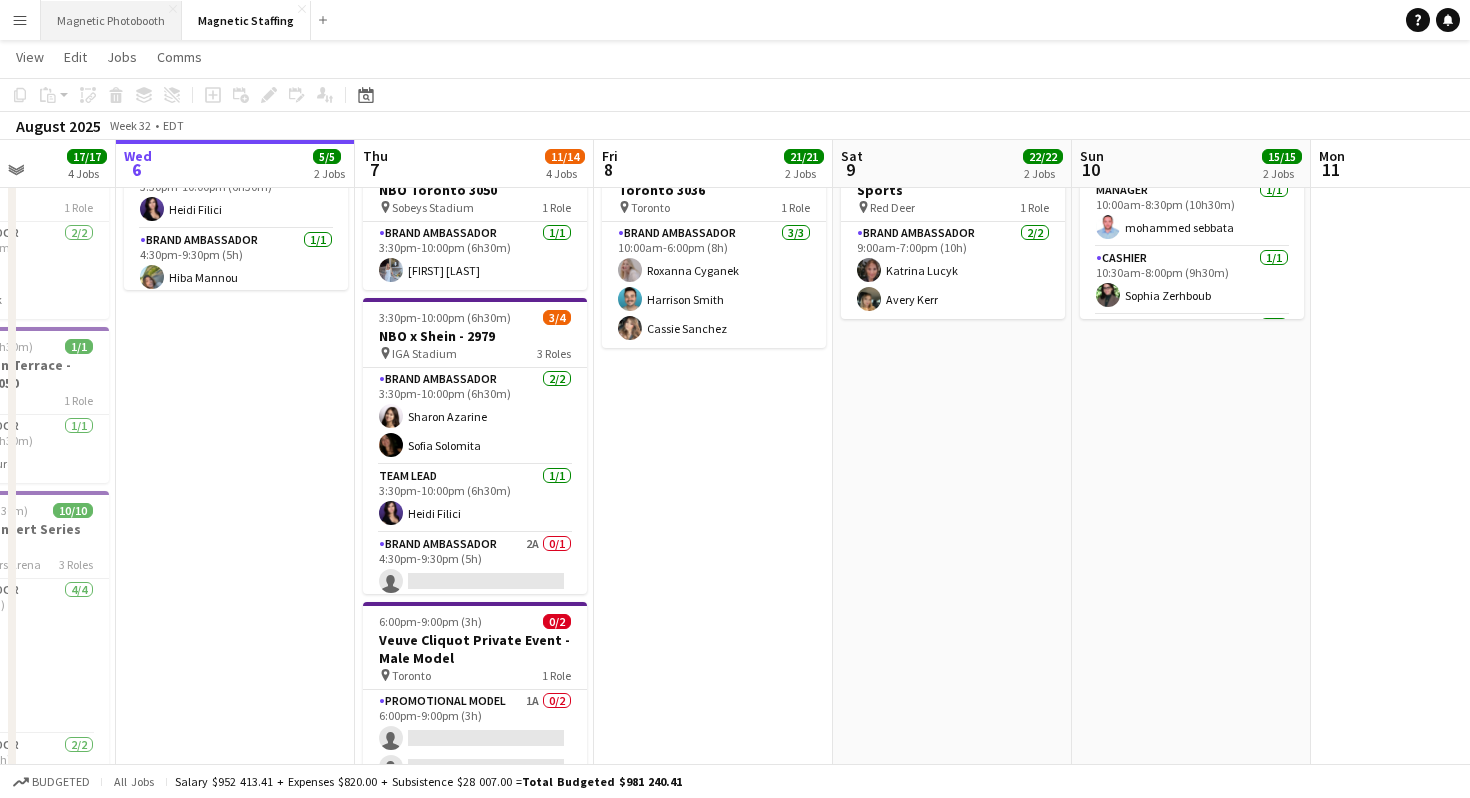 click on "Magnetic Photobooth
Close" at bounding box center (111, 20) 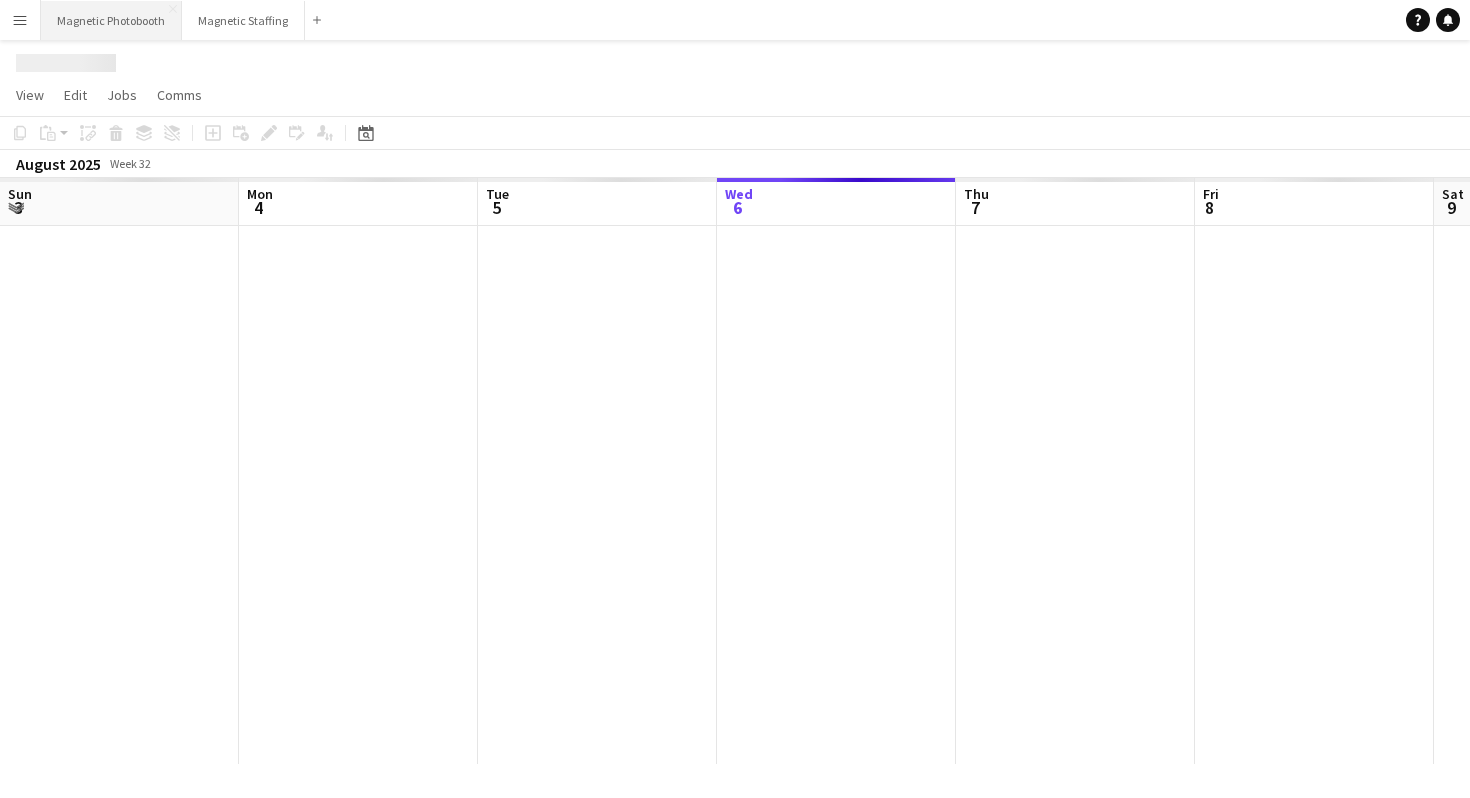 scroll 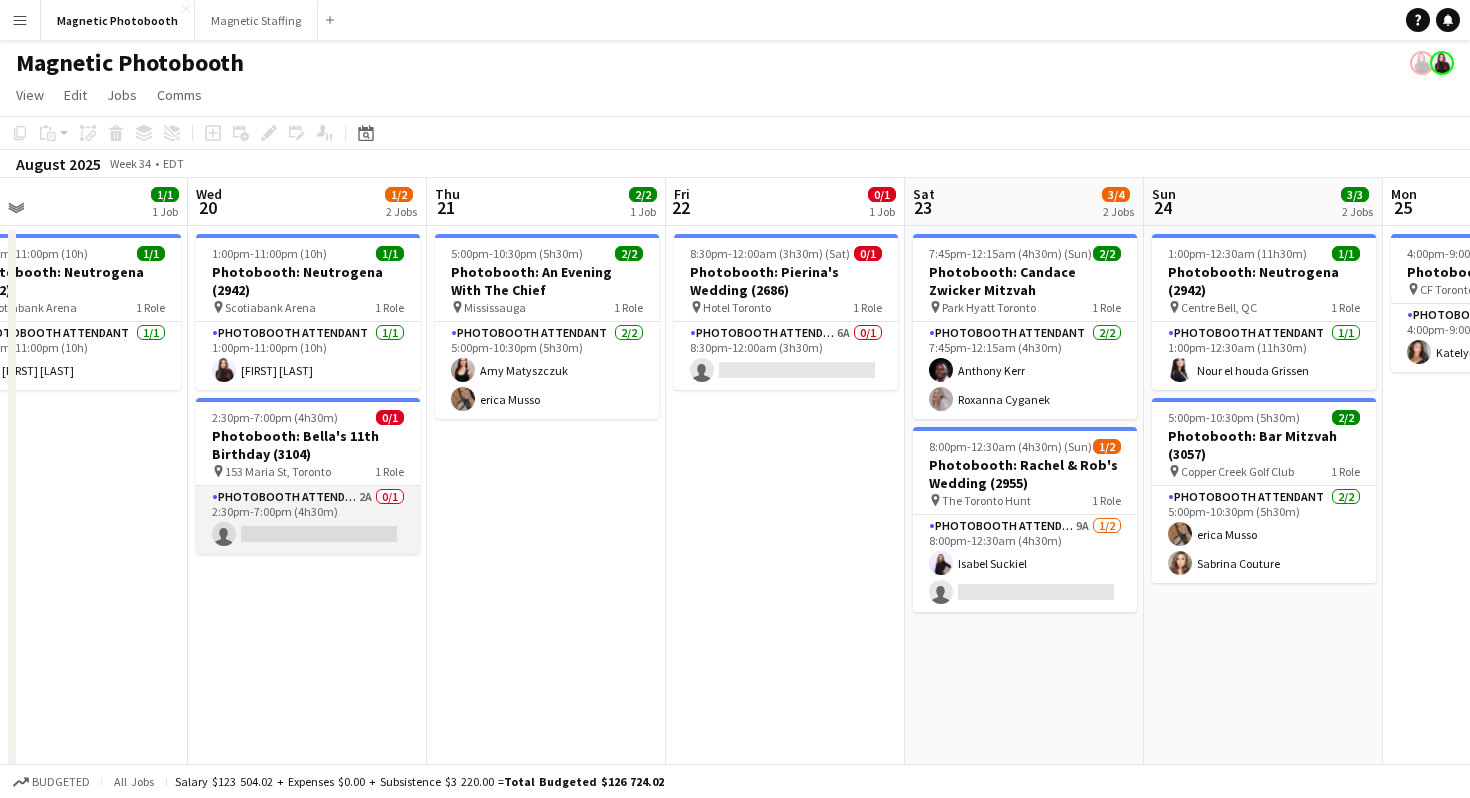 click on "Photobooth Attendant    2A   0/1   2:30pm-7:00pm (4h30m)
single-neutral-actions" at bounding box center (308, 520) 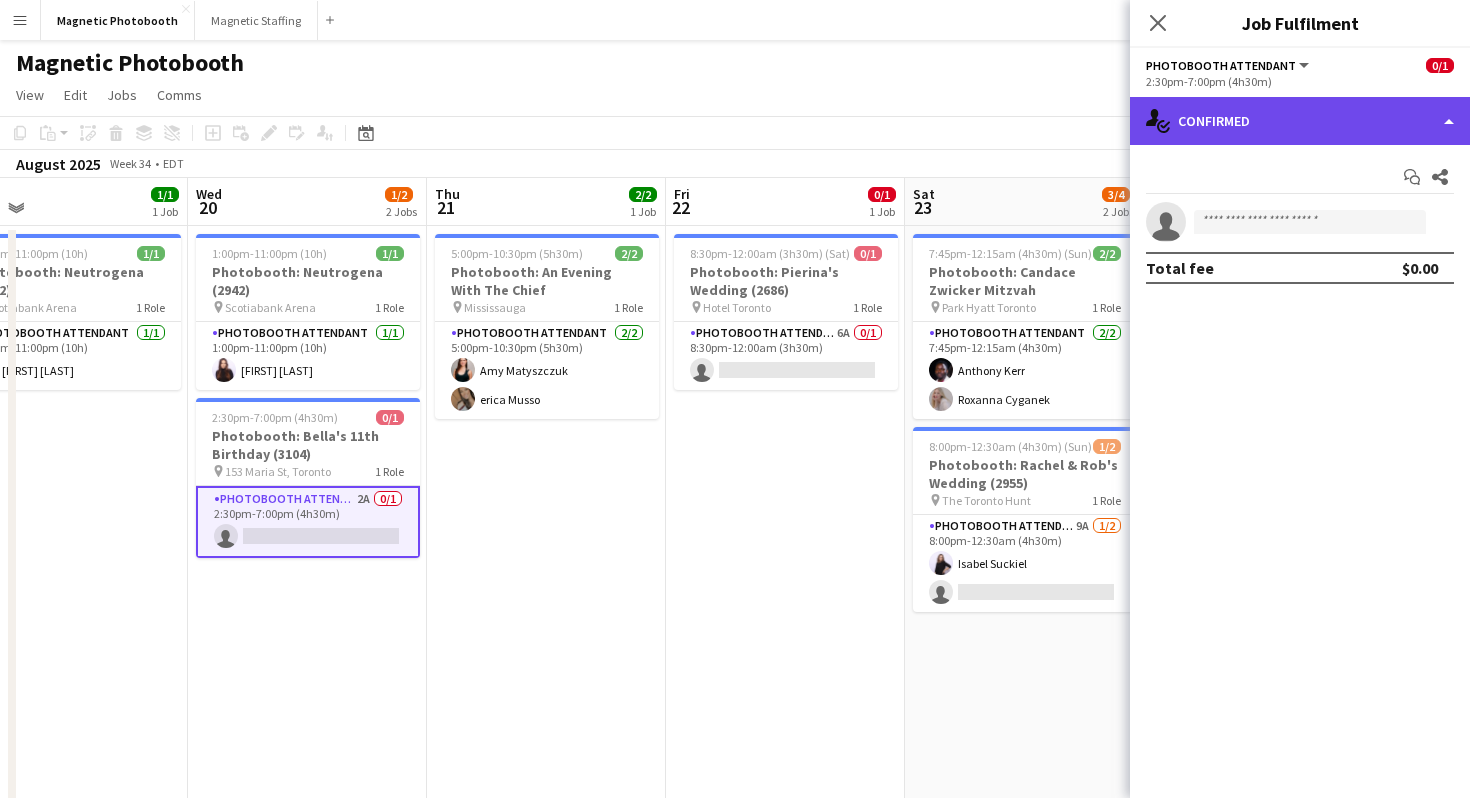 click on "single-neutral-actions-check-2
Confirmed" 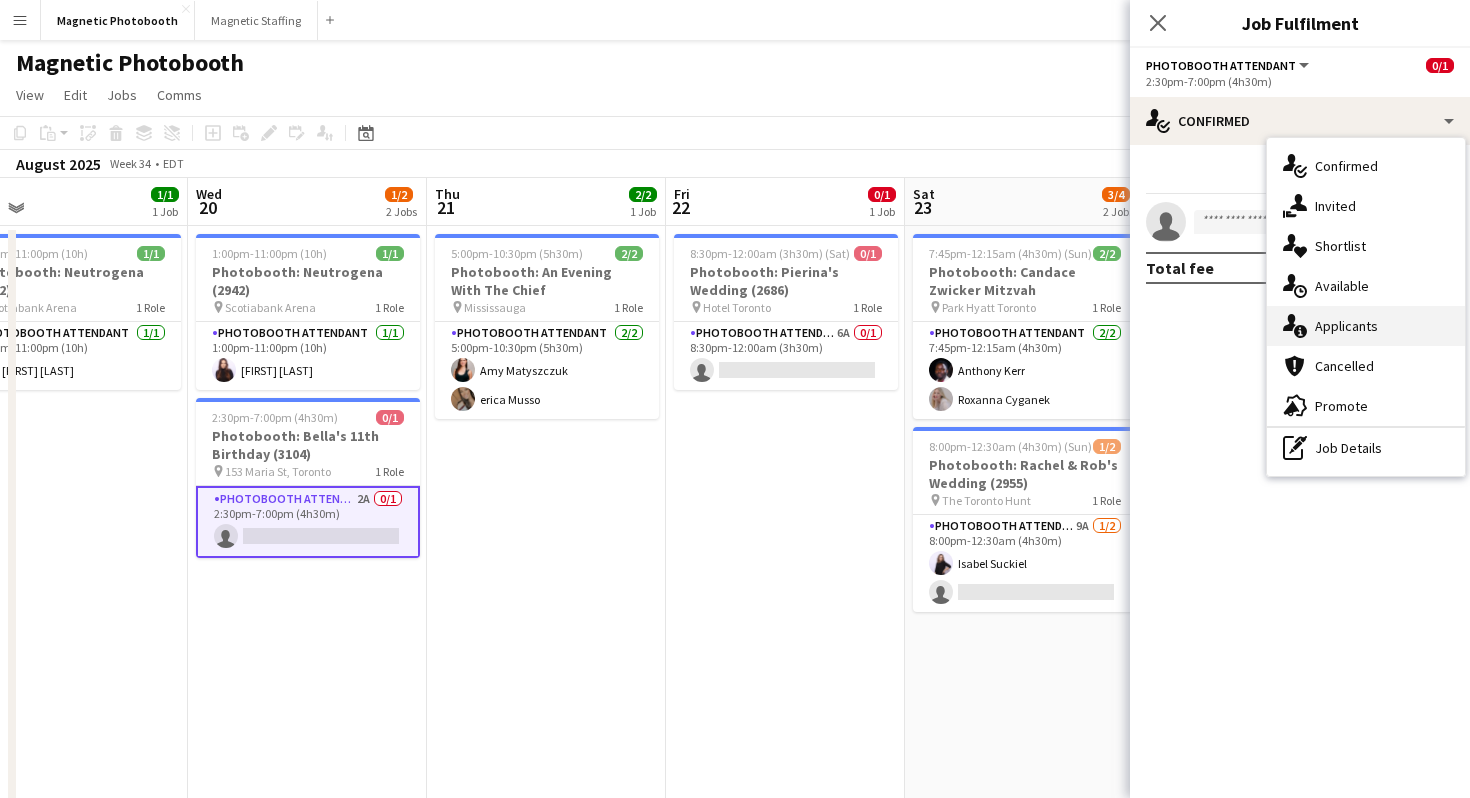 click on "single-neutral-actions-information
Applicants" at bounding box center (1366, 326) 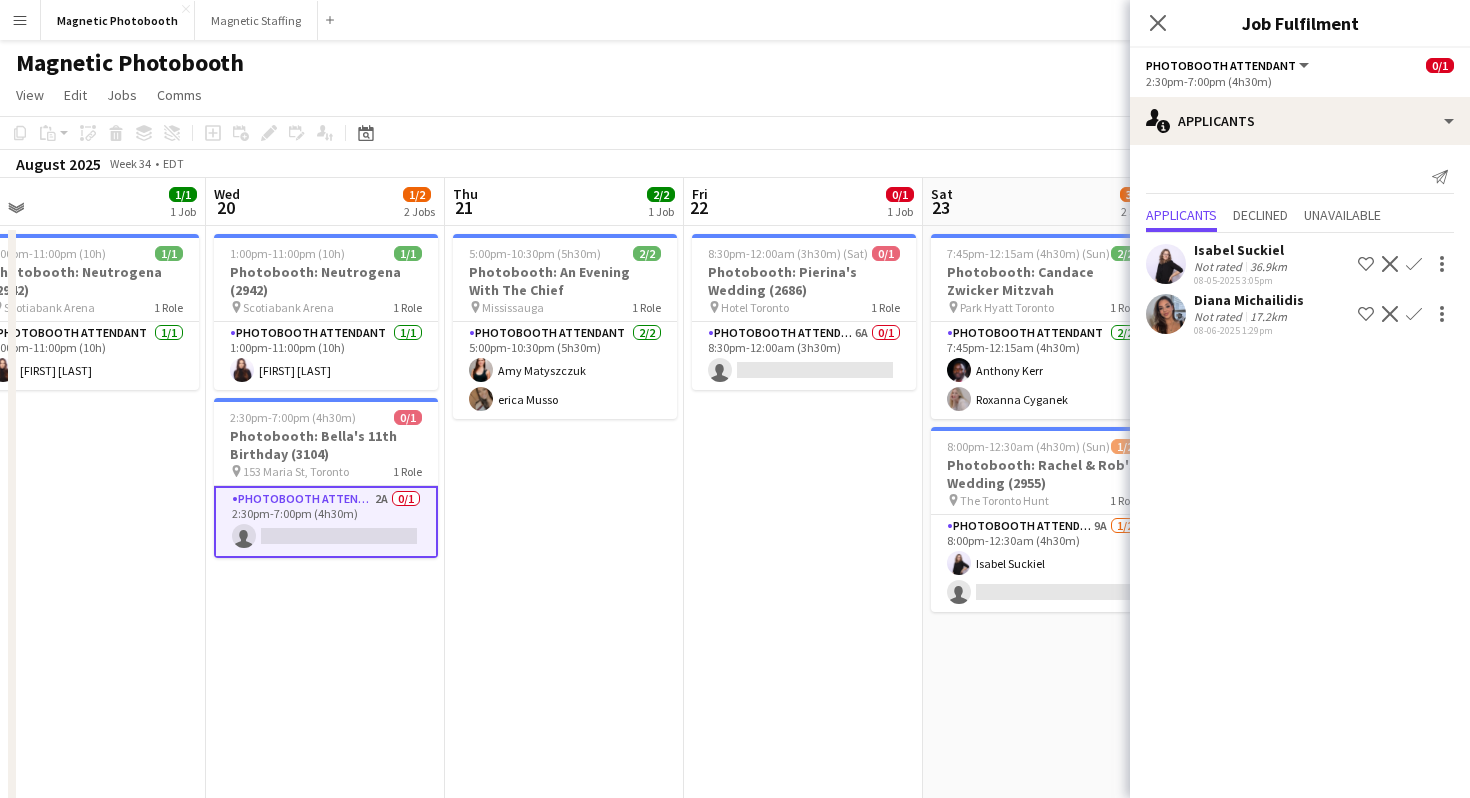 click on "Confirm" 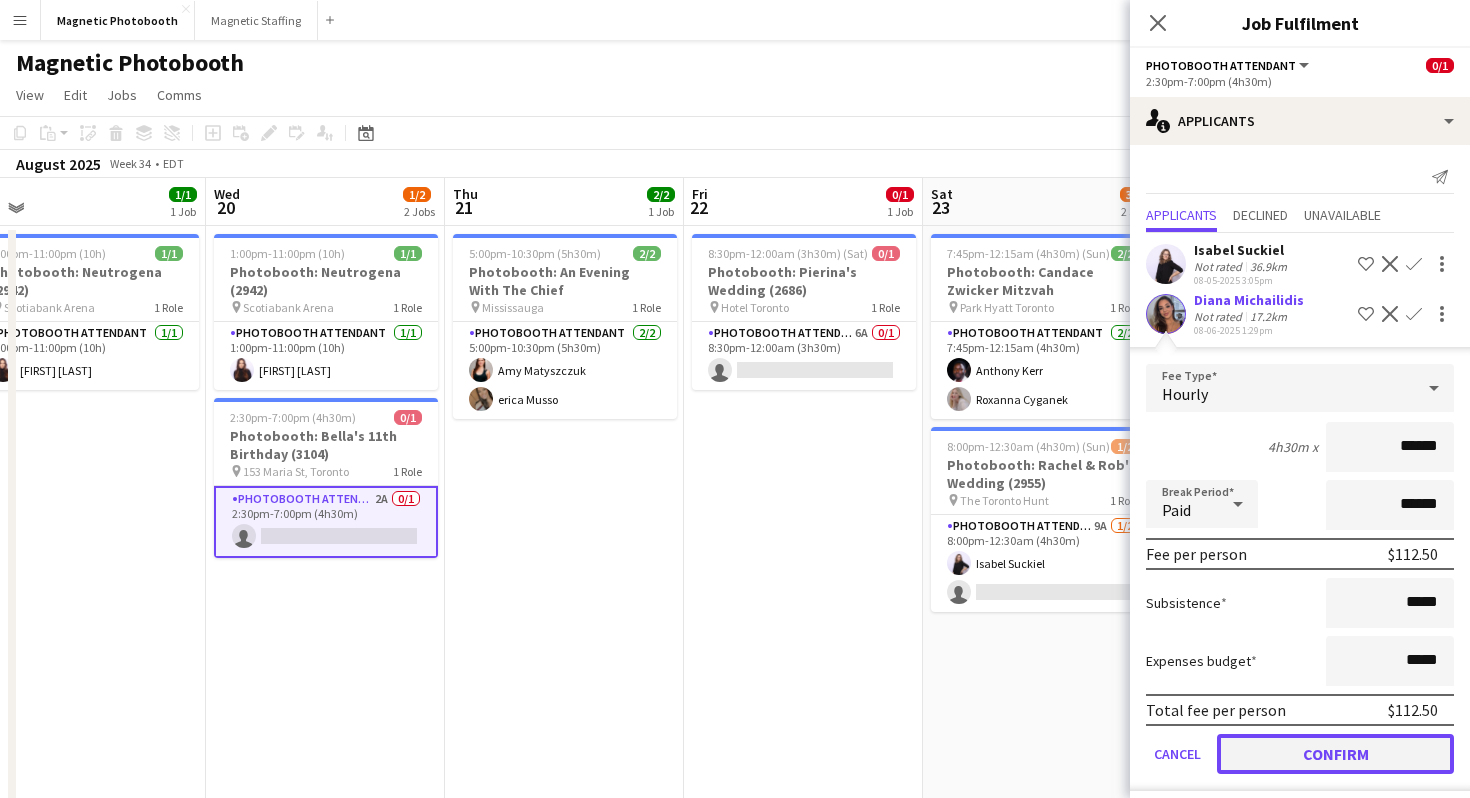 click on "Confirm" 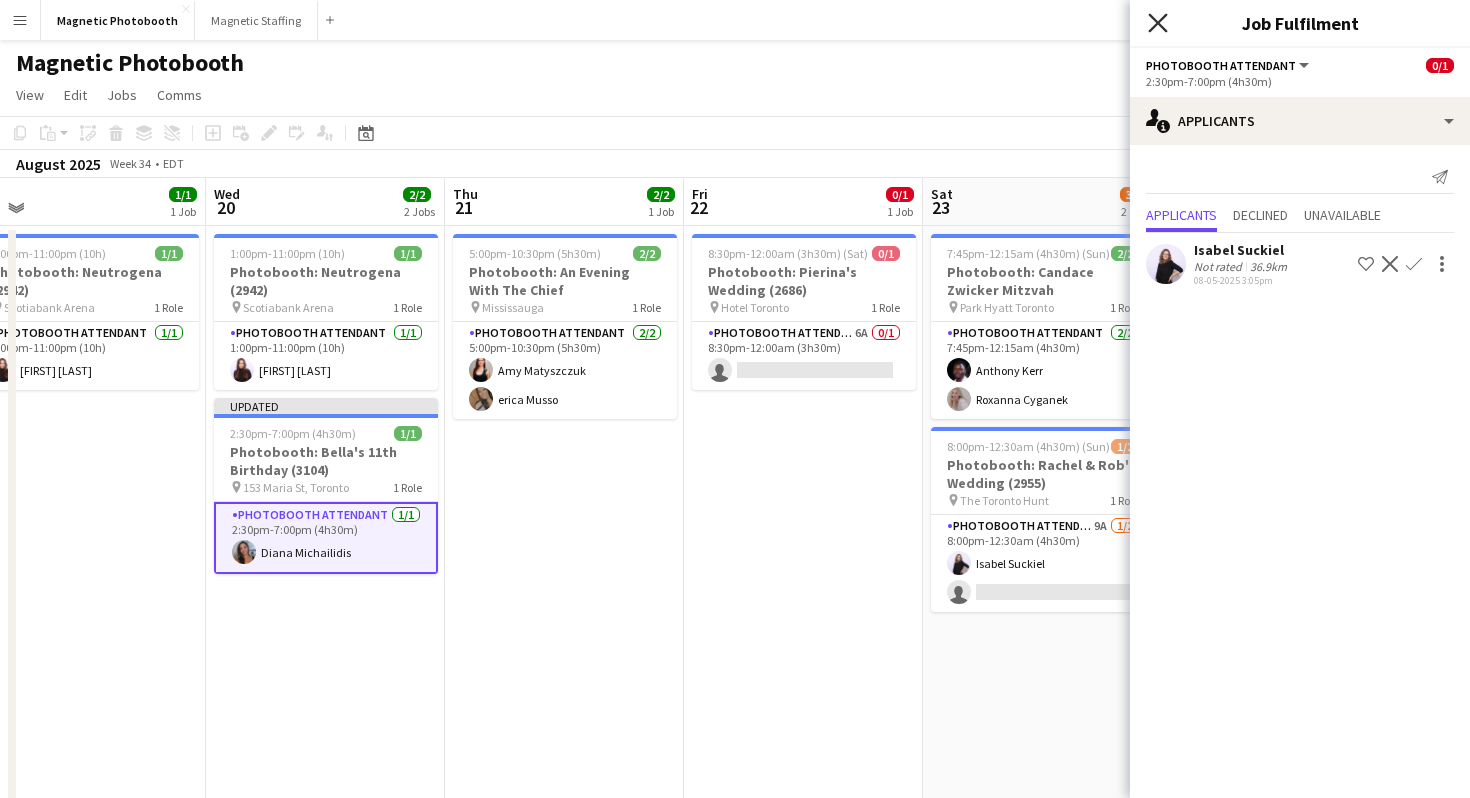 click 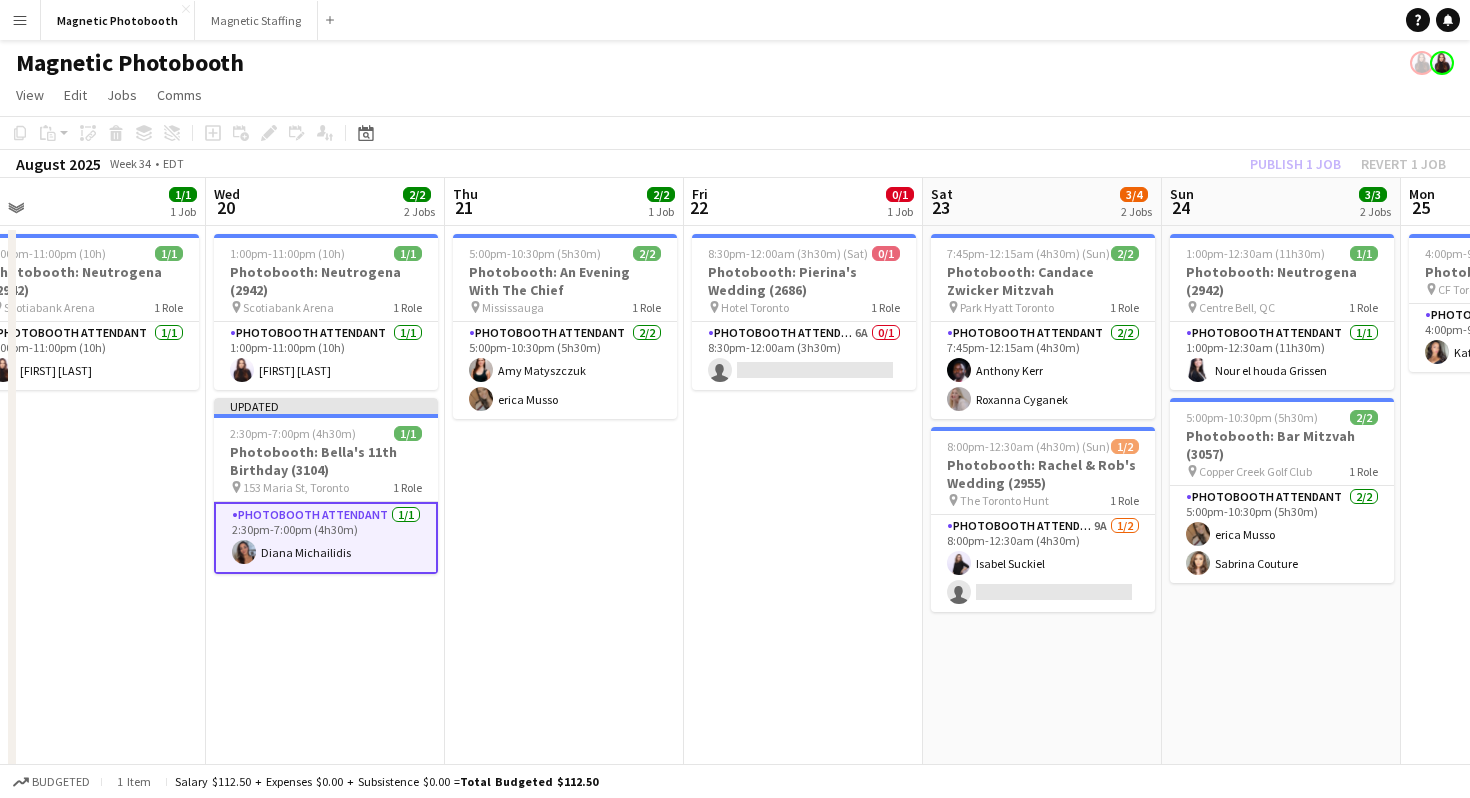 click on "View  Day view expanded Day view collapsed Month view Date picker Jump to today Expand Linked Jobs Collapse Linked Jobs  Edit  Copy
Command
C  Paste  Without Crew
Command
V With Crew
Command
Shift
V Paste as linked job  Group  Group Ungroup  Jobs  New Job Edit Job Delete Job New Linked Job Edit Linked Jobs Job fulfilment Promote Role Copy Role URL  Comms  Notify confirmed crew Create chat" 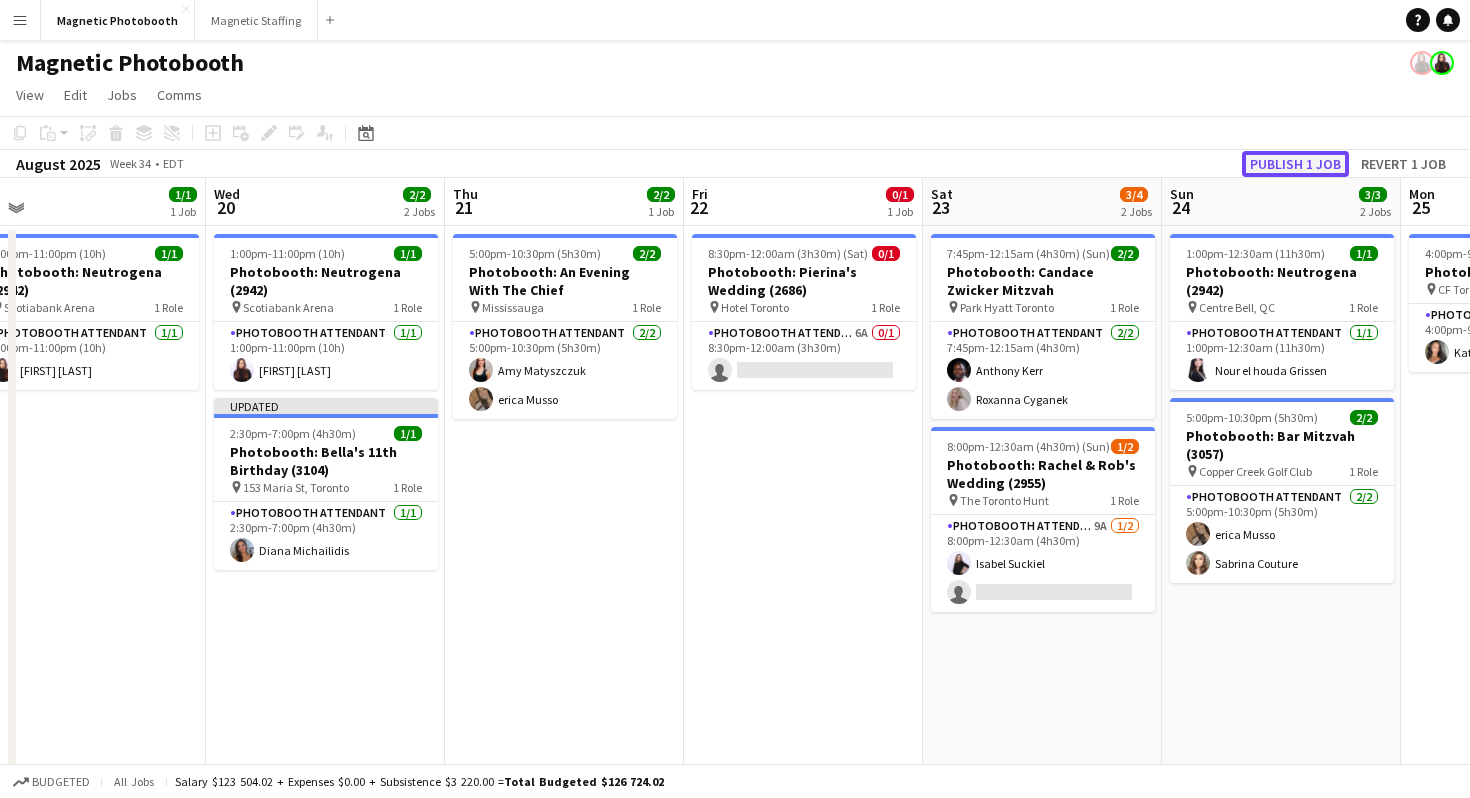 click on "Publish 1 job" 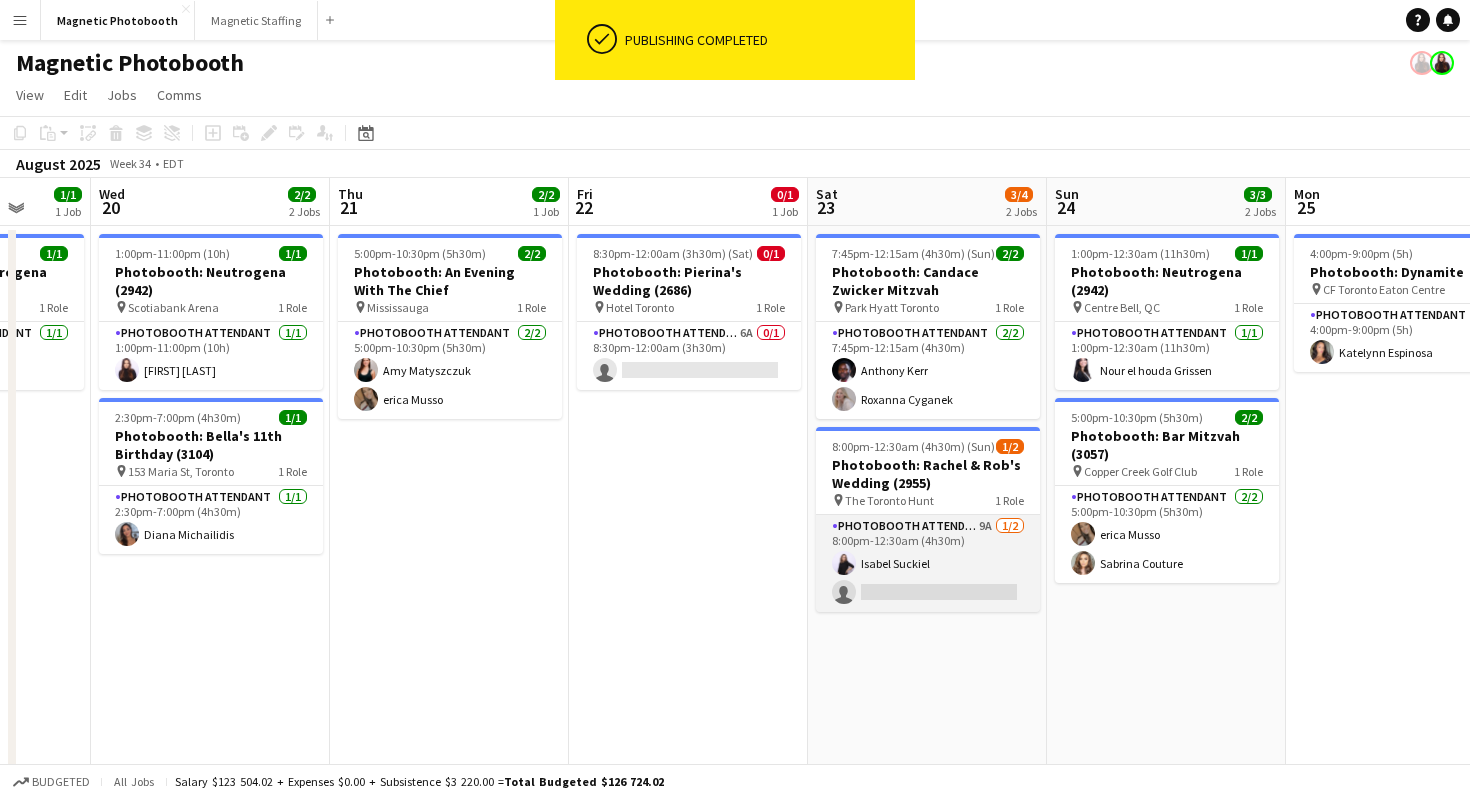 click on "Photobooth Attendant    9A   1/2   8:00pm-12:30am (4h30m)
[FIRST] [LAST]
single-neutral-actions" at bounding box center [928, 563] 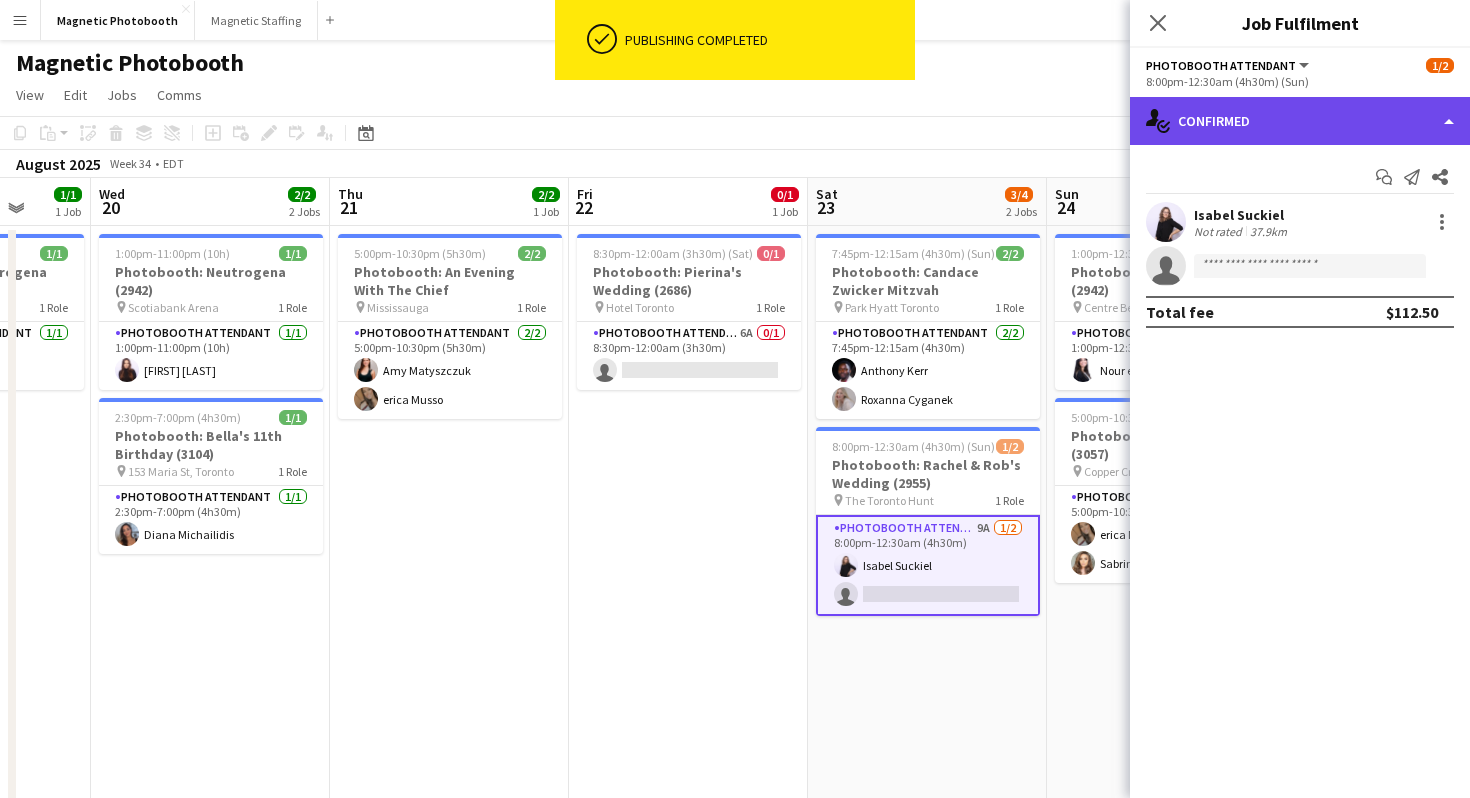 click on "single-neutral-actions-check-2
Confirmed" 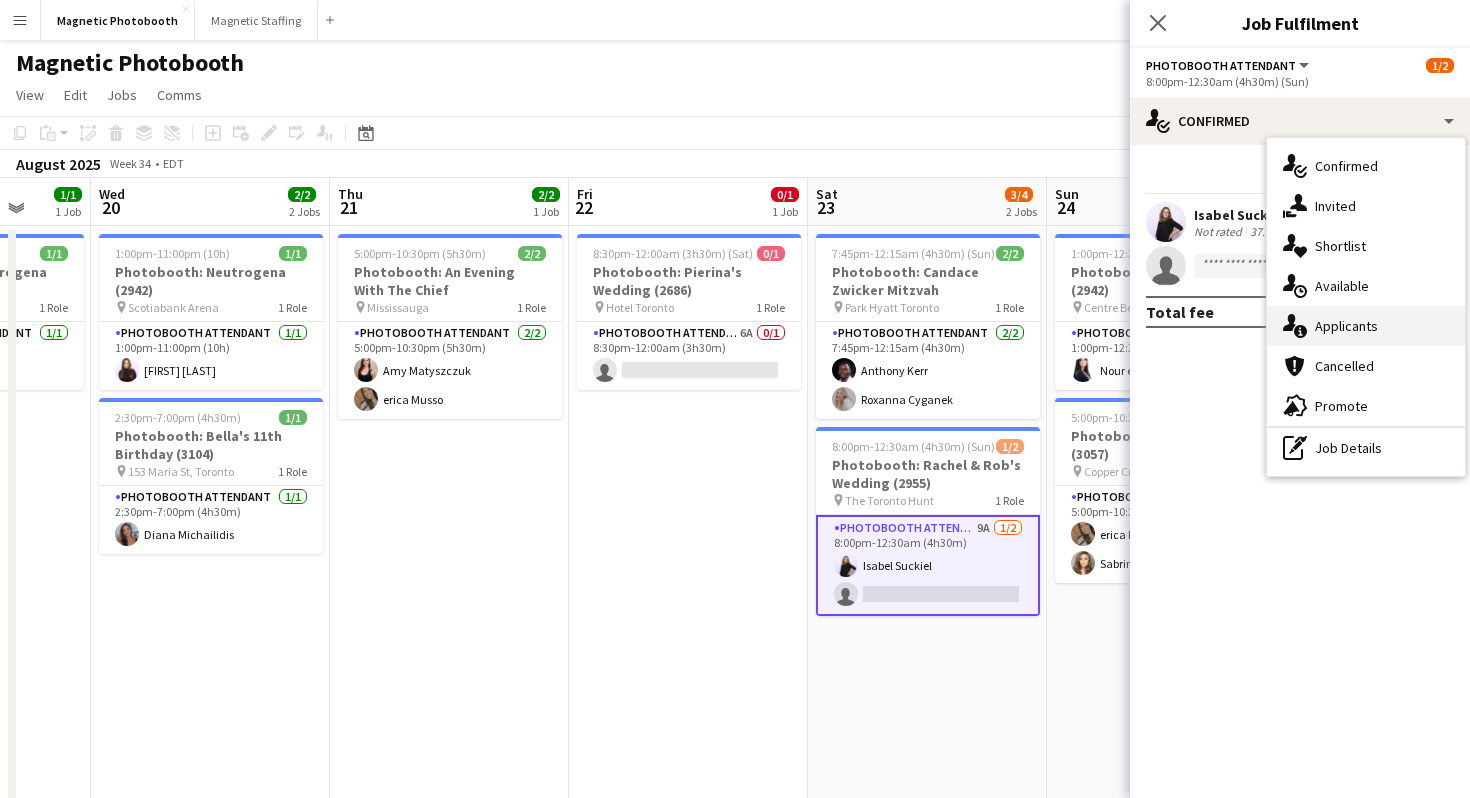 click on "single-neutral-actions-information
Applicants" at bounding box center [1366, 326] 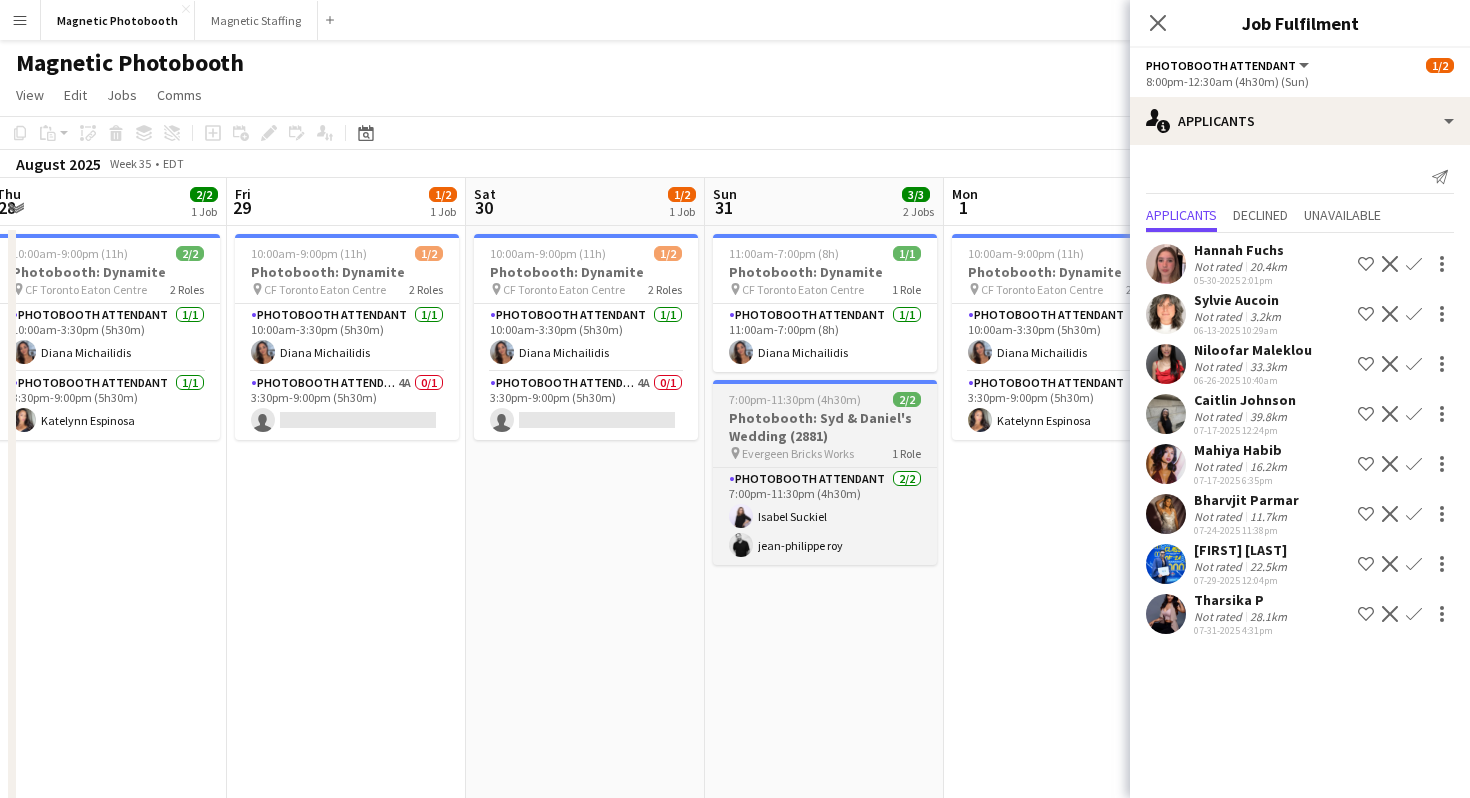 scroll, scrollTop: 0, scrollLeft: 571, axis: horizontal 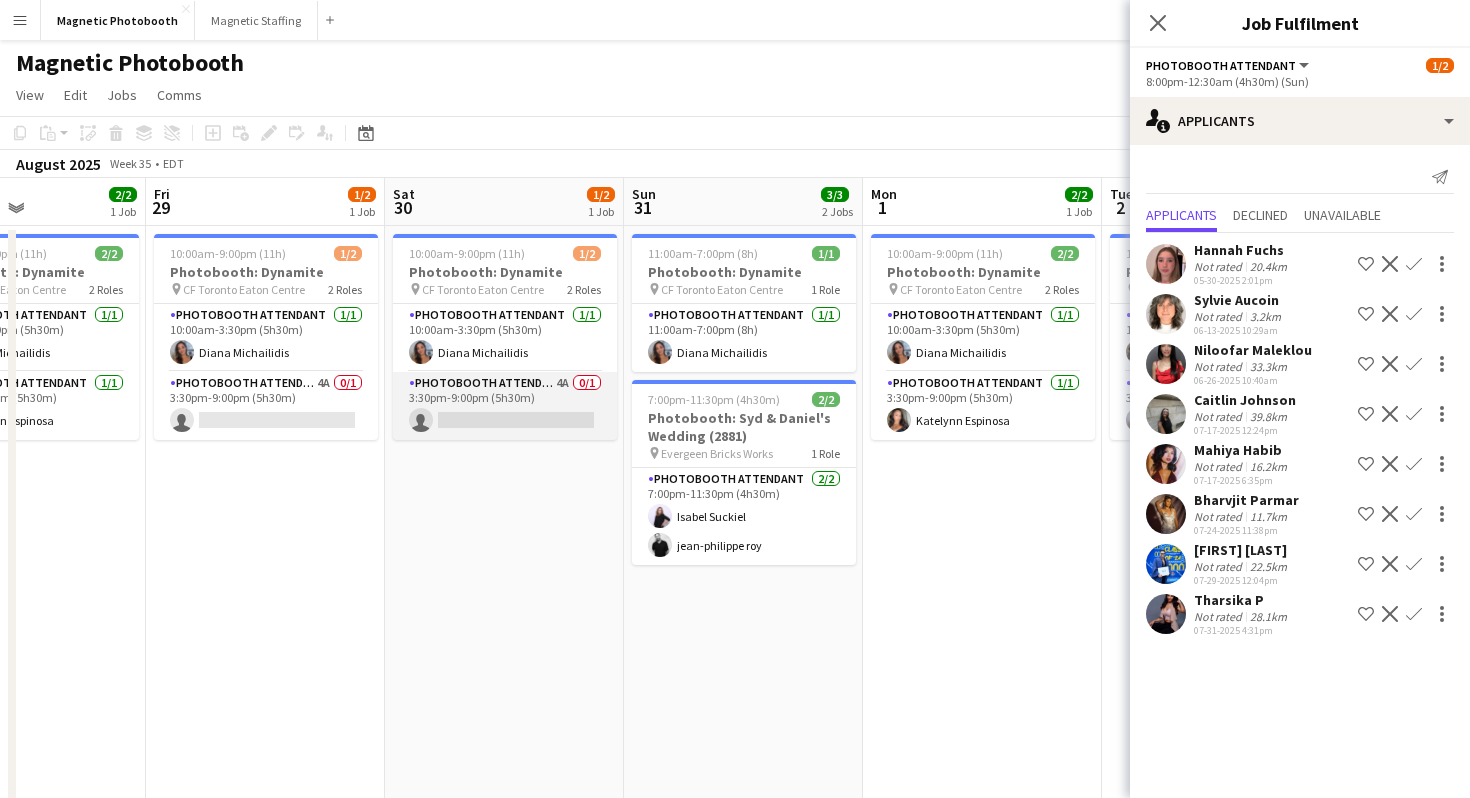 click on "Photobooth Attendant    4A   0/1   3:30pm-9:00pm (5h30m)
single-neutral-actions" at bounding box center (505, 406) 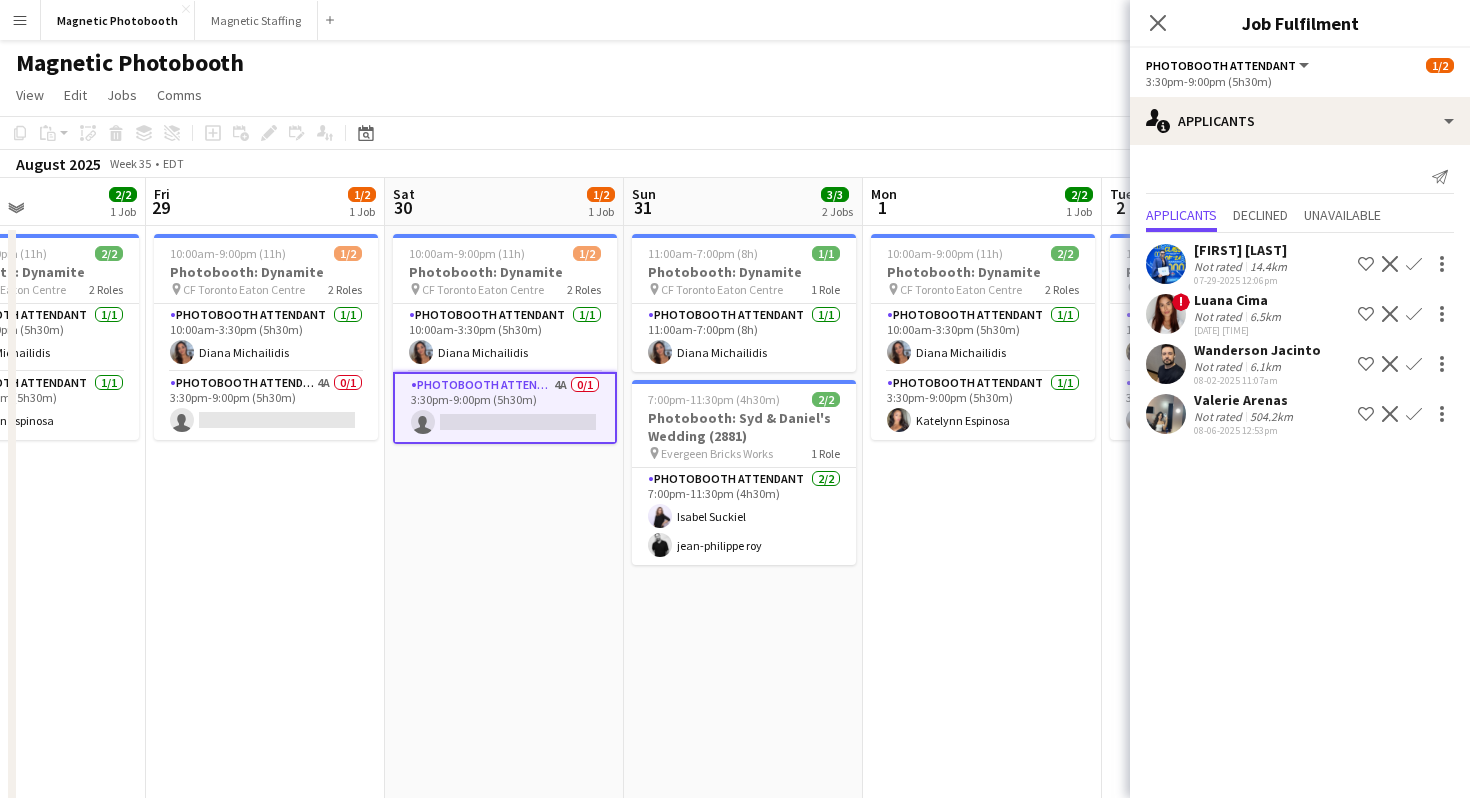 click 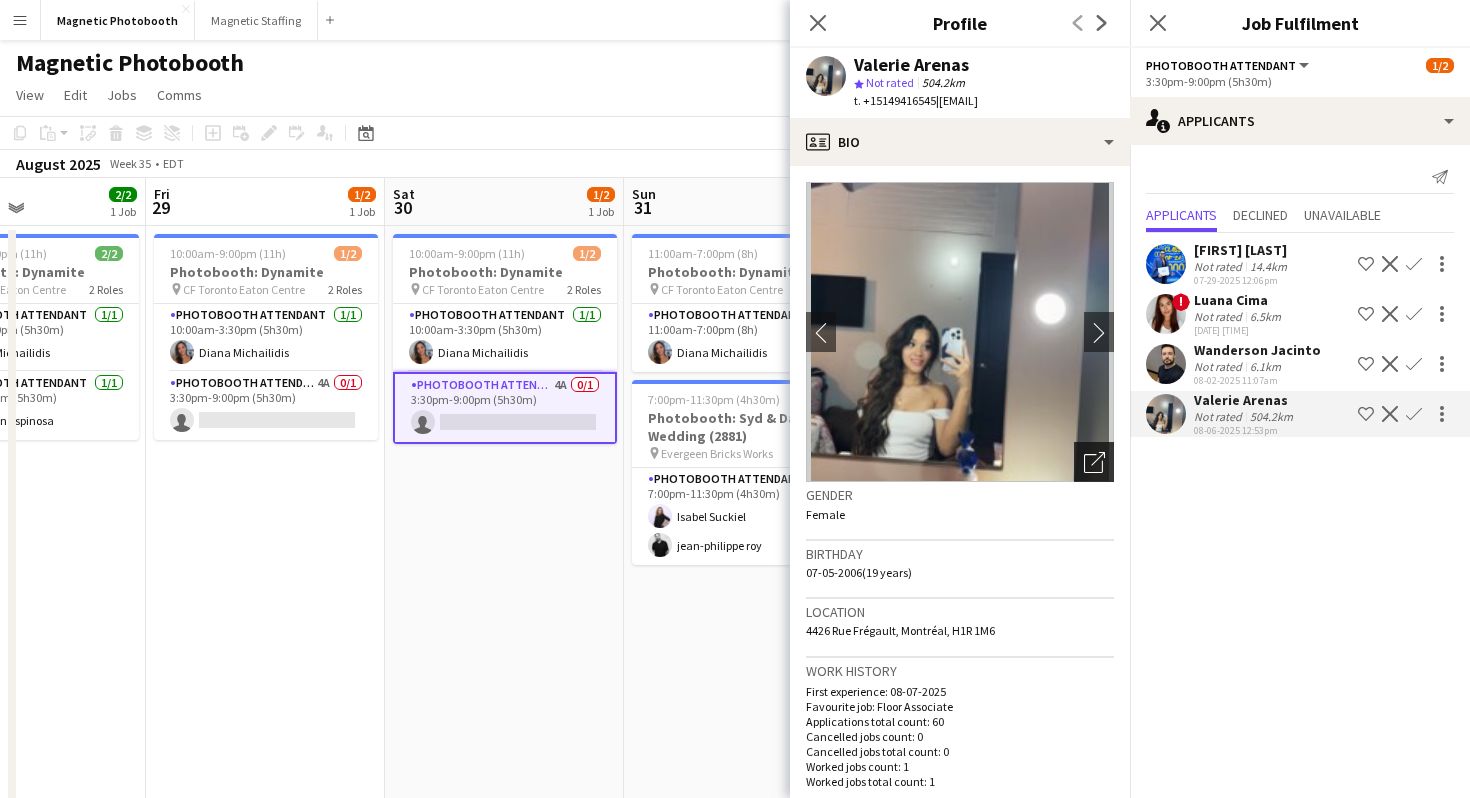 click on "Open photos pop-in" 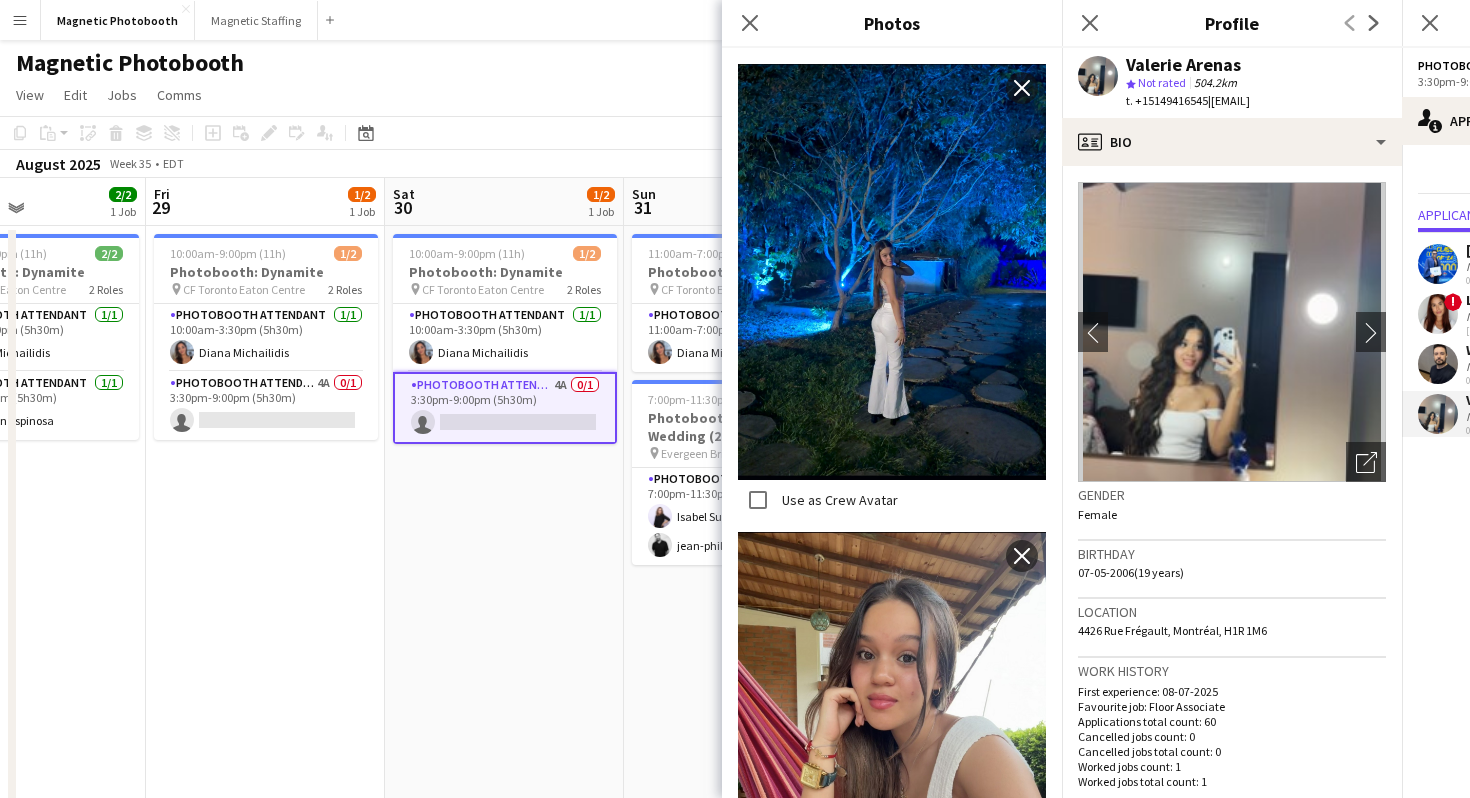 scroll, scrollTop: 1816, scrollLeft: 0, axis: vertical 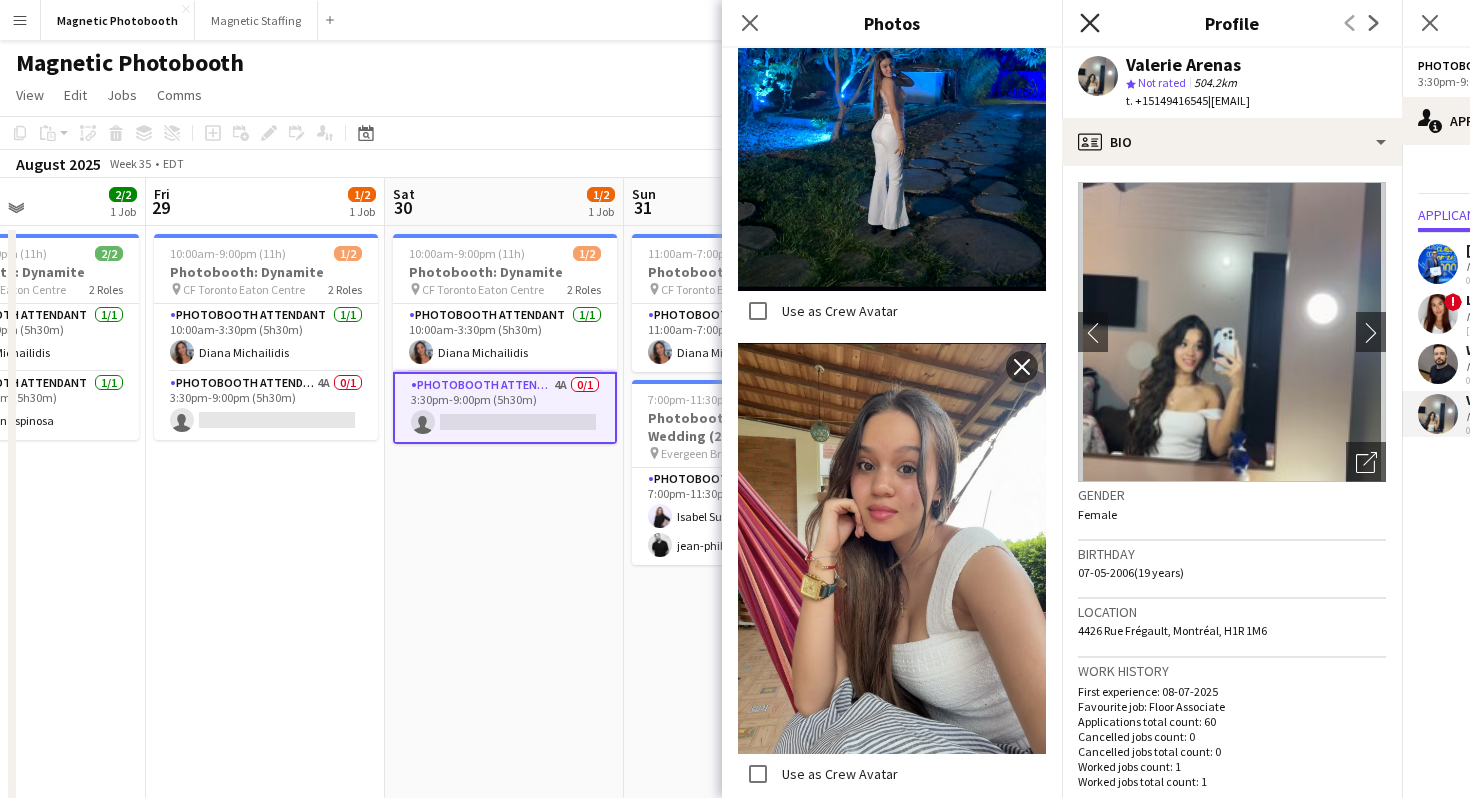 click 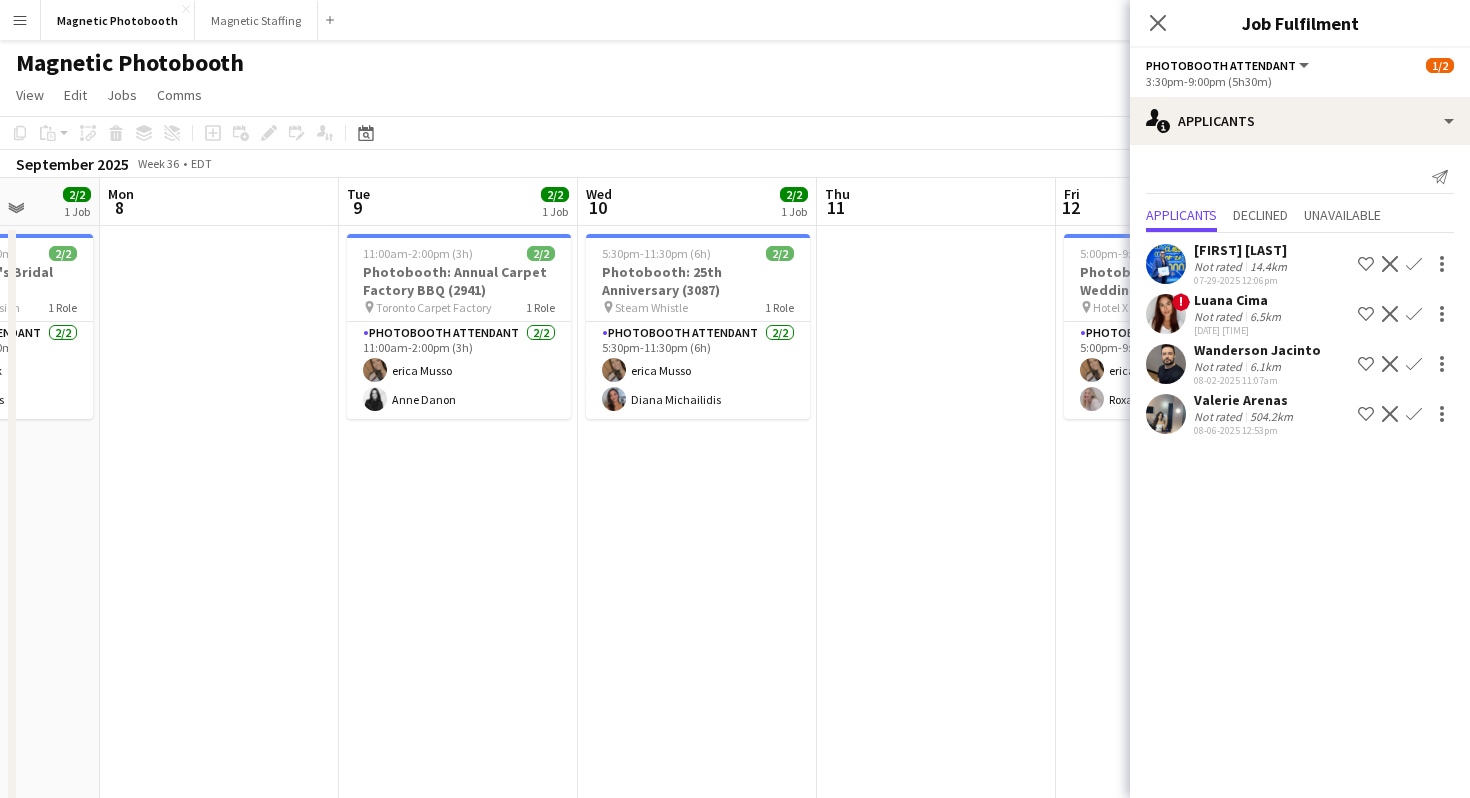 scroll, scrollTop: 0, scrollLeft: 521, axis: horizontal 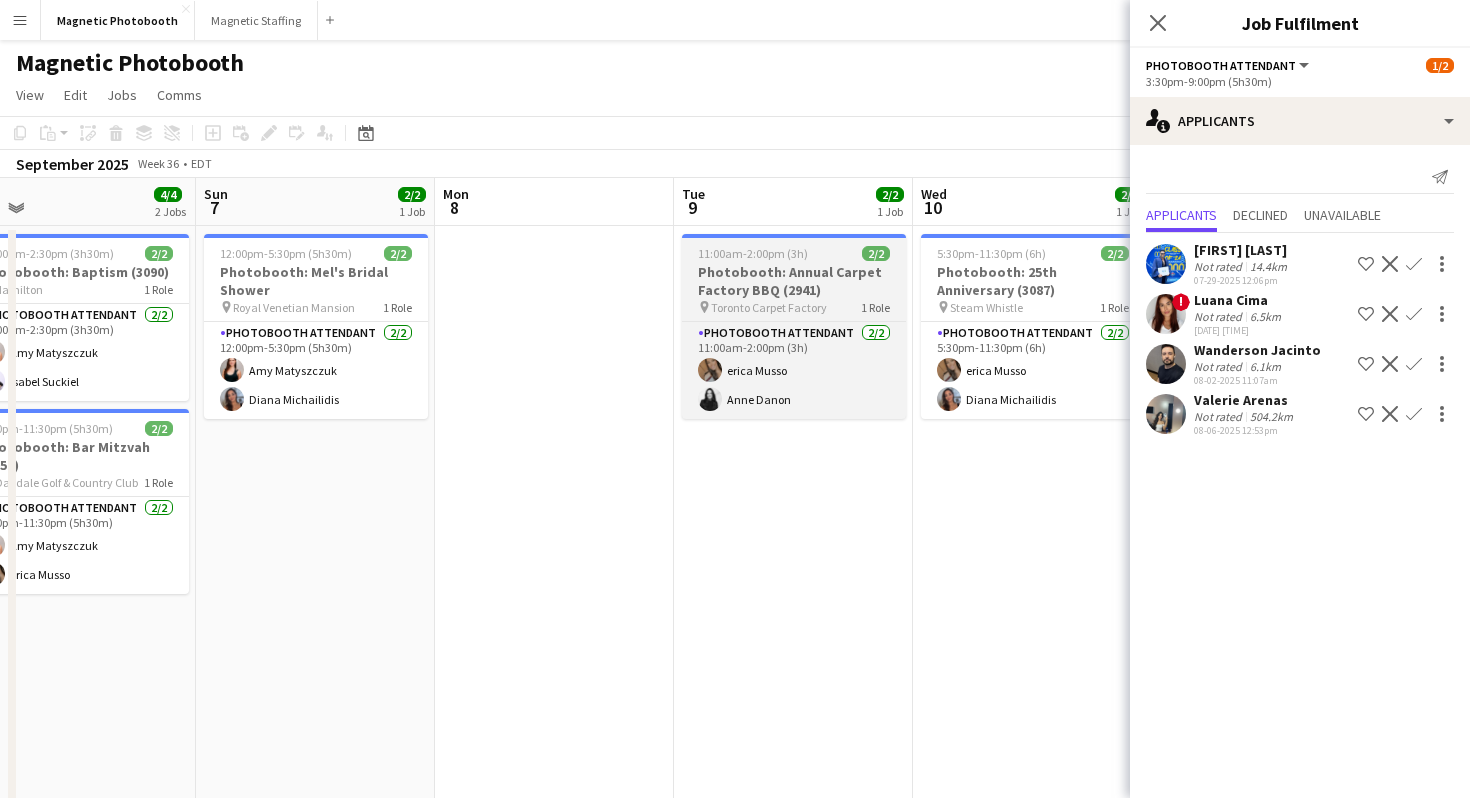 click on "Photobooth: Annual Carpet Factory BBQ (2941)" at bounding box center [794, 281] 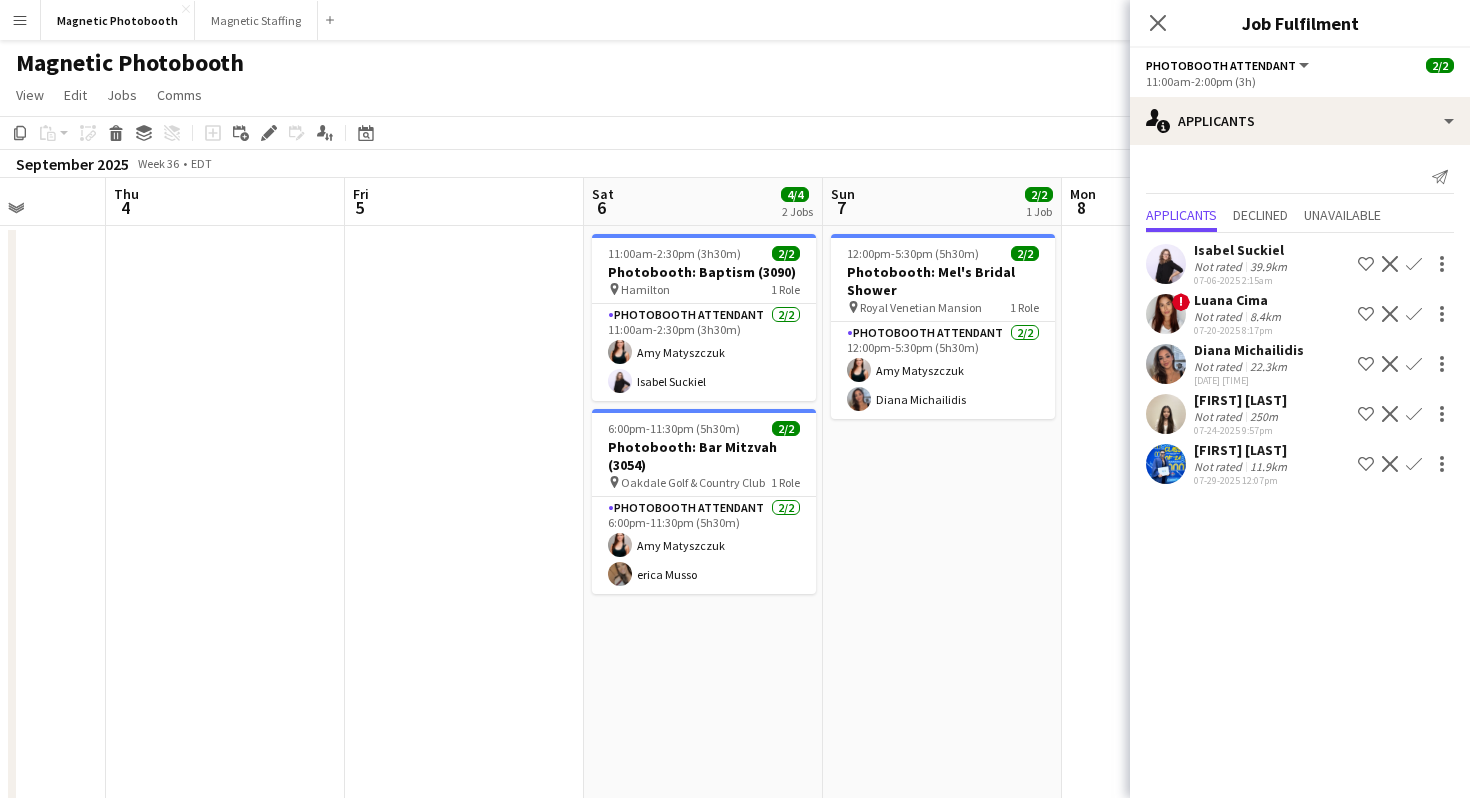 scroll, scrollTop: 0, scrollLeft: 501, axis: horizontal 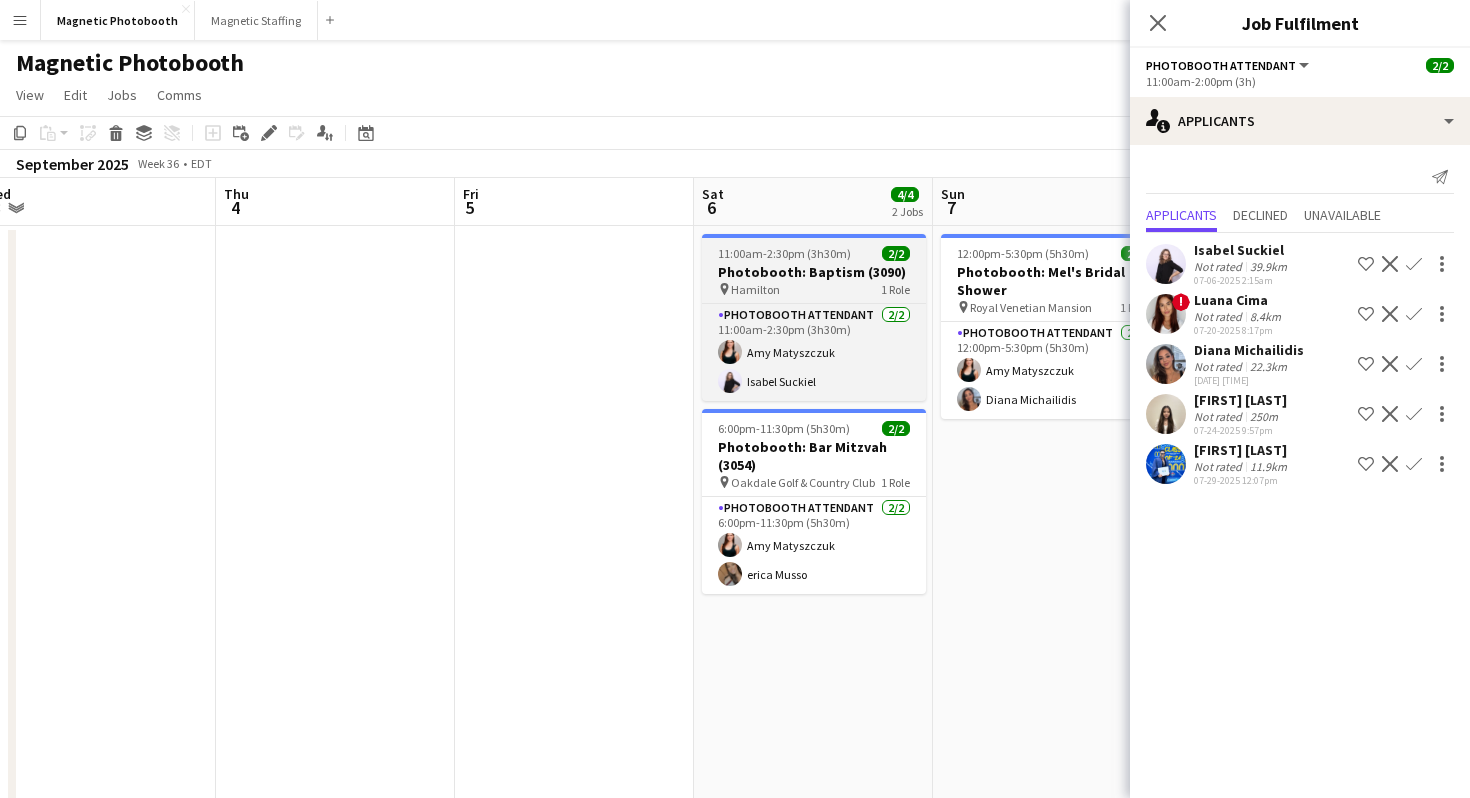 click on "Photobooth: Baptism (3090)" at bounding box center [814, 272] 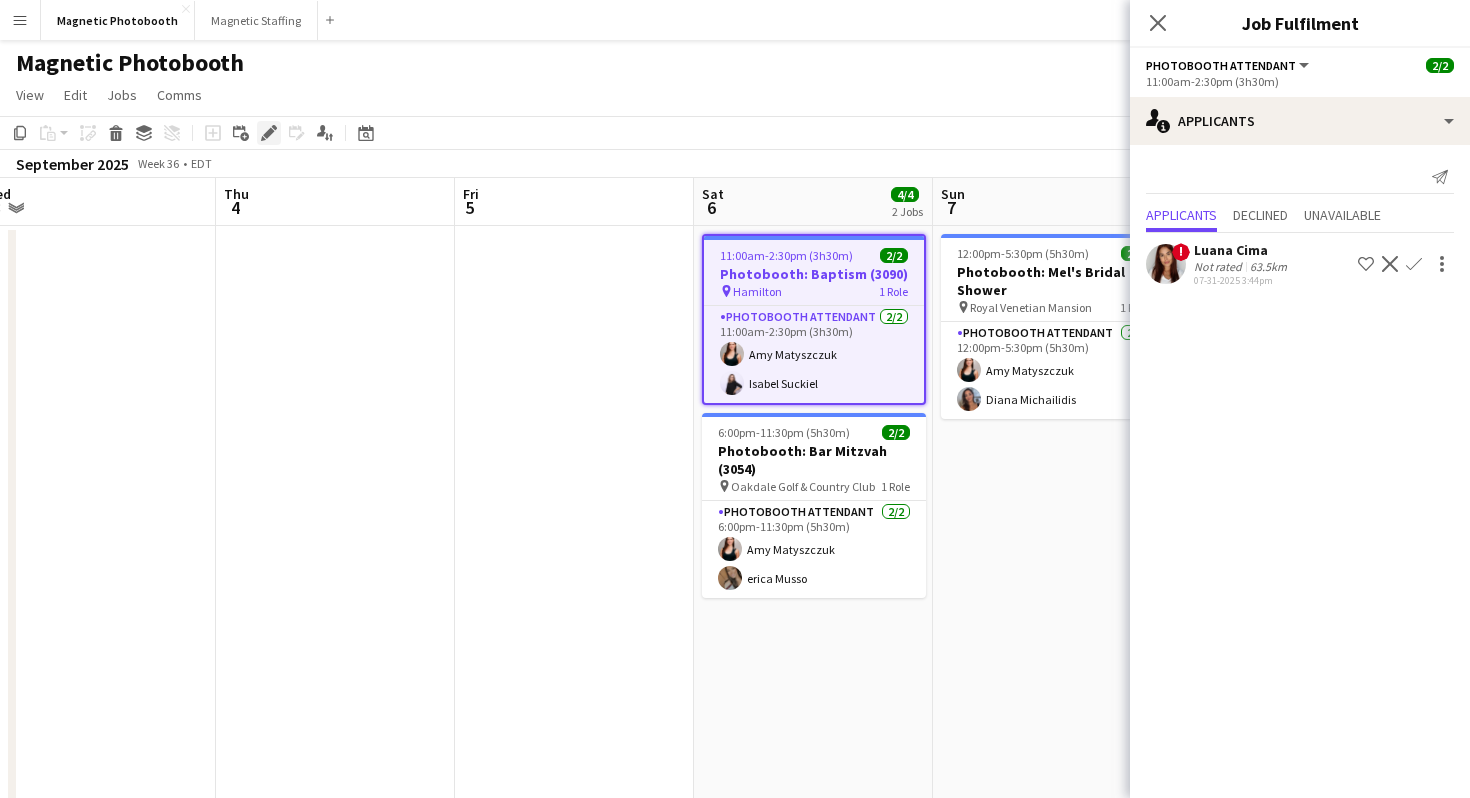 click on "Edit" 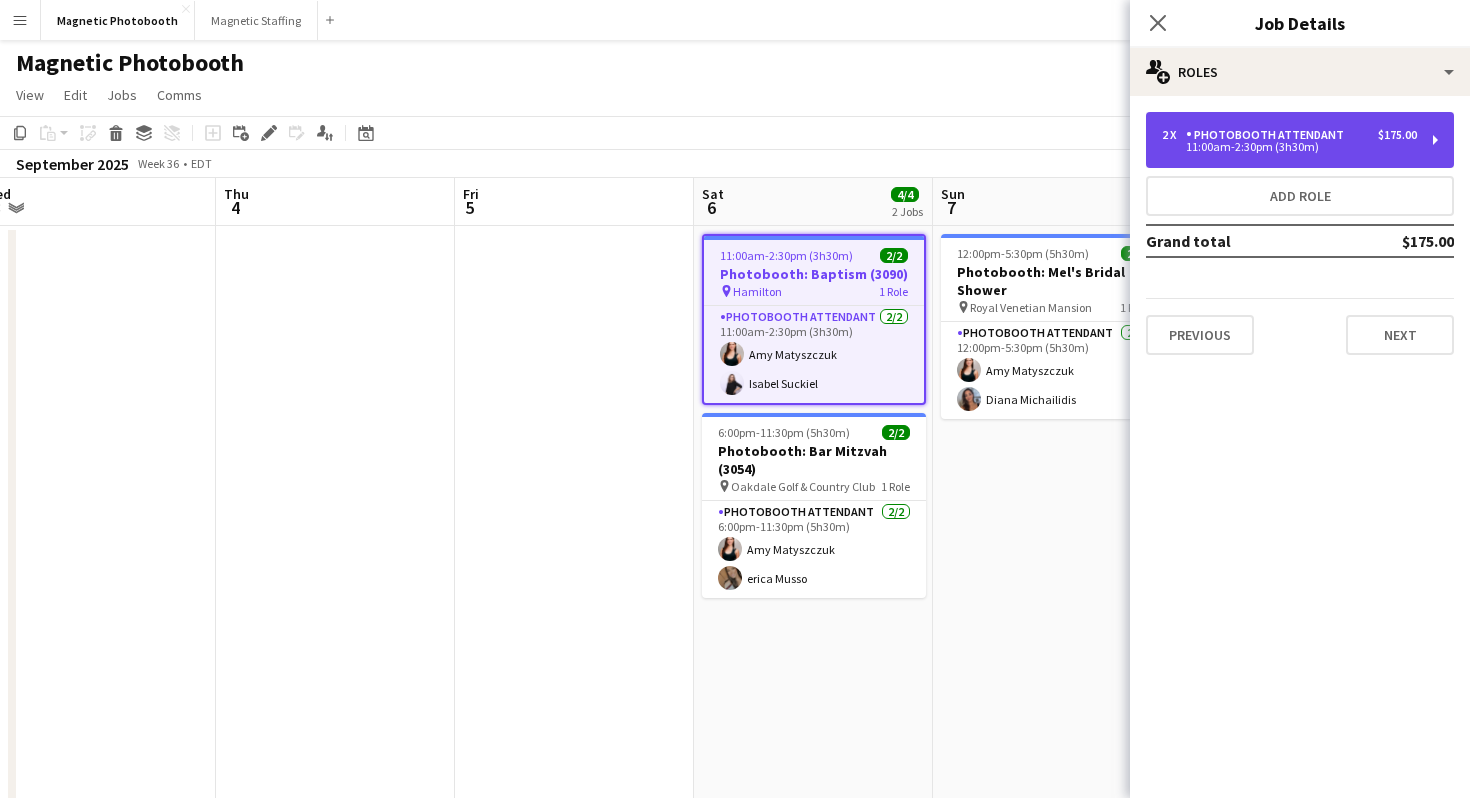 click on "11:00am-2:30pm (3h30m)" at bounding box center (1289, 147) 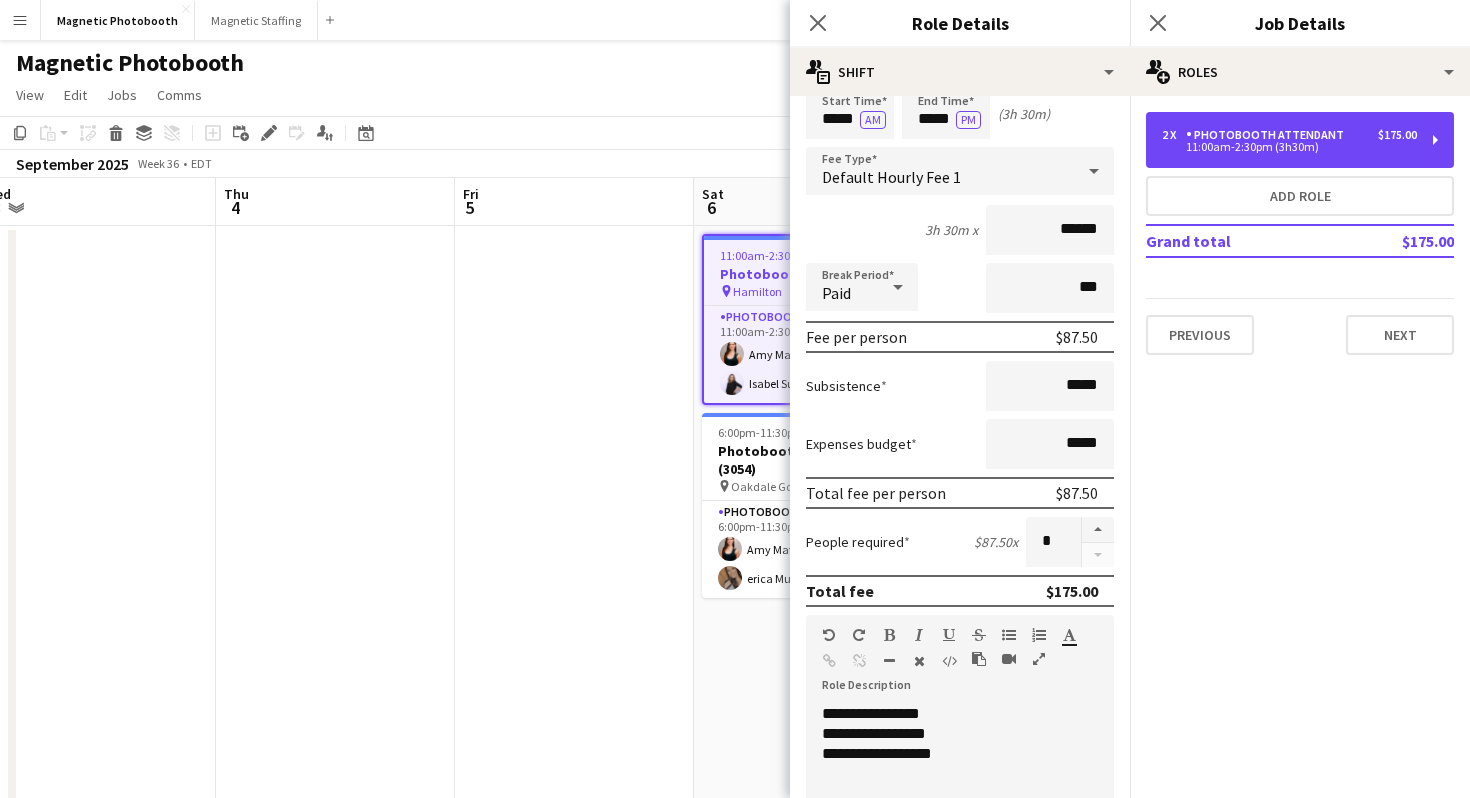 scroll, scrollTop: 83, scrollLeft: 0, axis: vertical 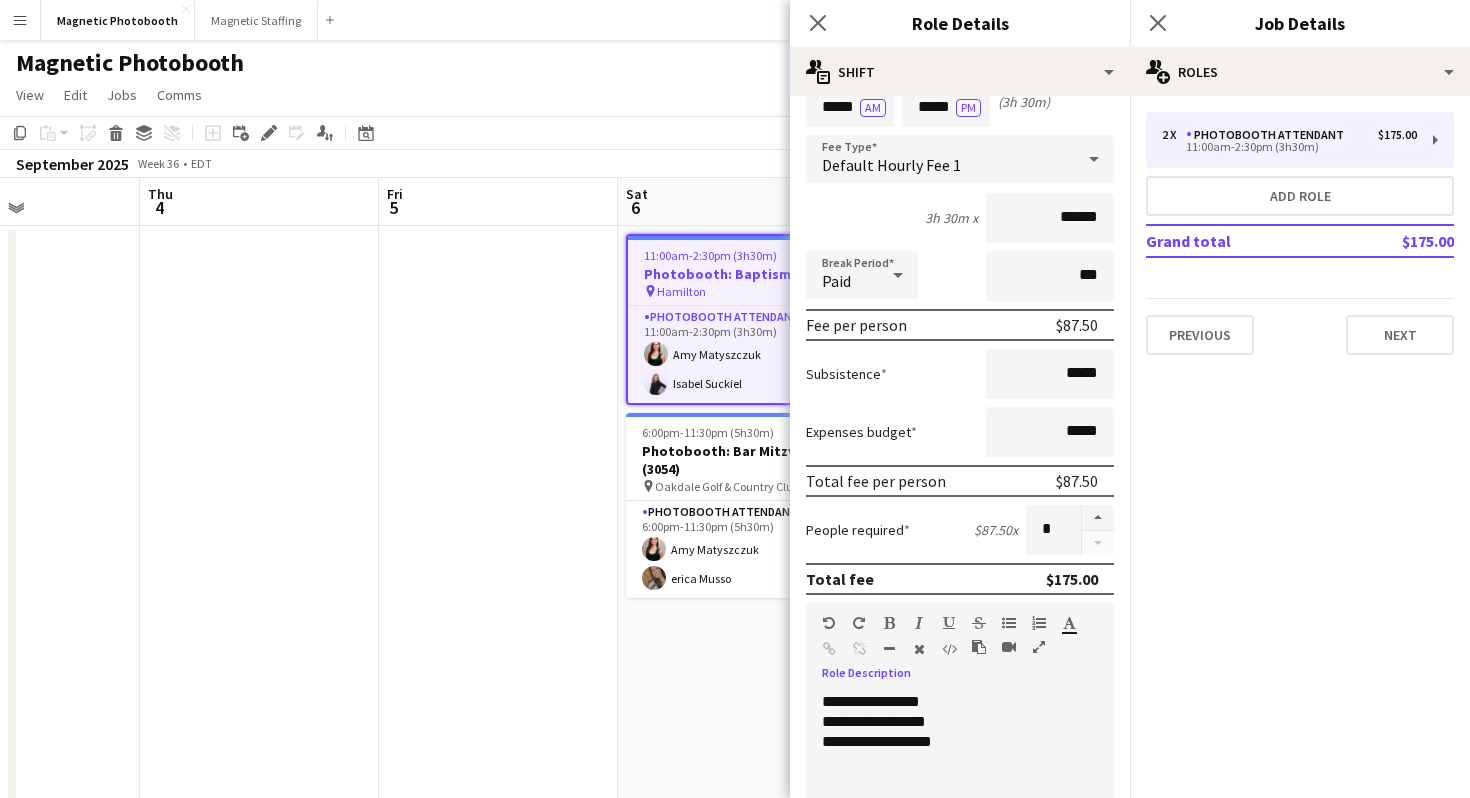 click on "**********" at bounding box center [960, 812] 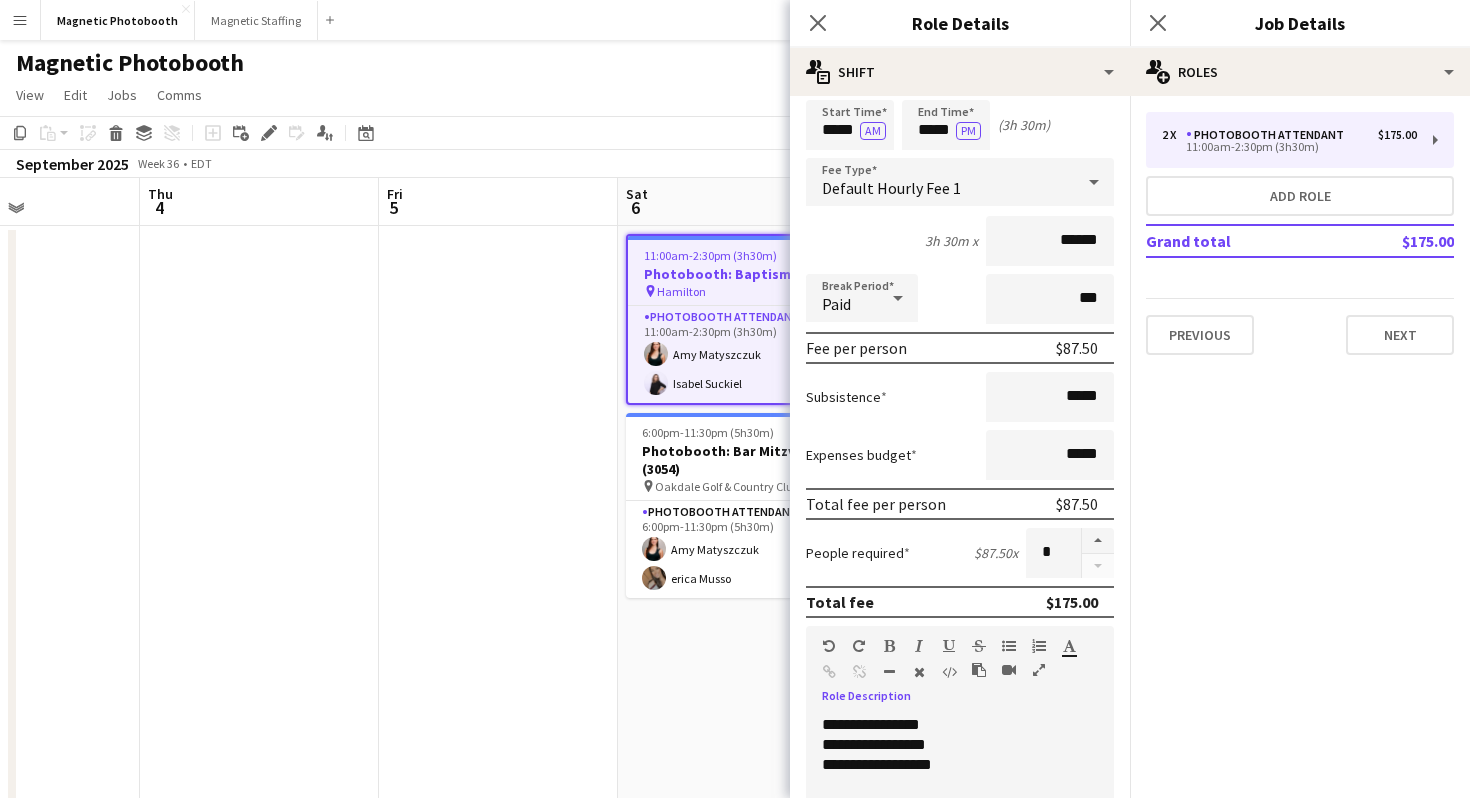 scroll, scrollTop: 74, scrollLeft: 0, axis: vertical 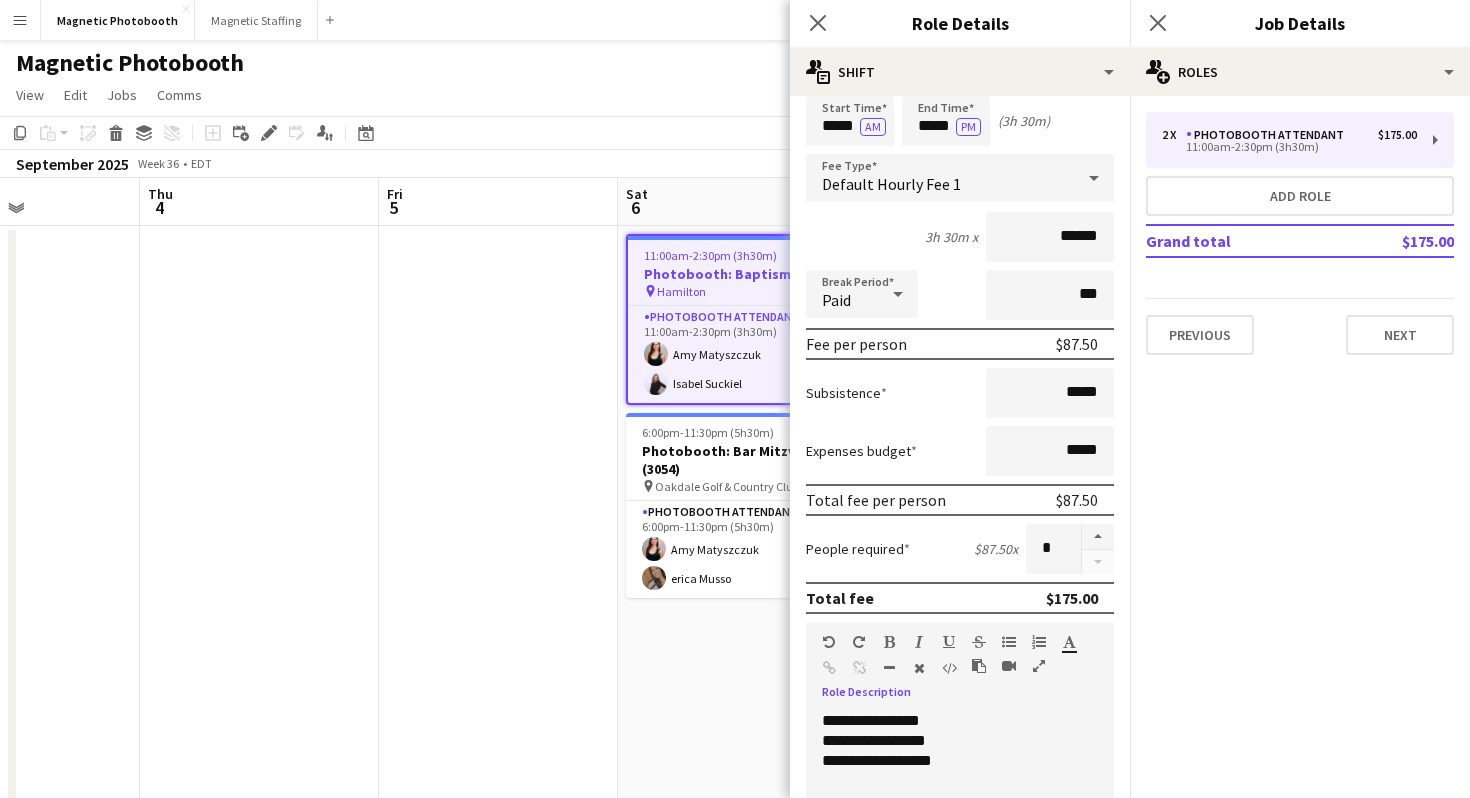 click on "**********" at bounding box center [960, 831] 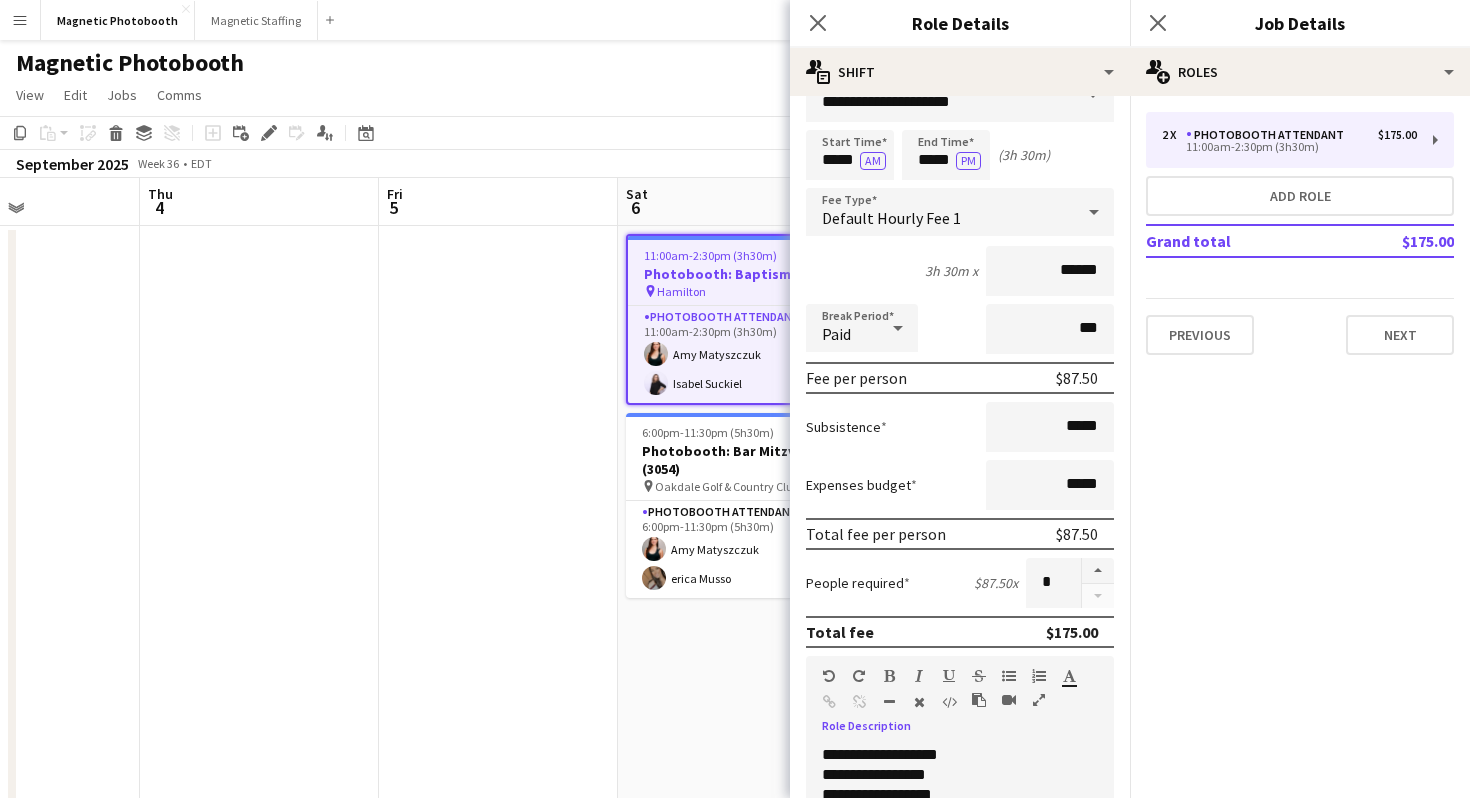 scroll, scrollTop: 21, scrollLeft: 0, axis: vertical 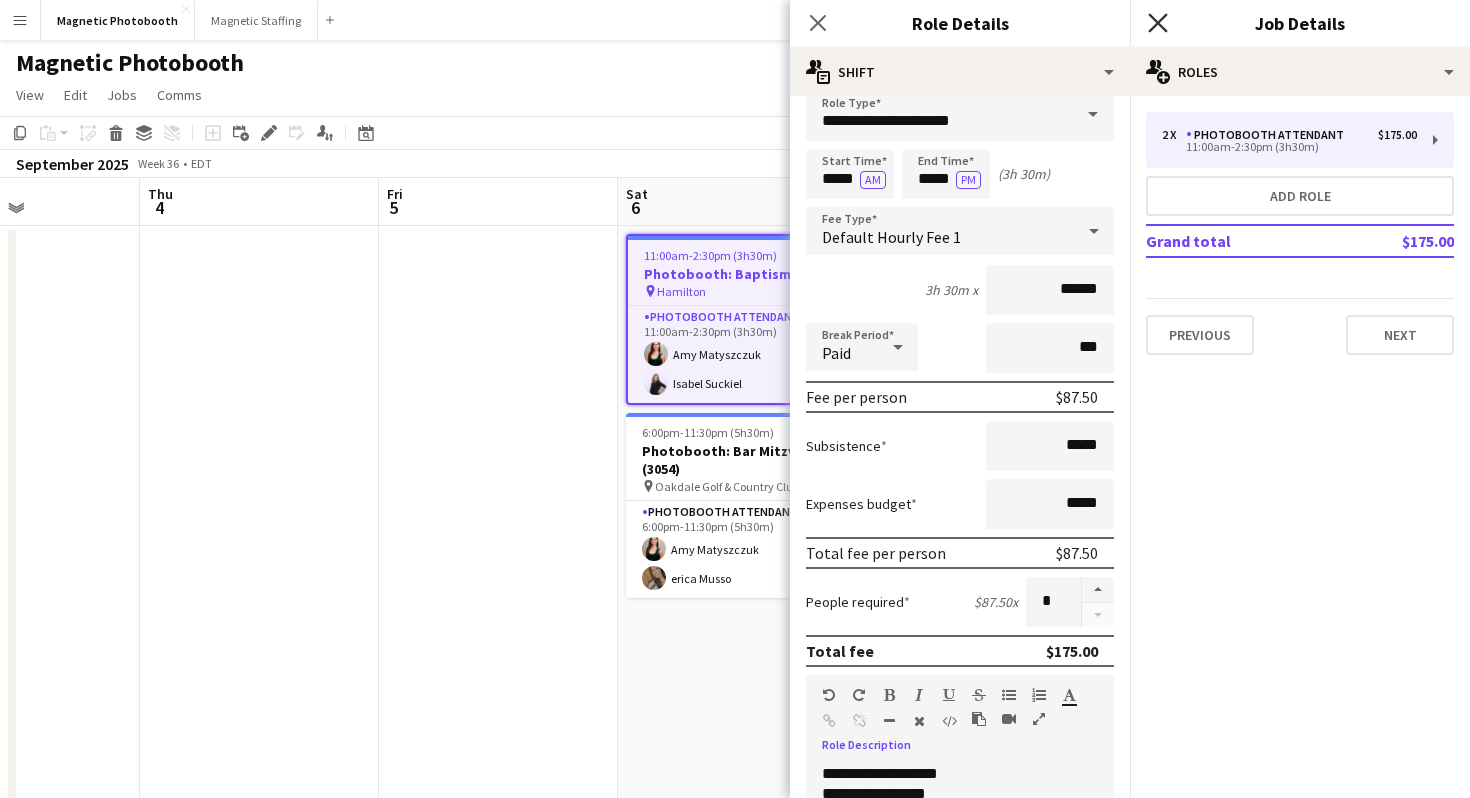 click on "Close pop-in" 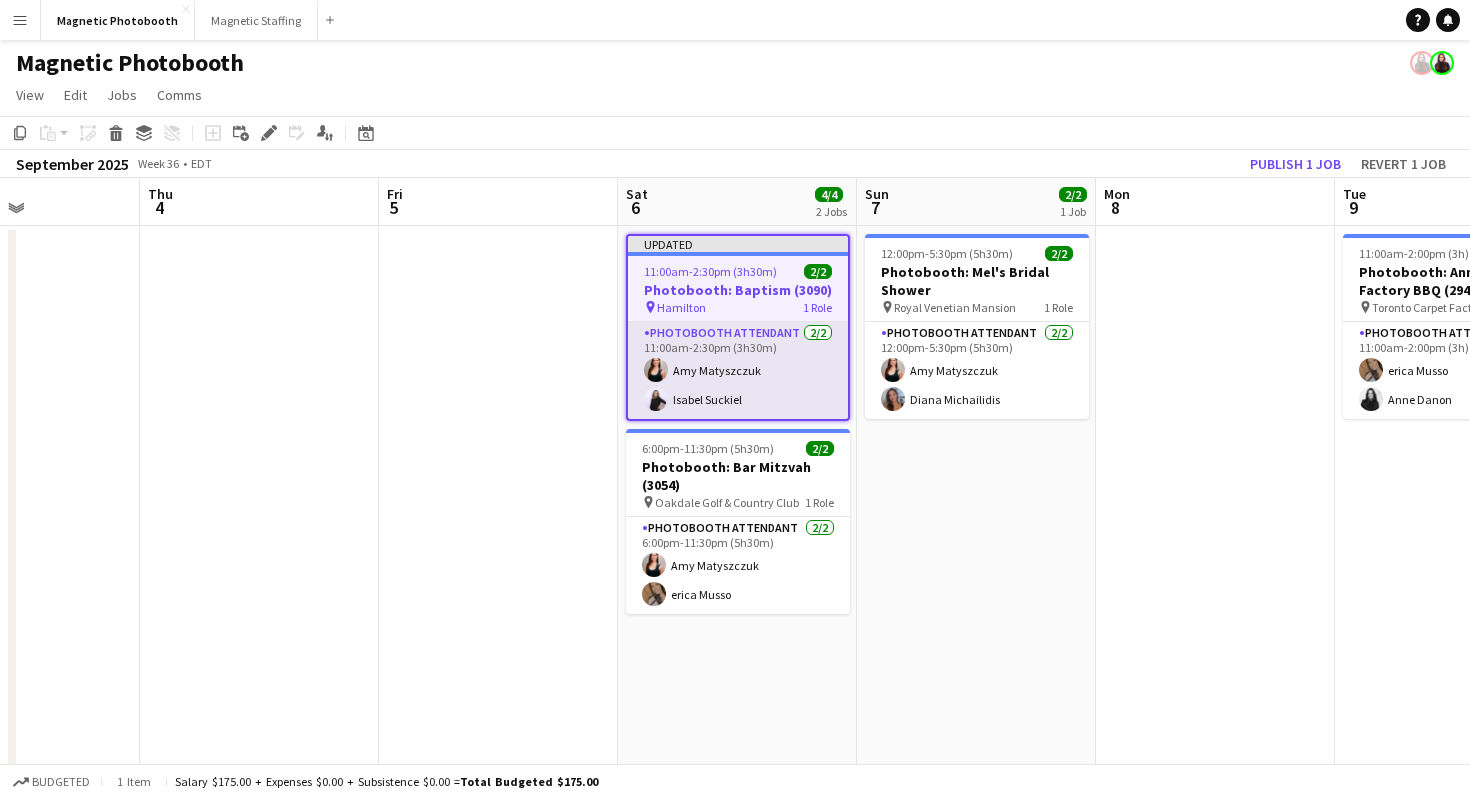 click on "Photobooth Attendant    2/2   11:00am-2:30pm (3h30m)
Amy Matyszczuk Isabel Suckiel" at bounding box center (738, 370) 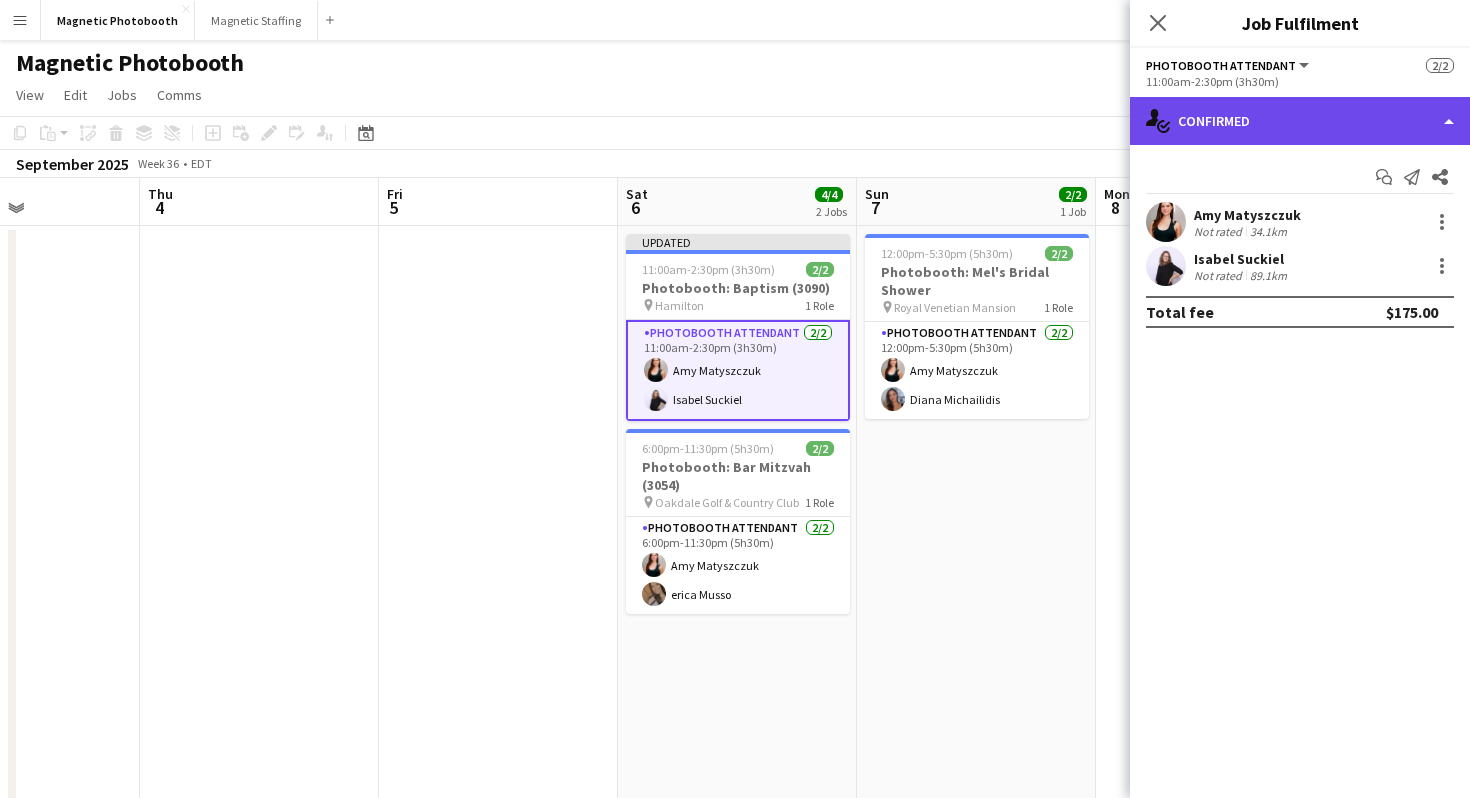 click on "single-neutral-actions-check-2
Confirmed" 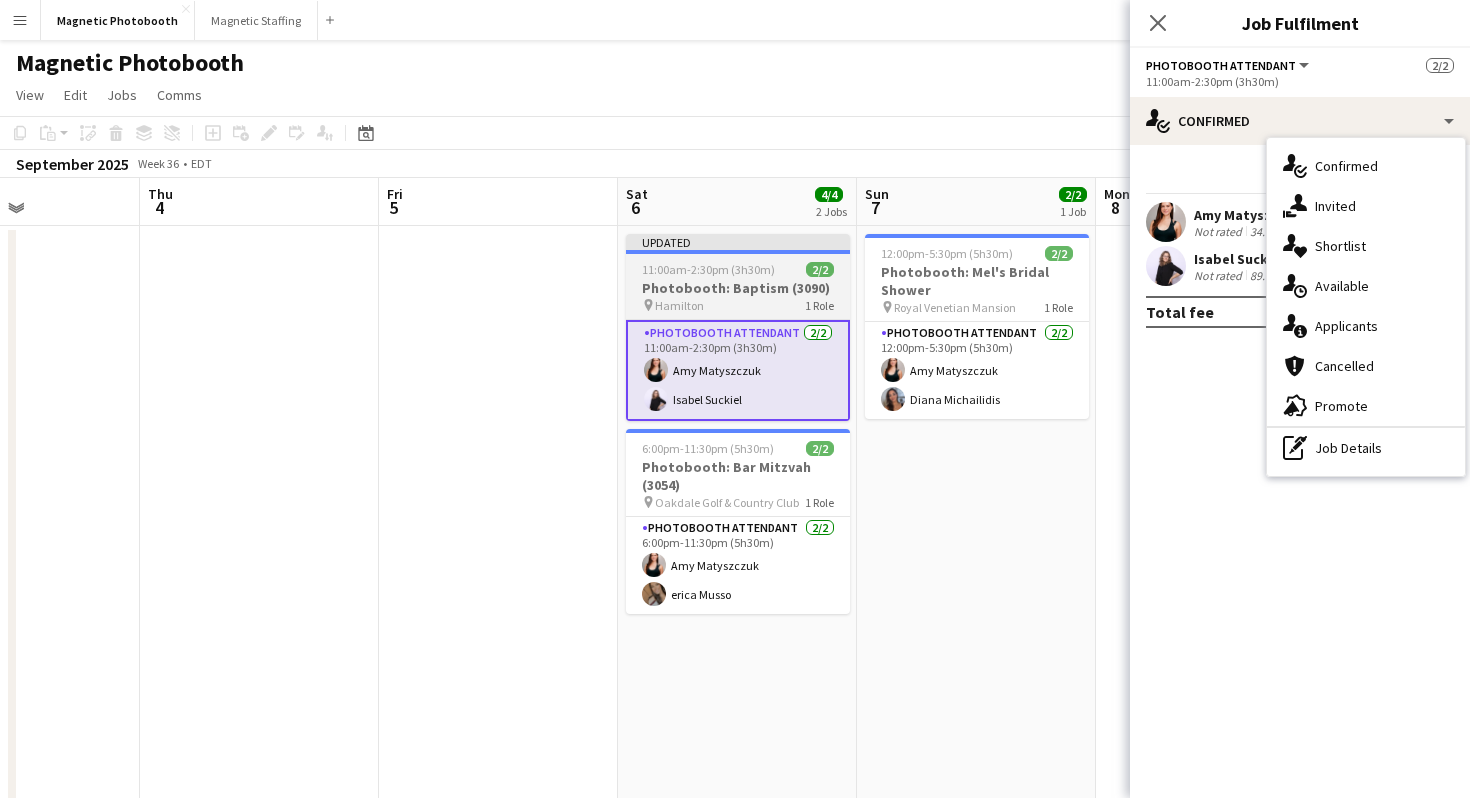 click on "Photobooth: Baptism (3090)" at bounding box center (738, 288) 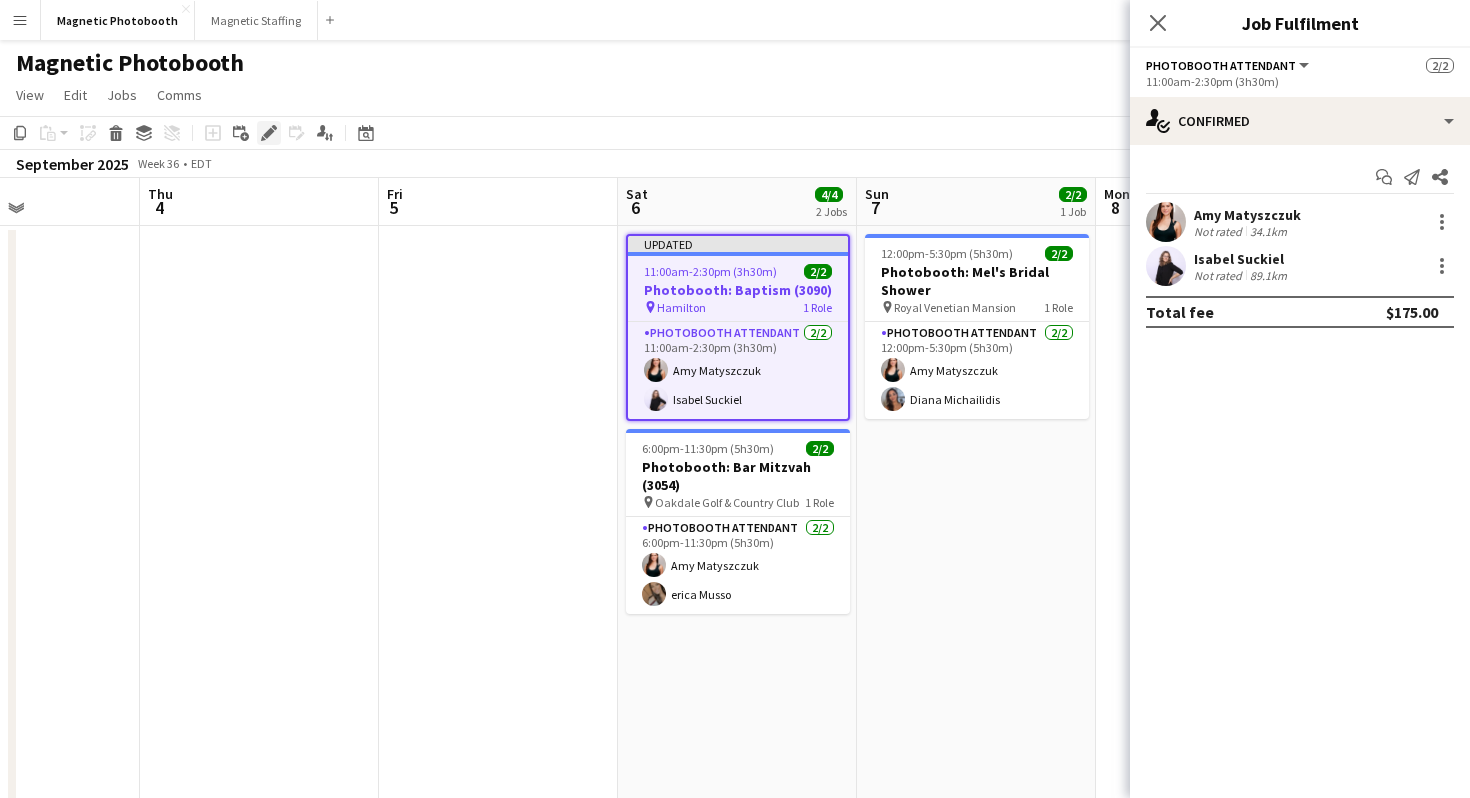 click on "Edit" at bounding box center [269, 133] 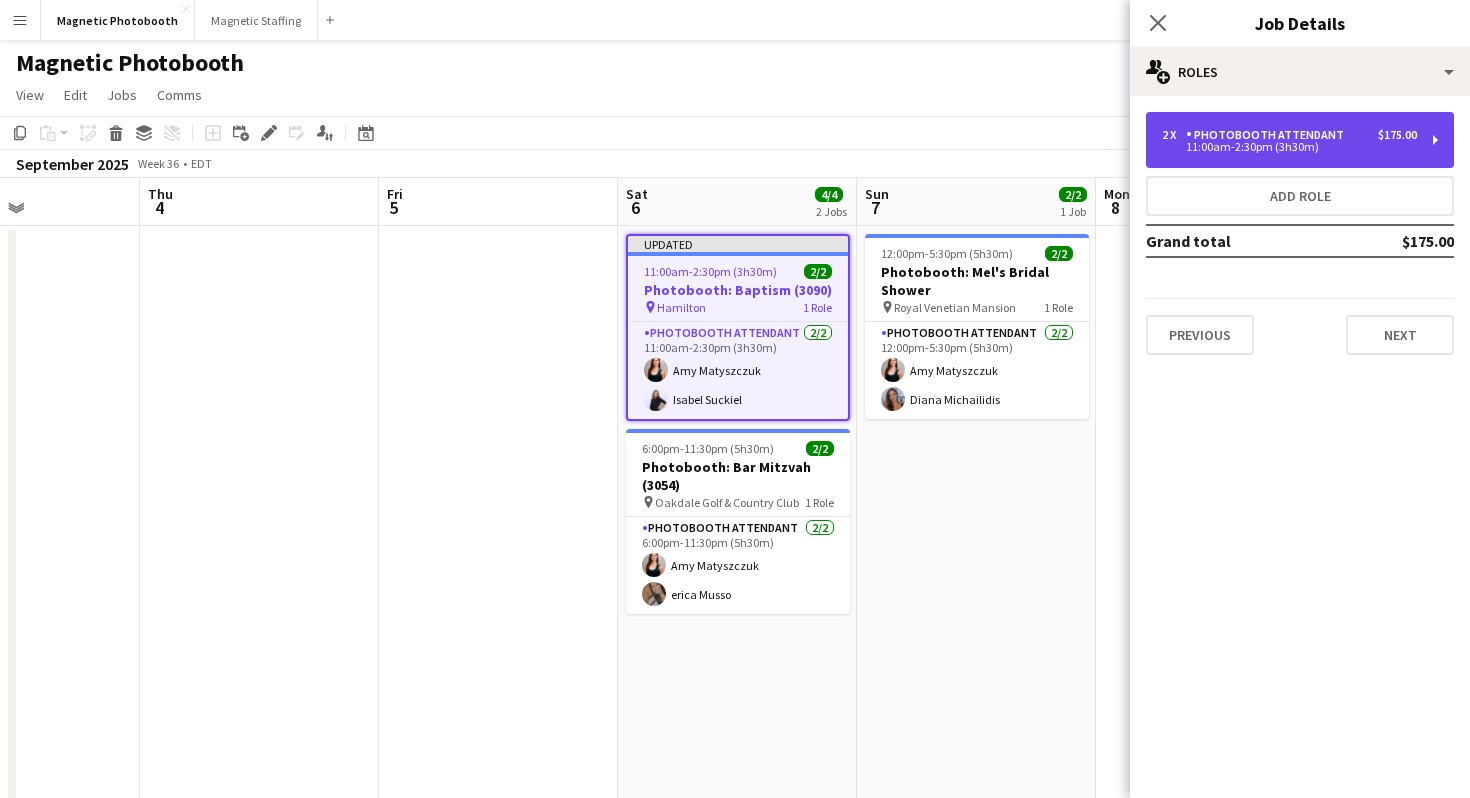 click on "11:00am-2:30pm (3h30m)" at bounding box center [1289, 147] 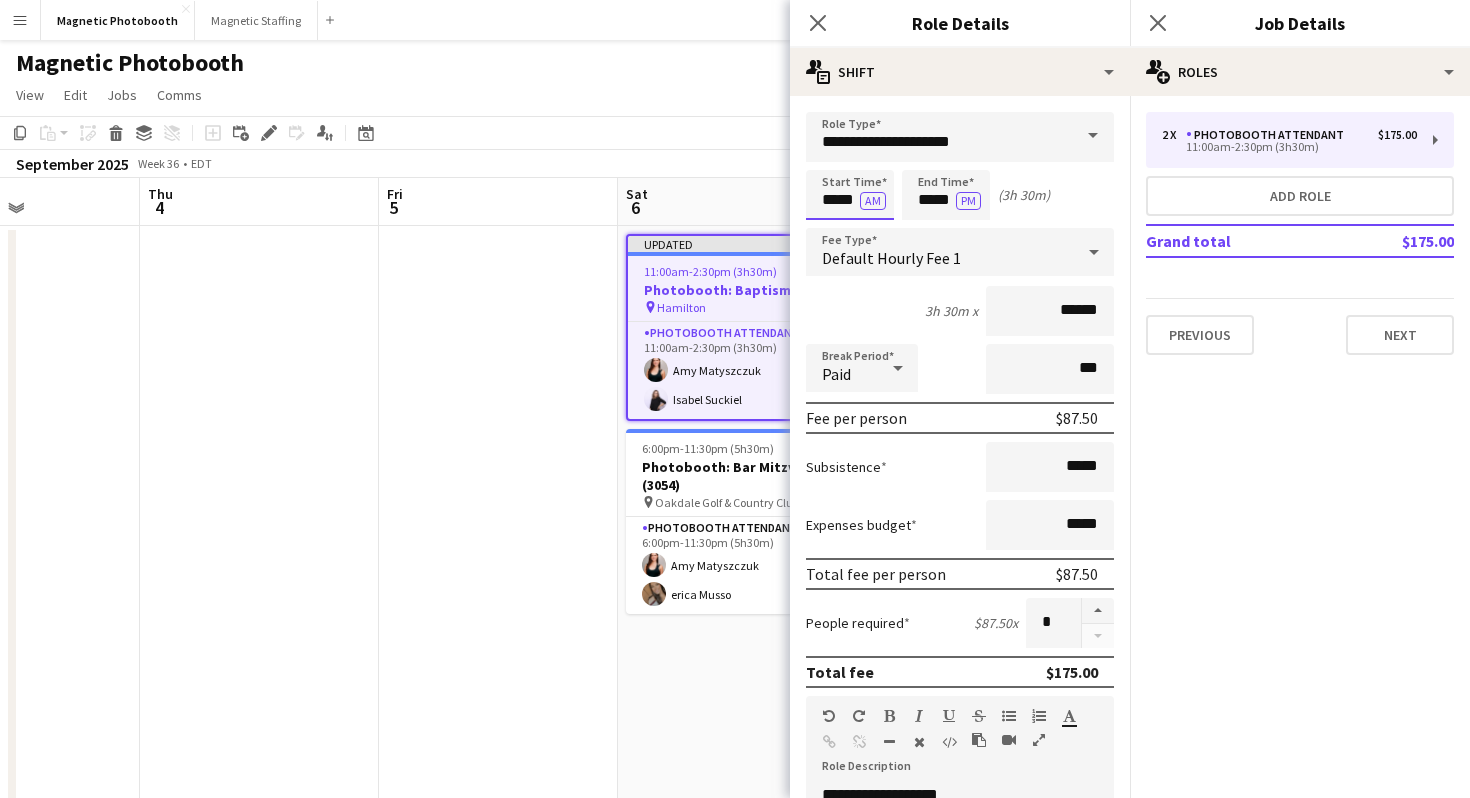 click on "*****" at bounding box center (850, 195) 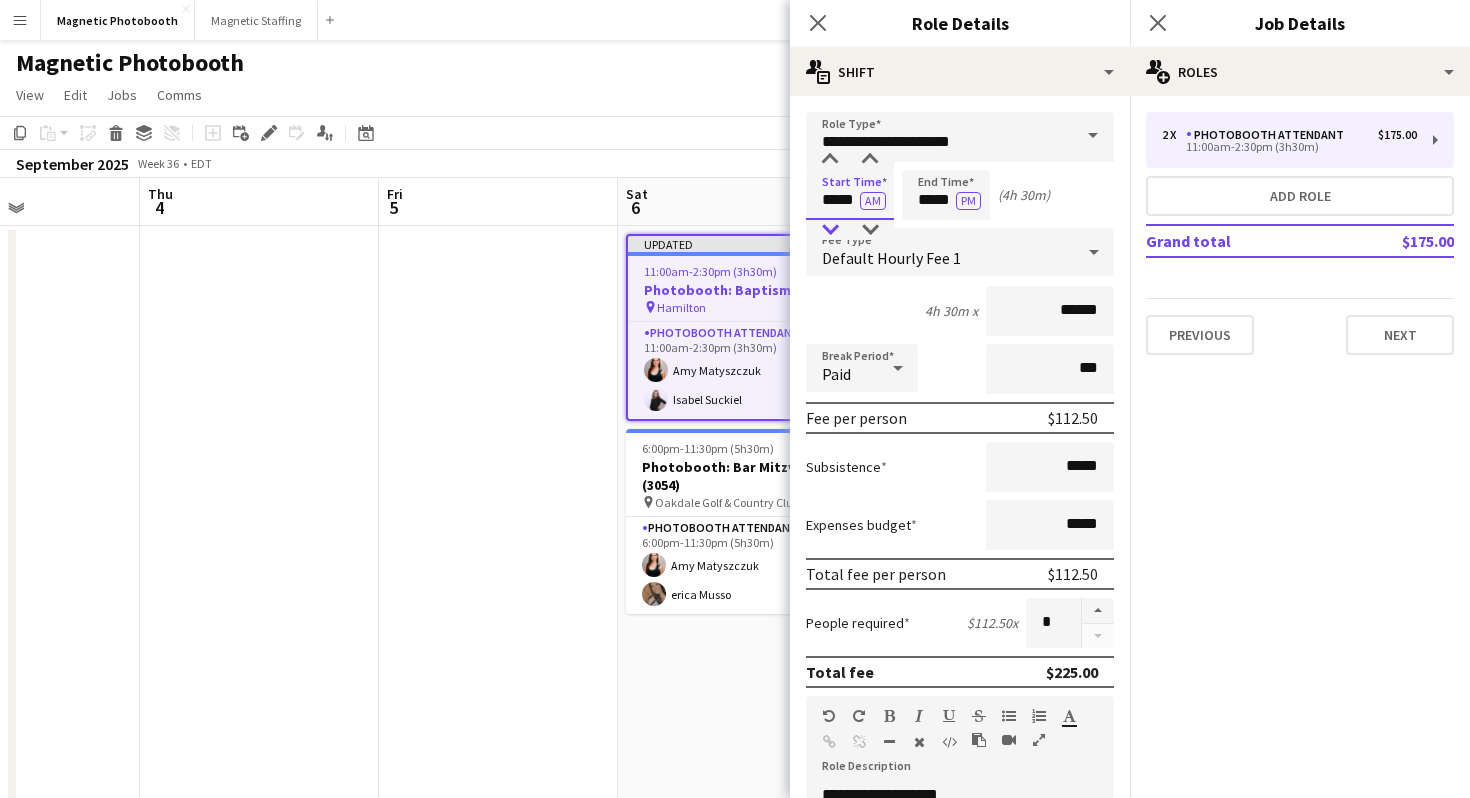 click at bounding box center (830, 230) 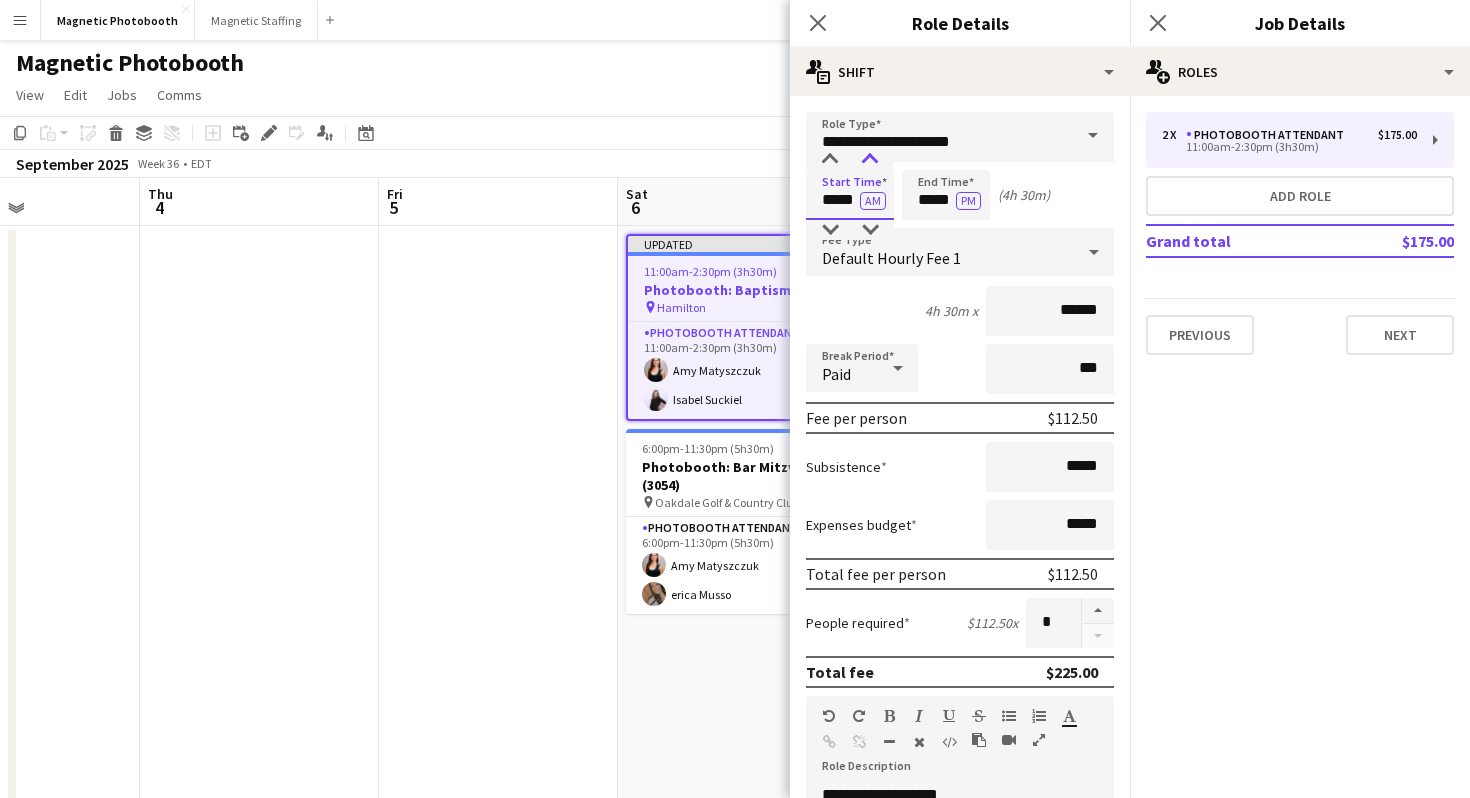 click at bounding box center [870, 160] 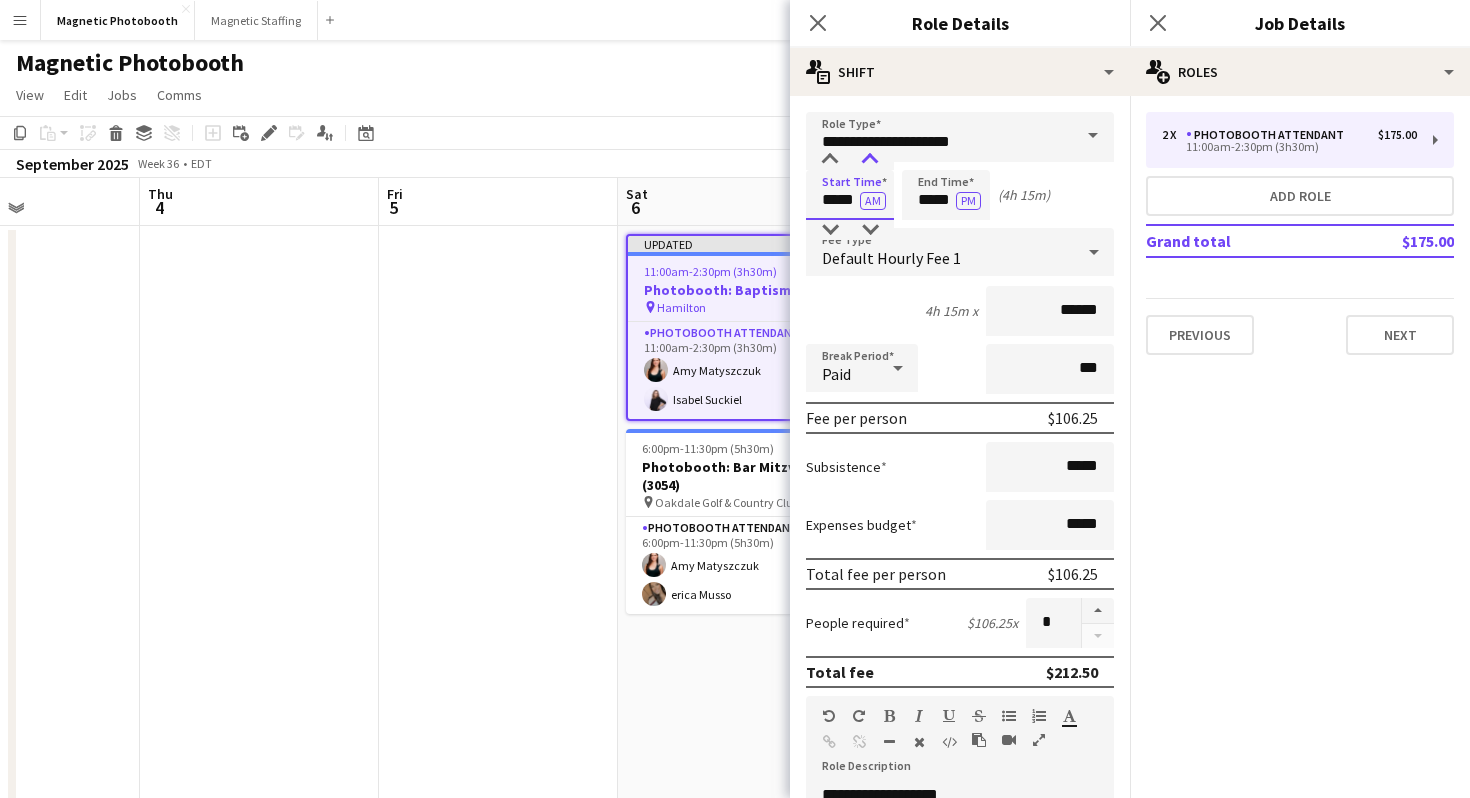 type on "*****" 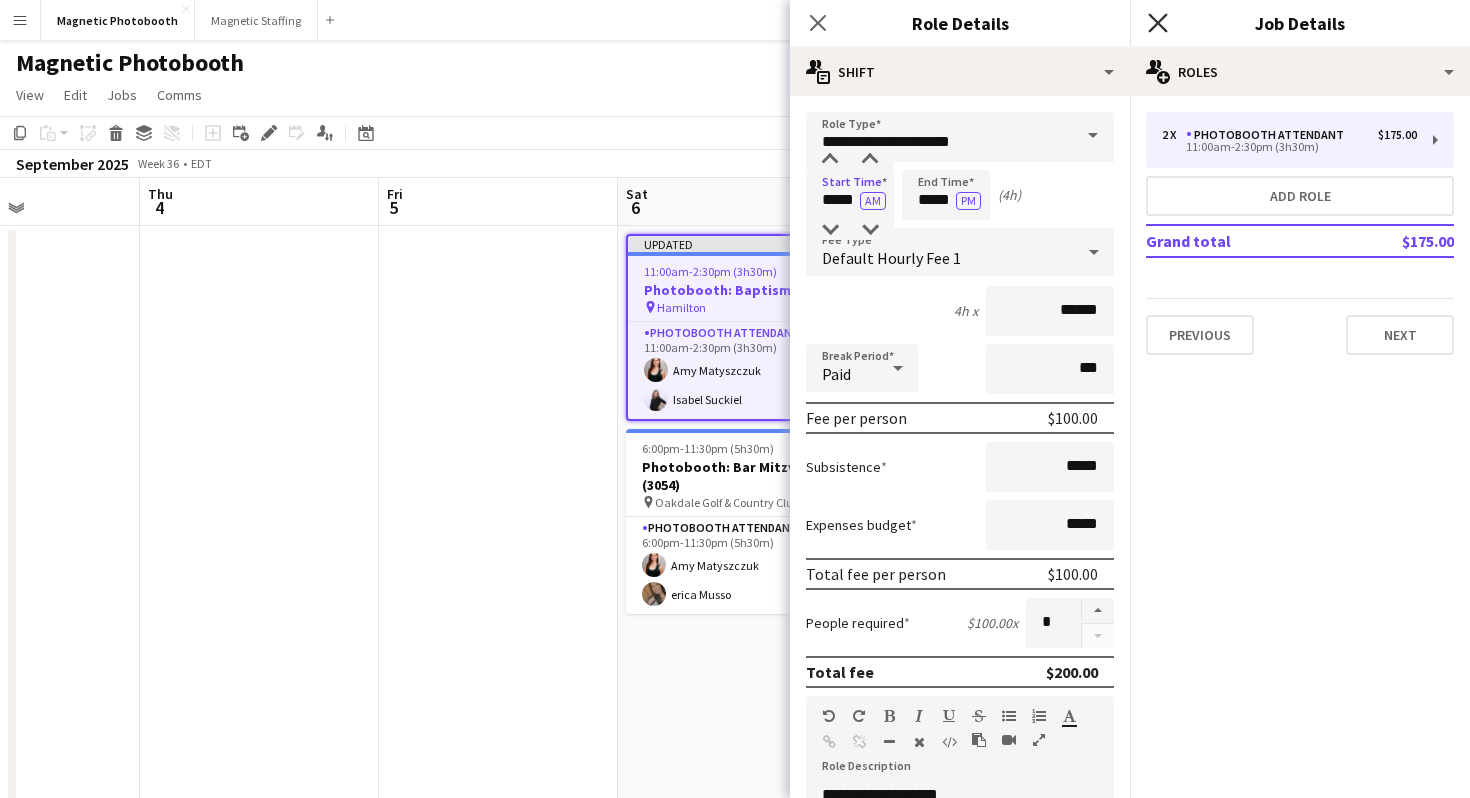 click 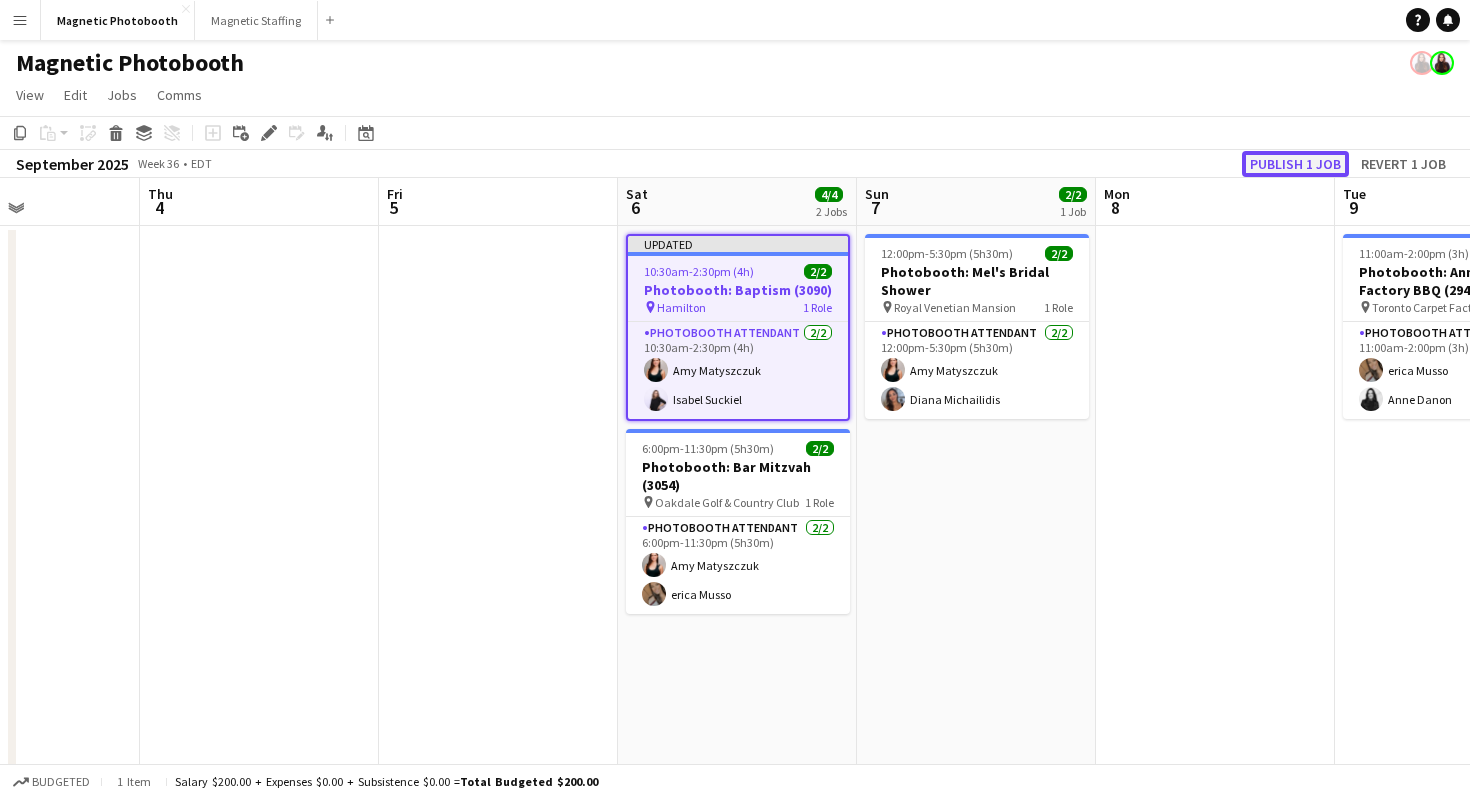 click on "Publish 1 job" 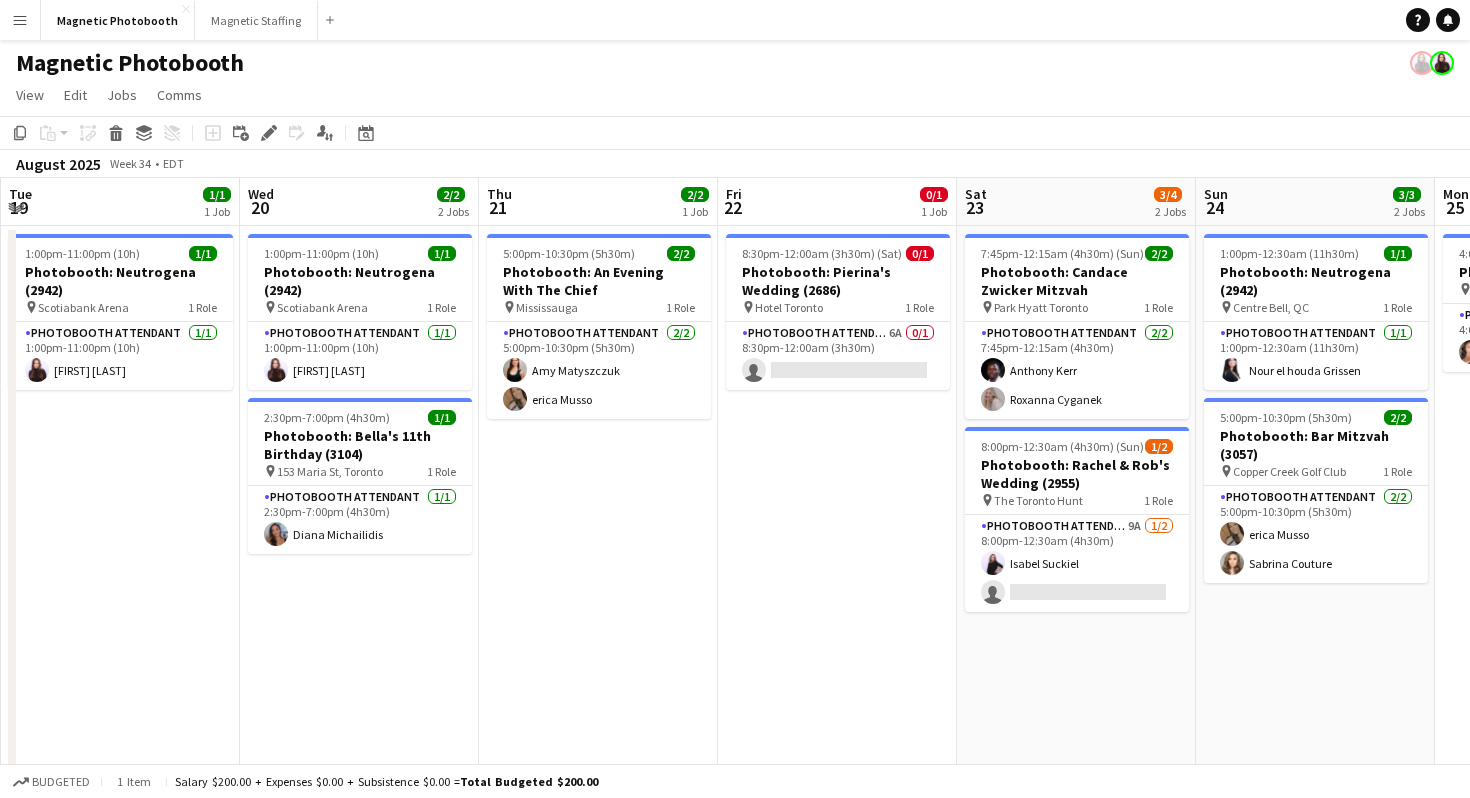 scroll, scrollTop: 0, scrollLeft: 631, axis: horizontal 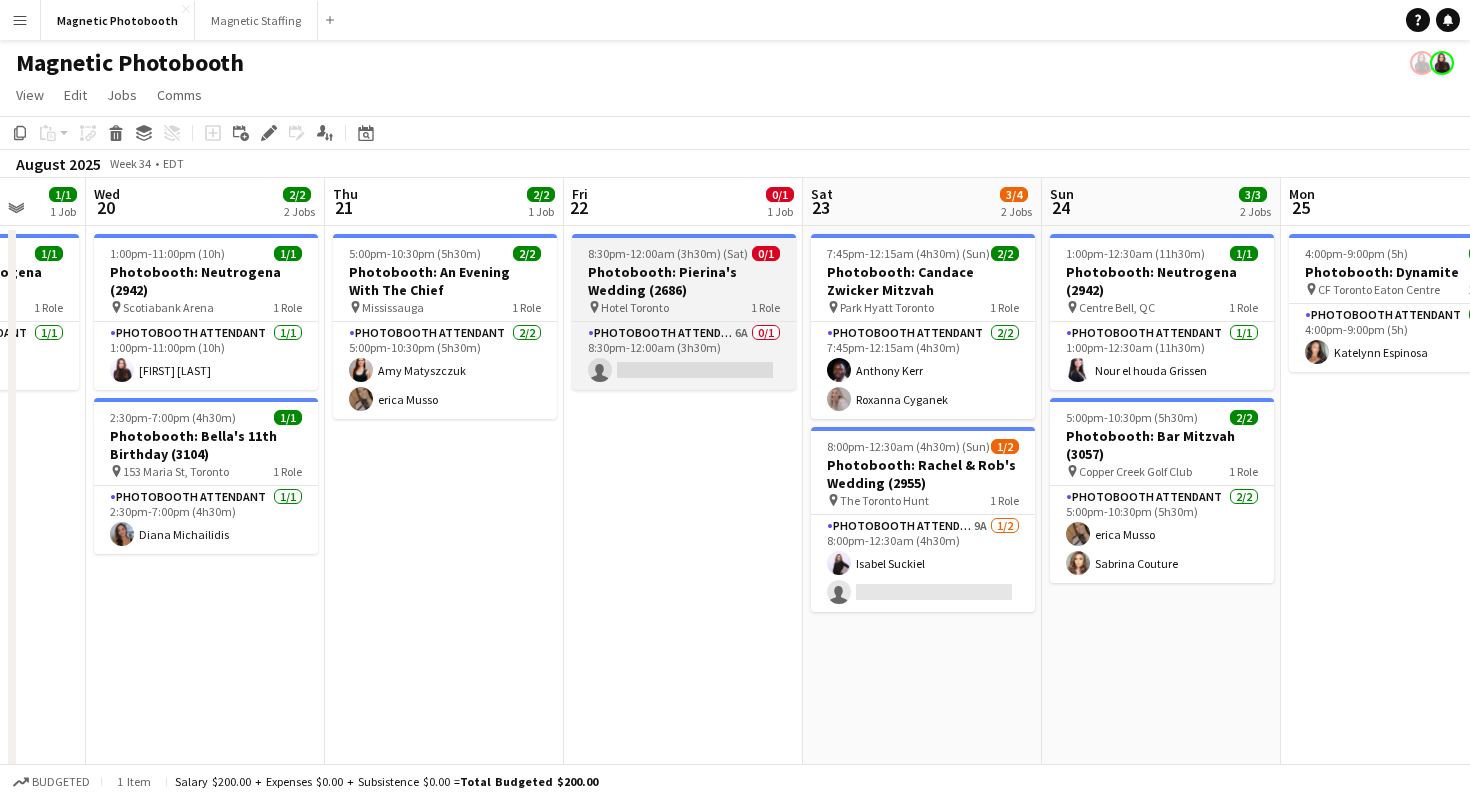 click on "Photobooth: Pierina's Wedding (2686)" at bounding box center (684, 281) 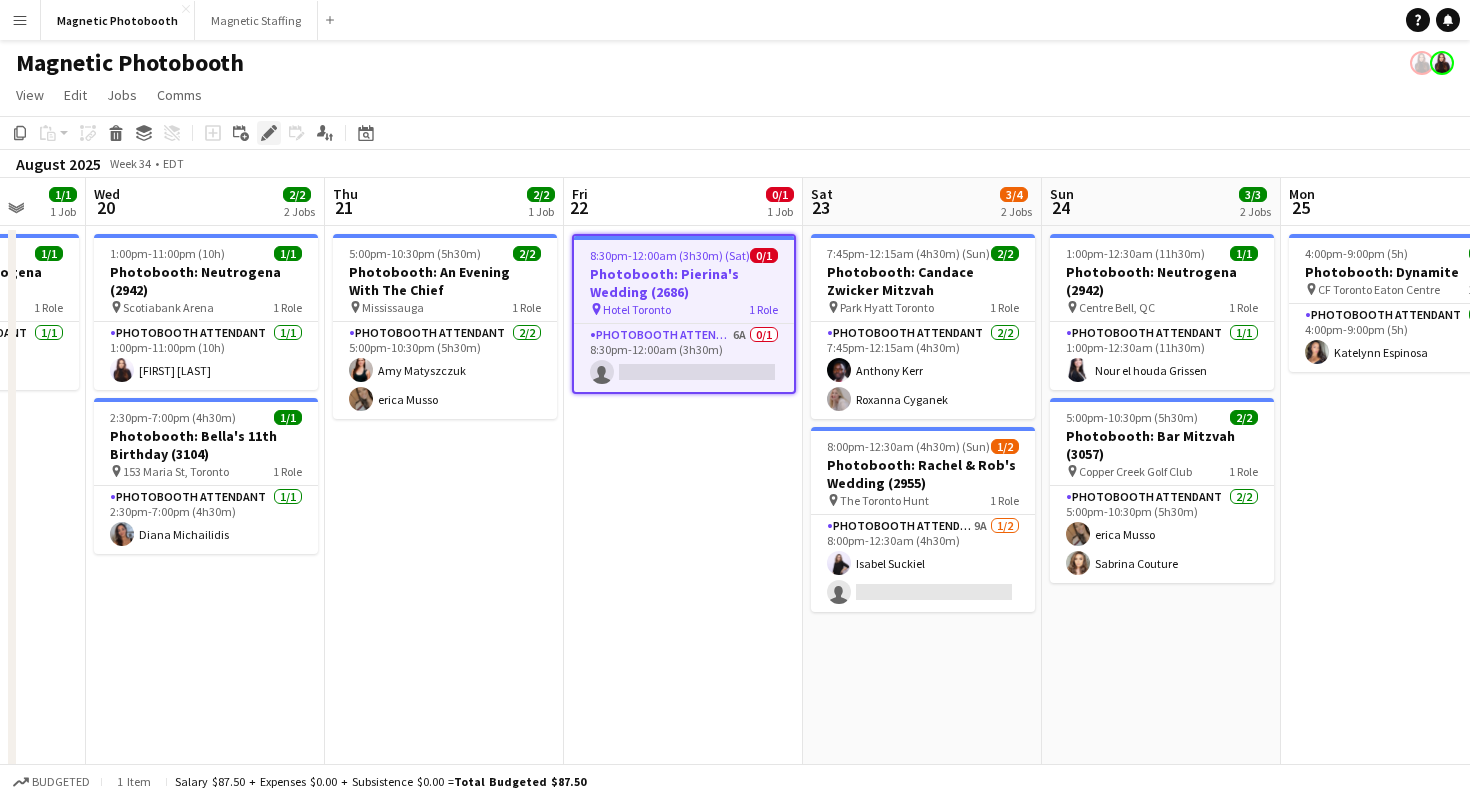 click on "Edit" 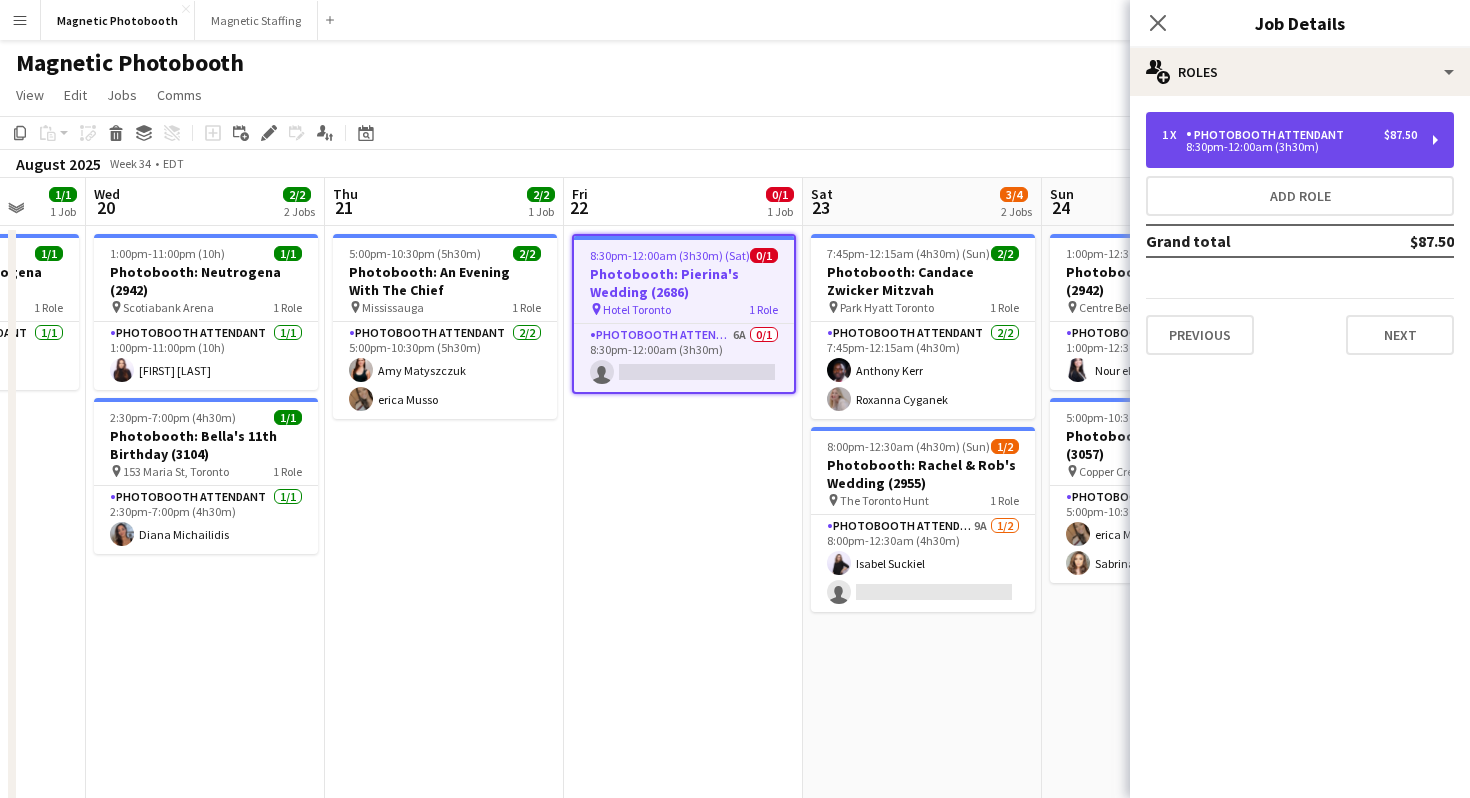 click on "8:30pm-12:00am (3h30m)" at bounding box center (1289, 147) 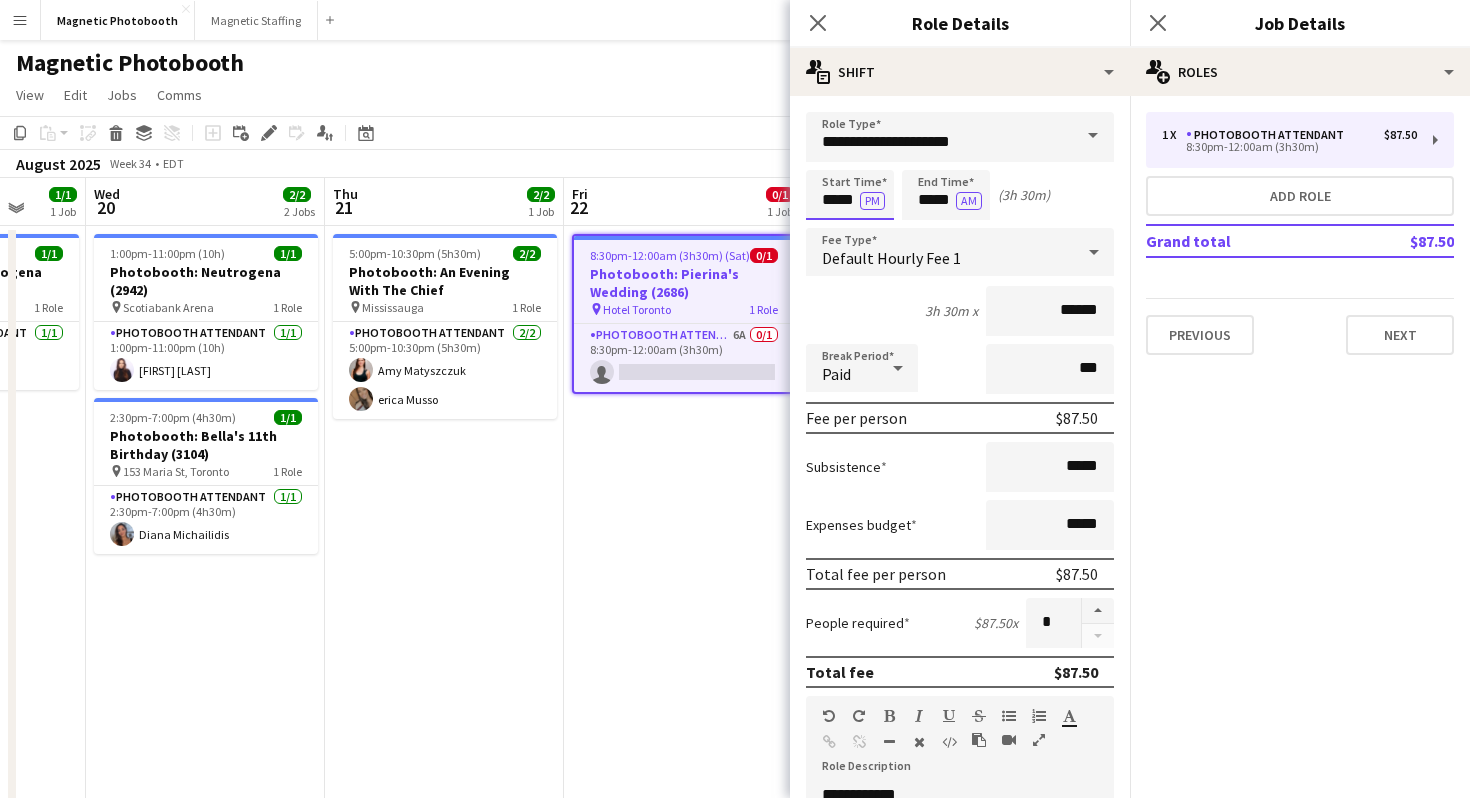 click on "*****" at bounding box center (850, 195) 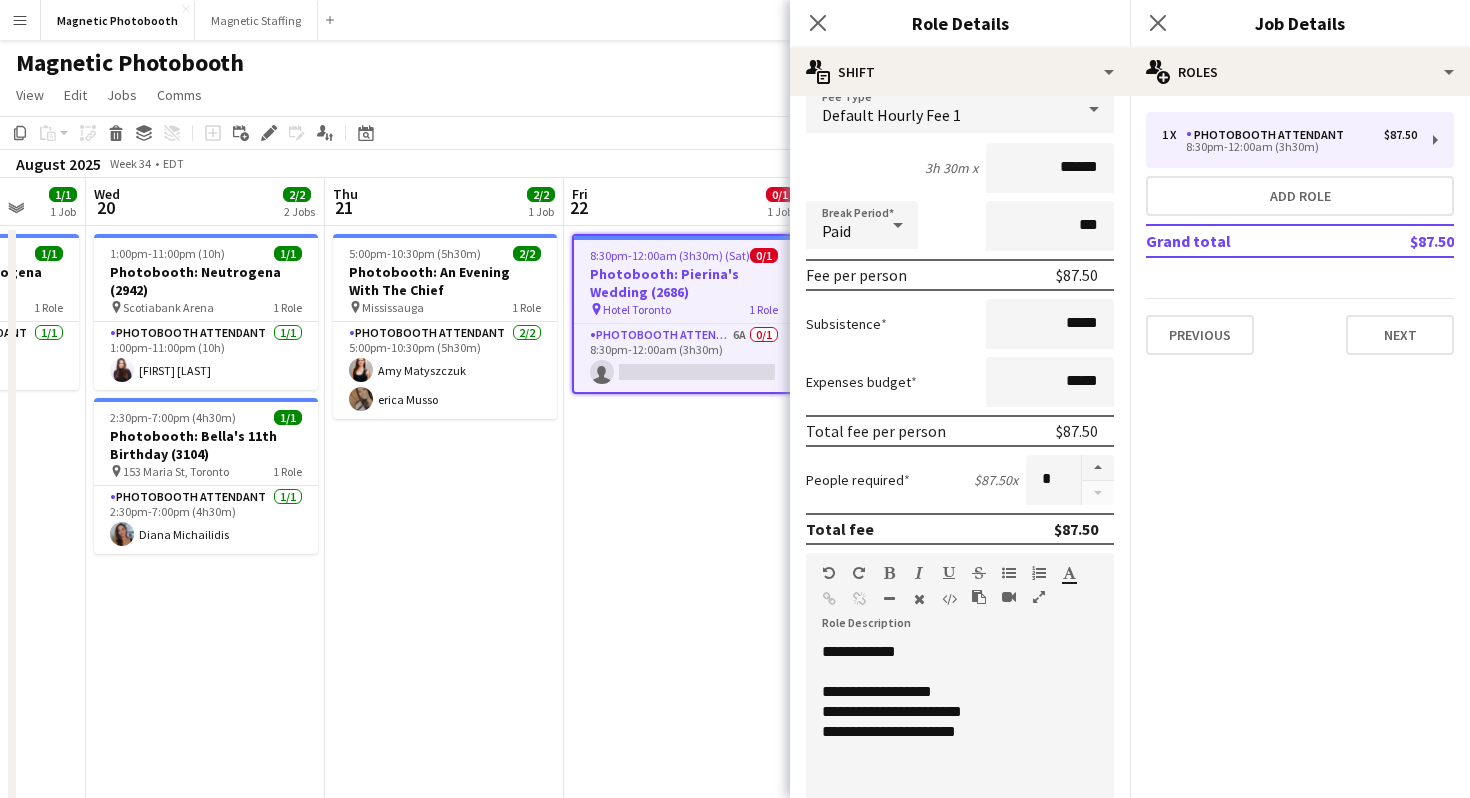 scroll, scrollTop: 132, scrollLeft: 0, axis: vertical 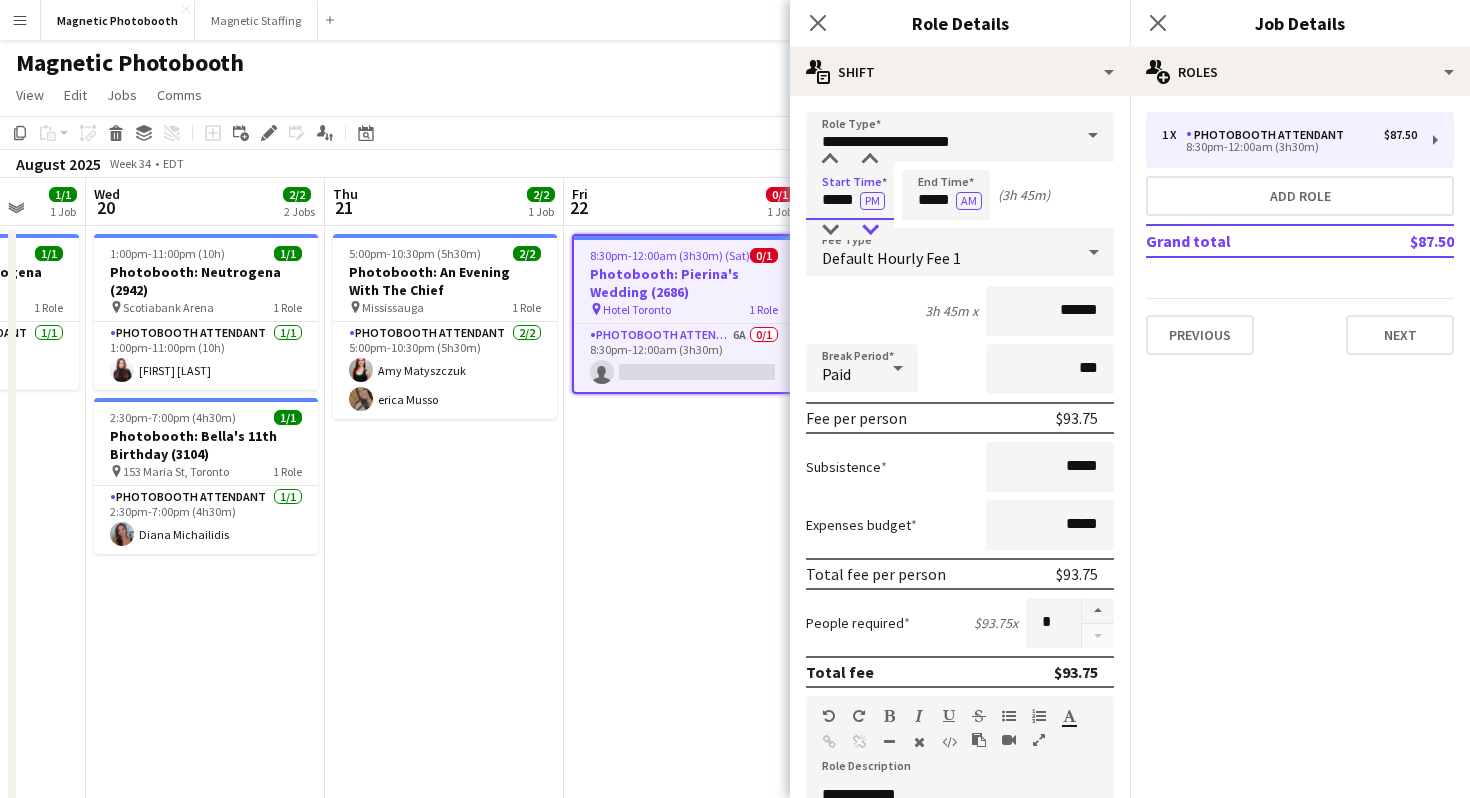 click at bounding box center (870, 230) 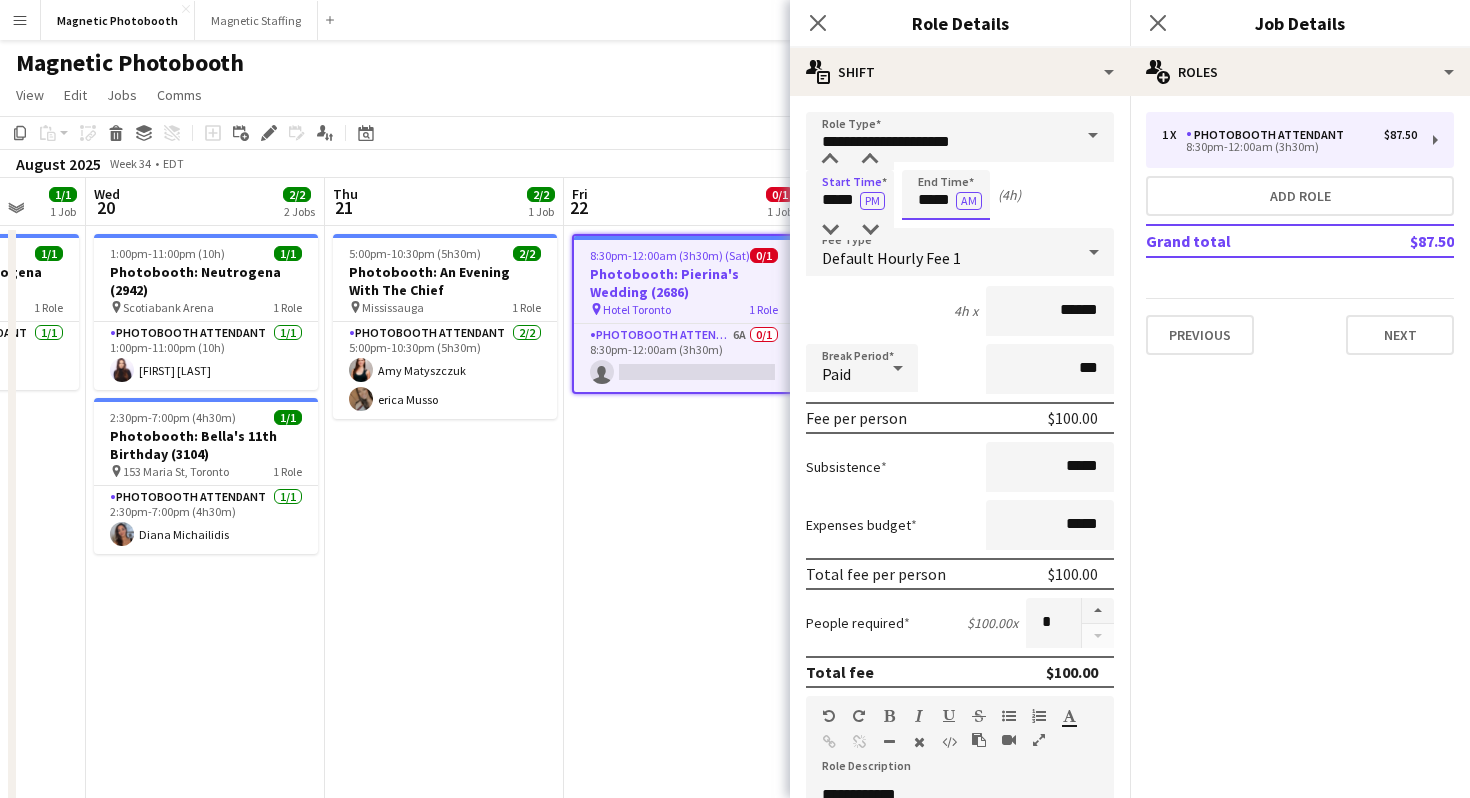 click on "*****" at bounding box center (946, 195) 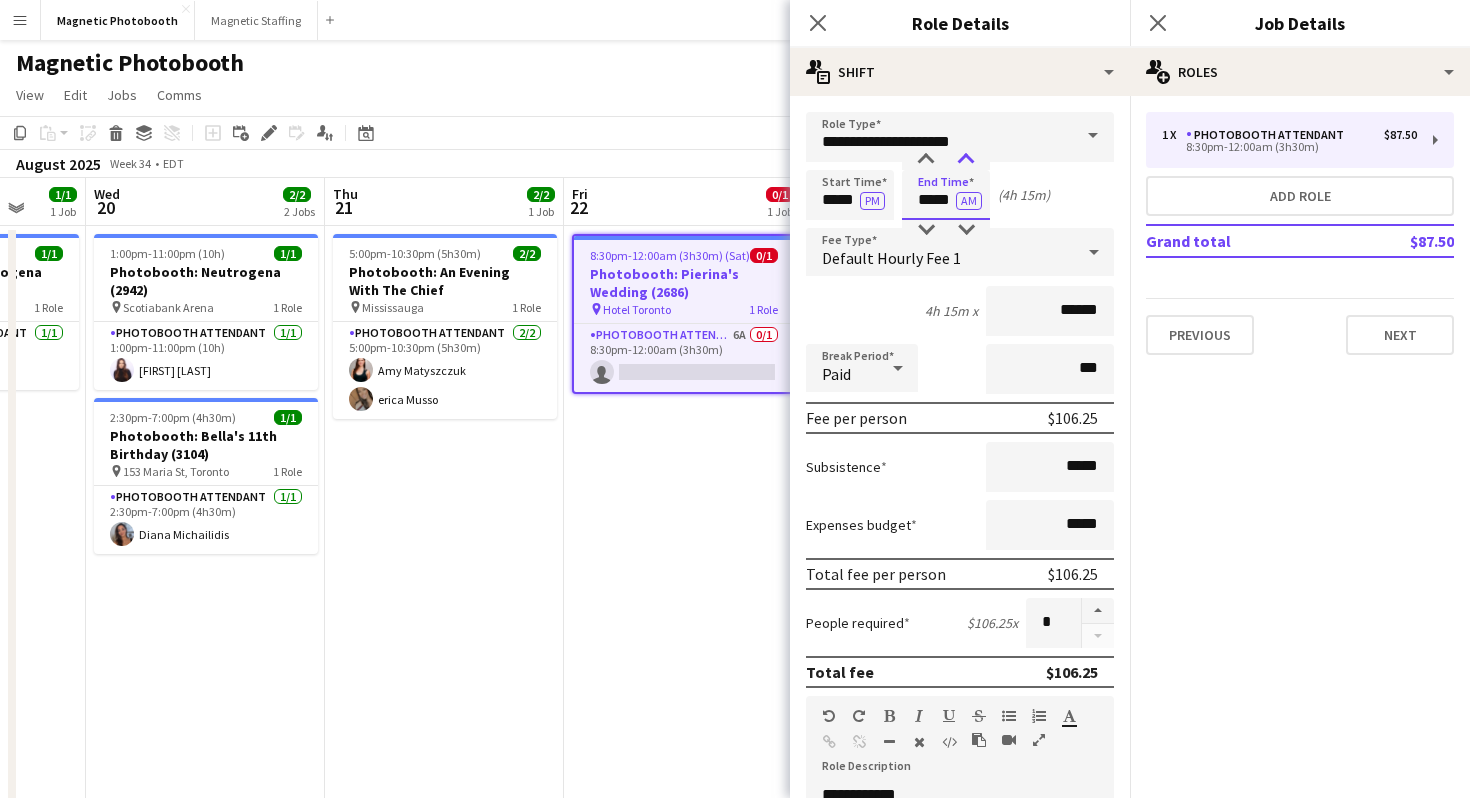 click at bounding box center [966, 160] 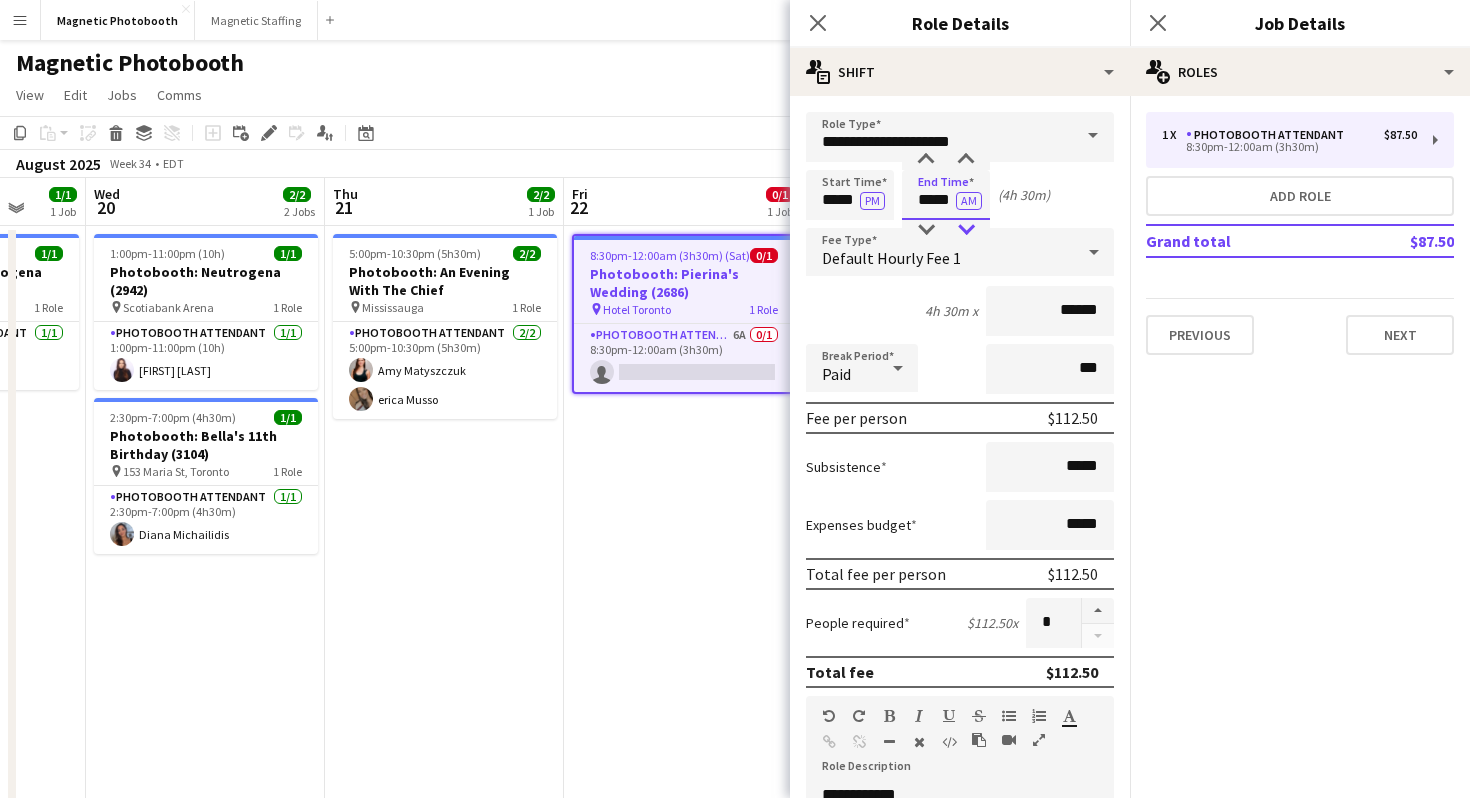 type on "*****" 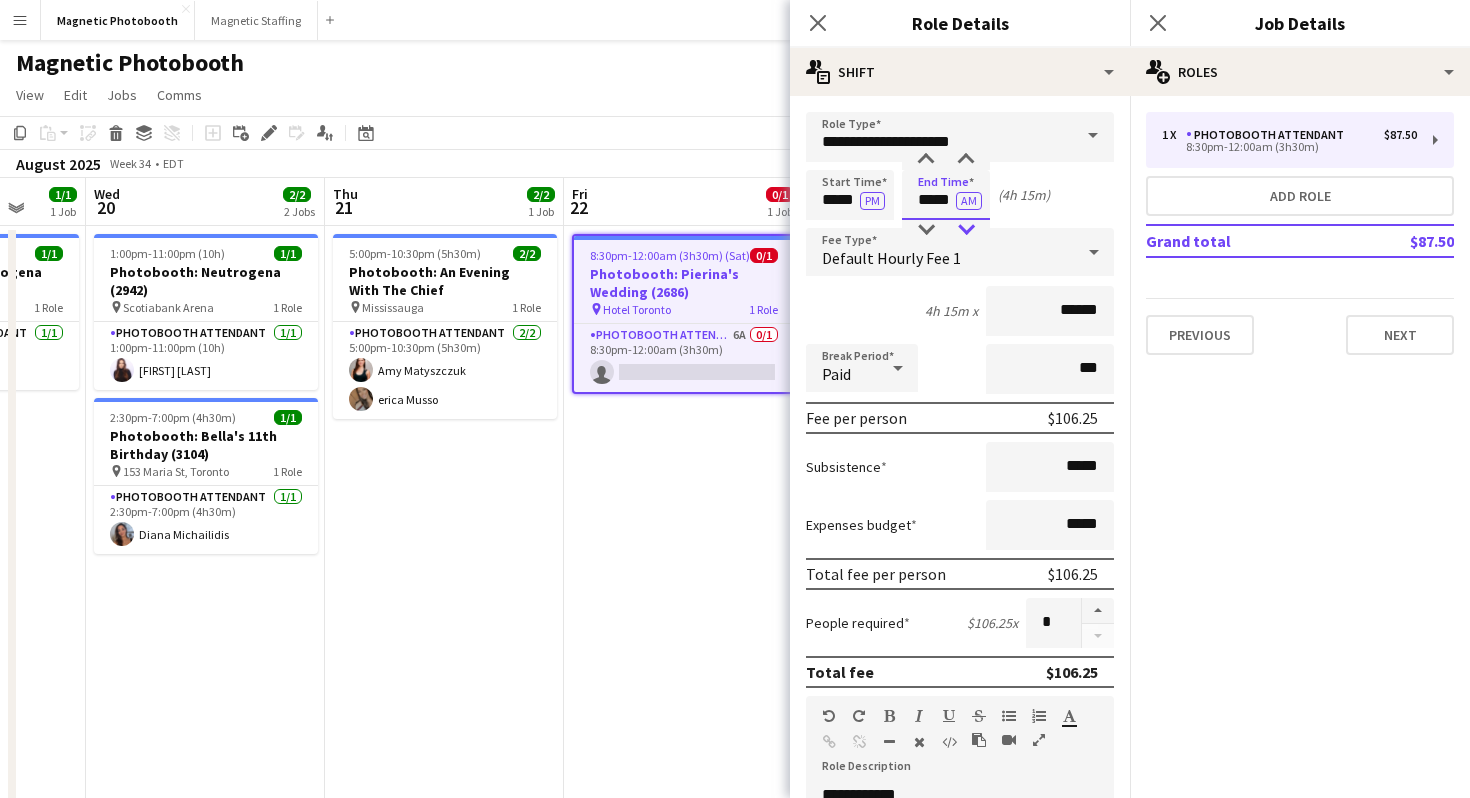 click at bounding box center (966, 230) 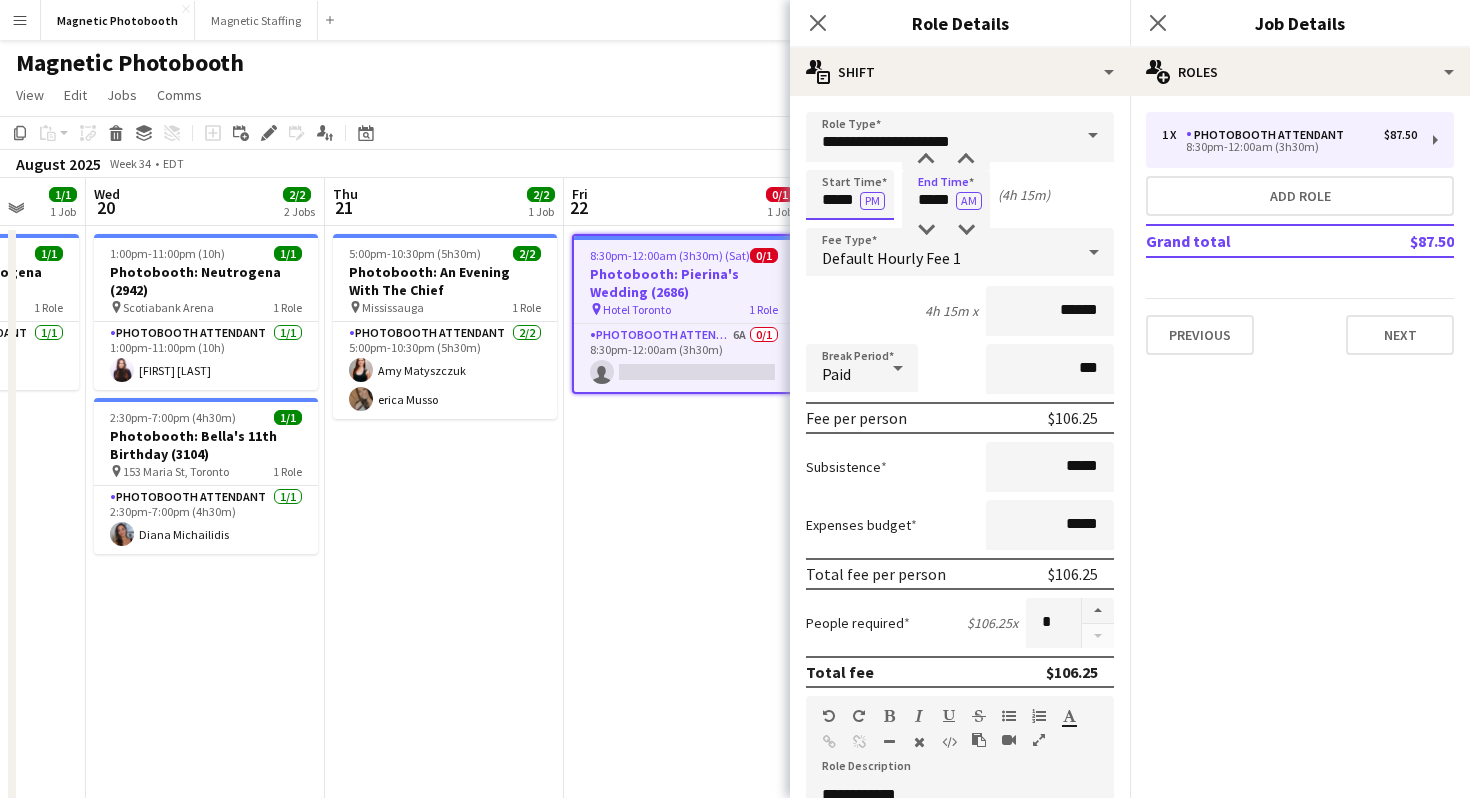 click on "*****" at bounding box center (850, 195) 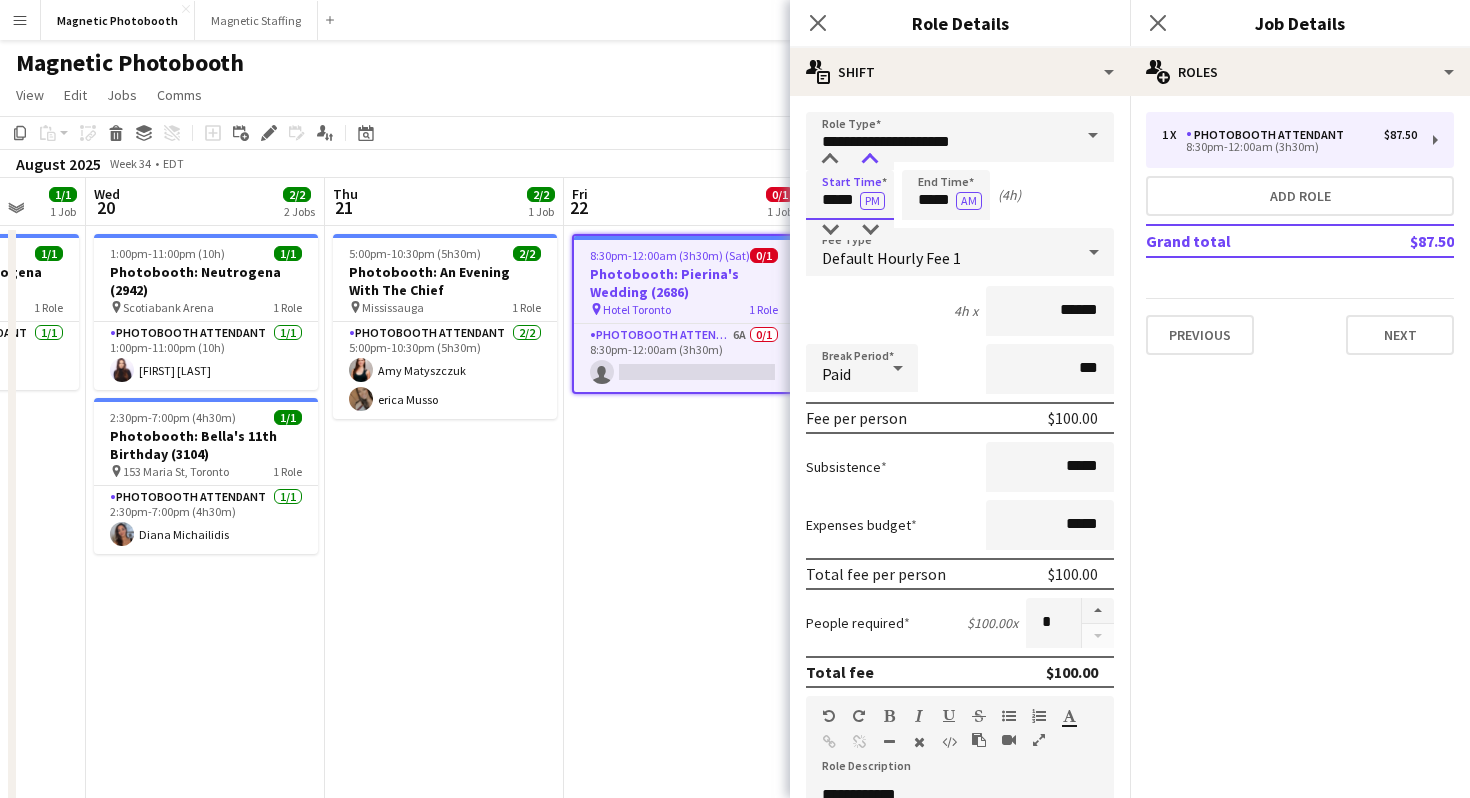 click at bounding box center [870, 160] 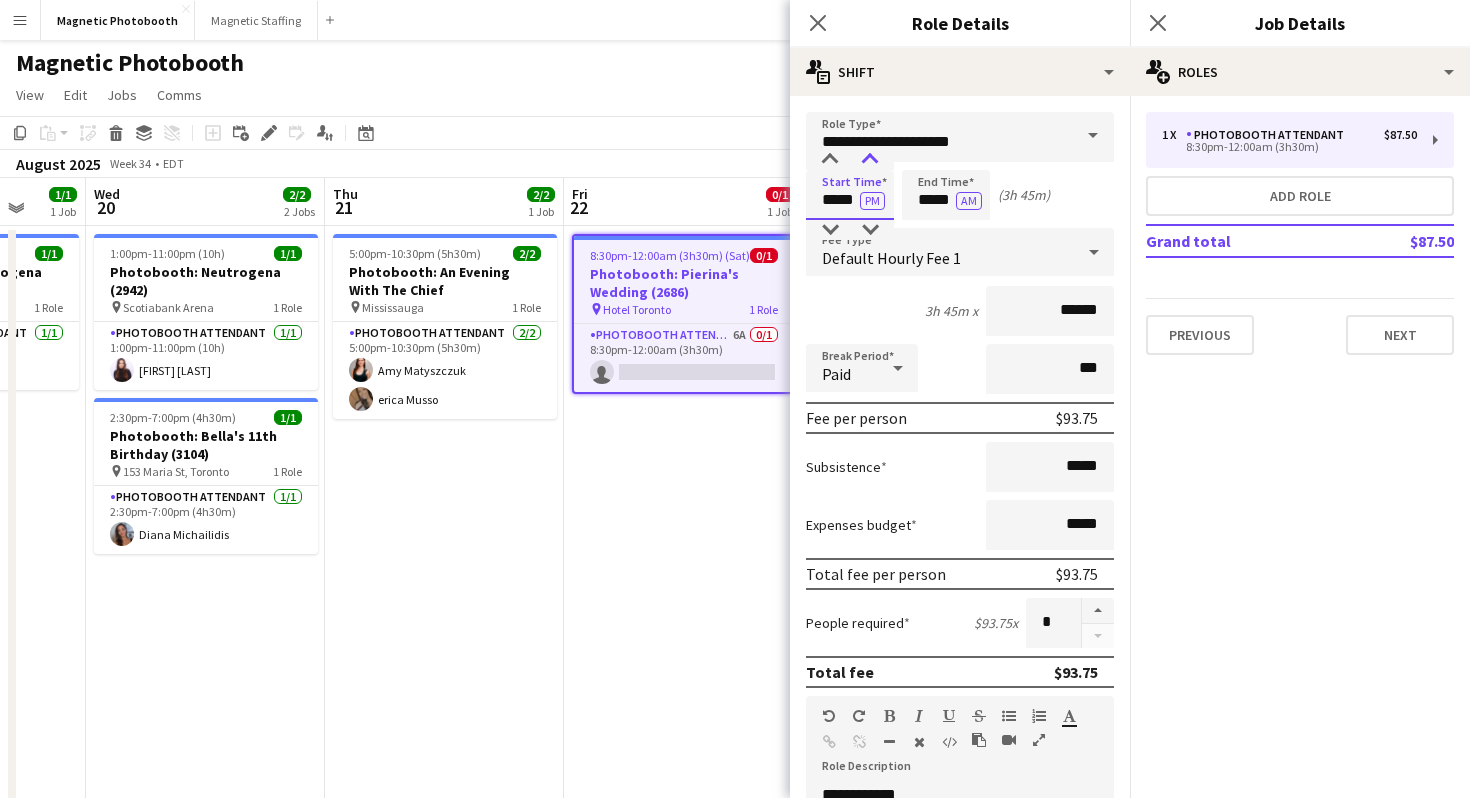 click at bounding box center [870, 160] 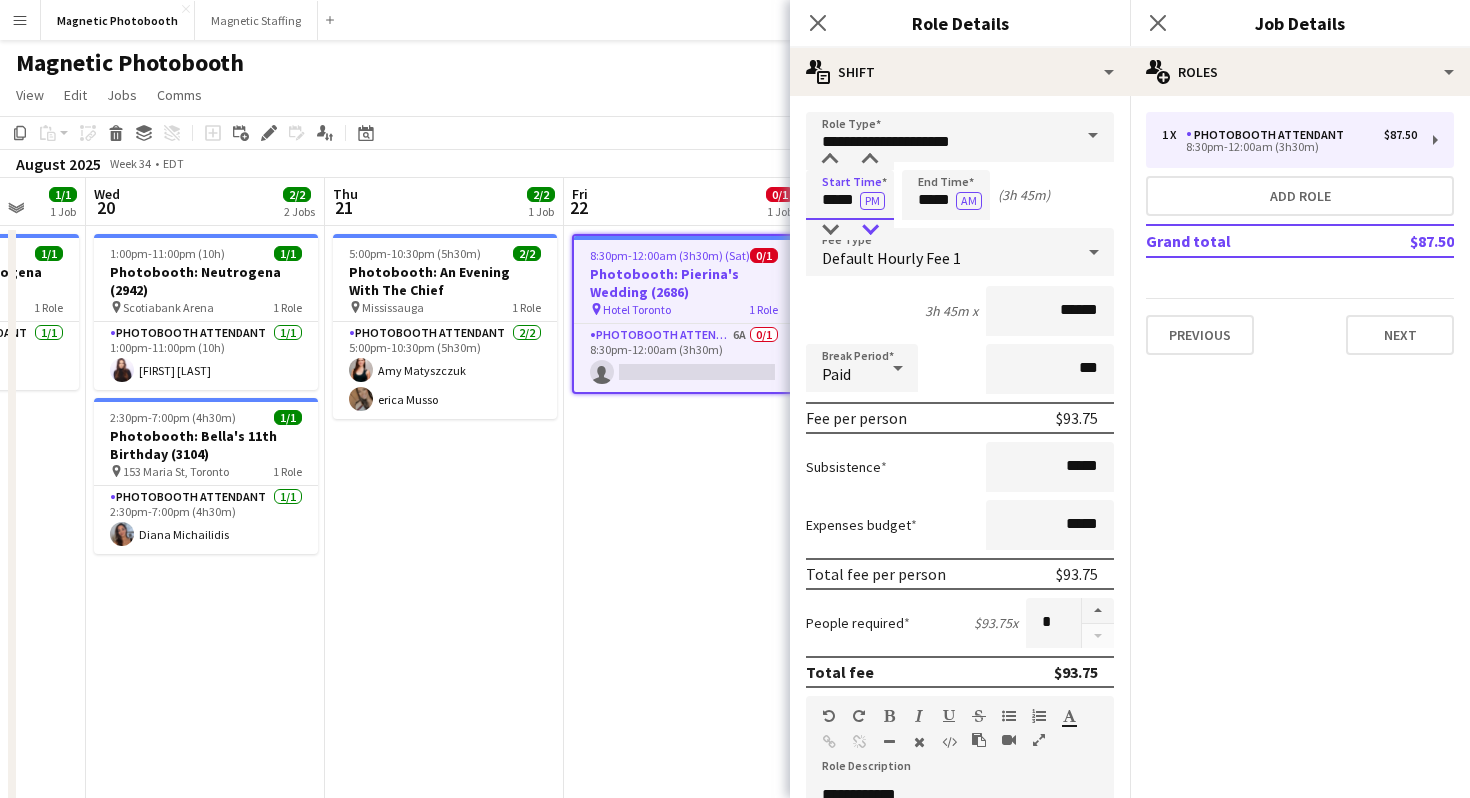 type on "*****" 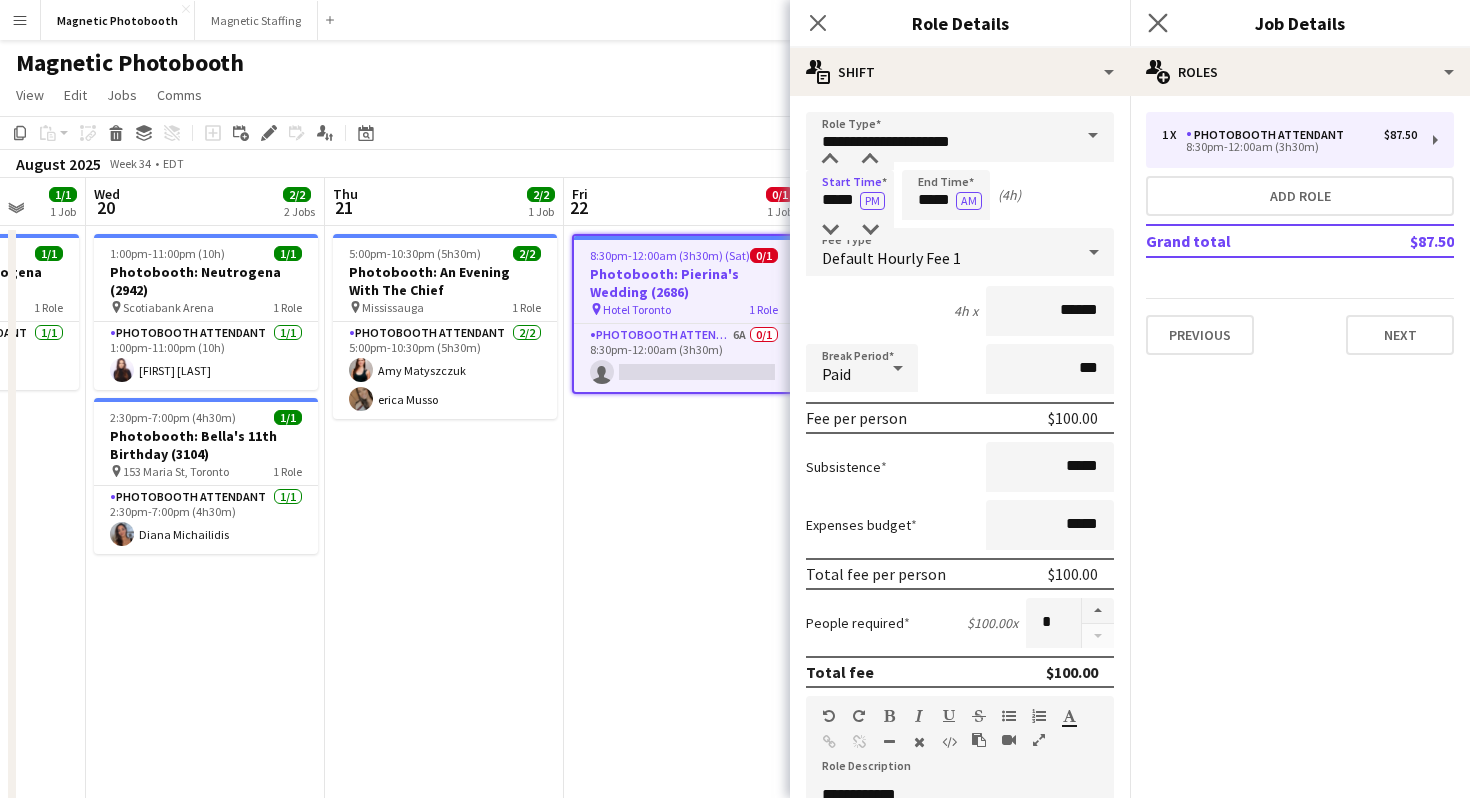 click on "Close pop-in" 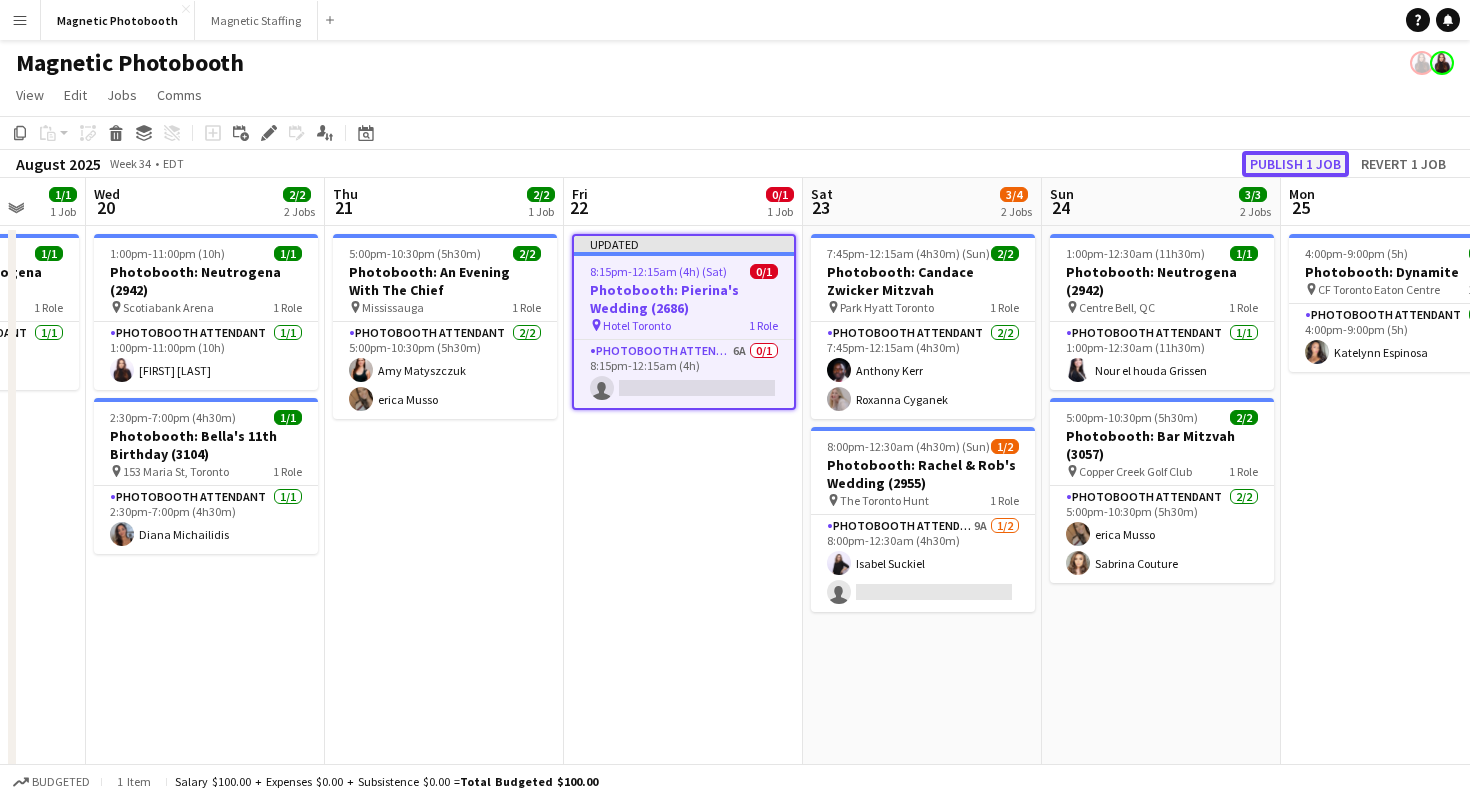 click on "Publish 1 job" 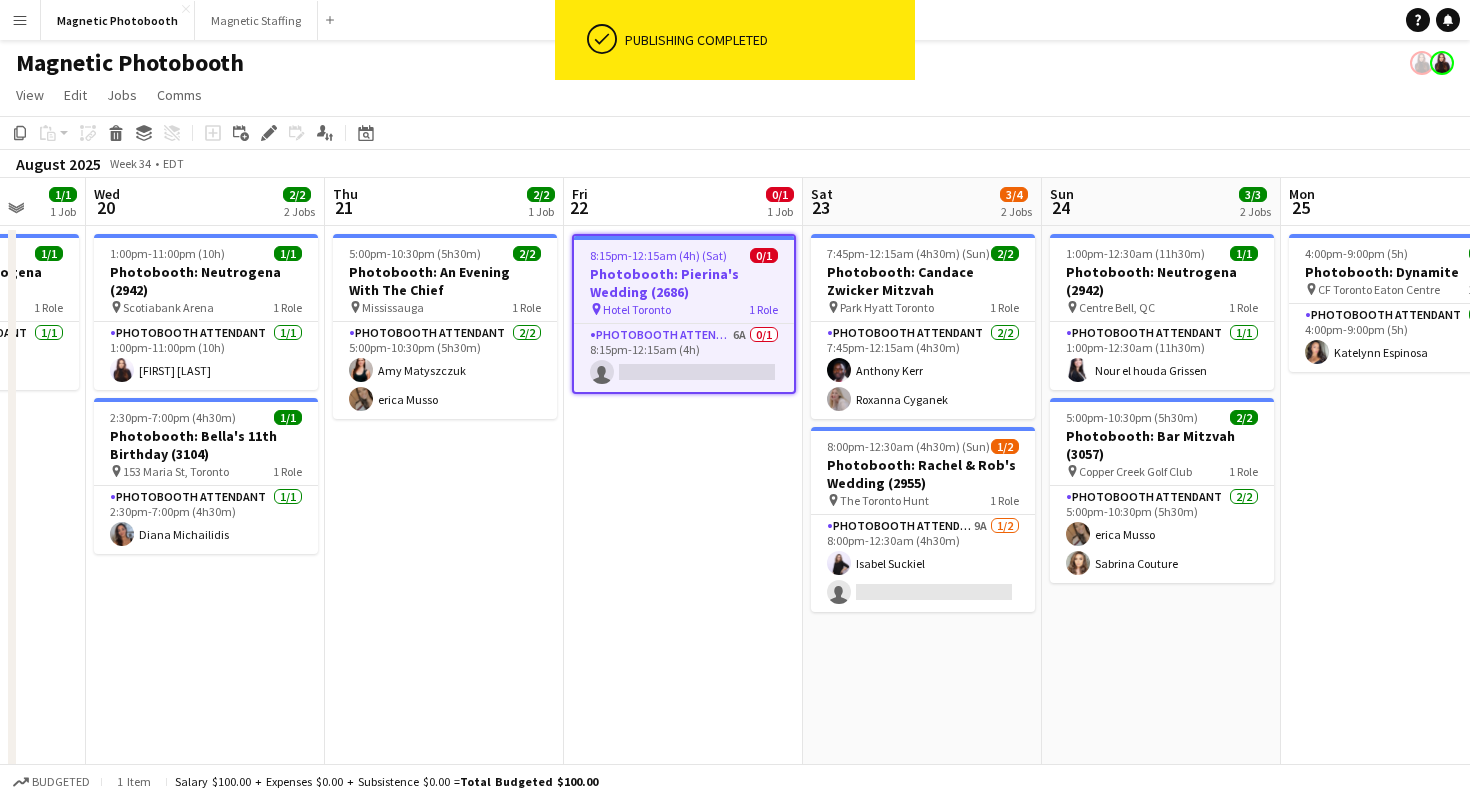 click on "8:15pm-12:15am (4h) (Sat)   0/1    Photobooth: Pierina's Wedding (2686)
pin
Hotel Toronto   1 Role   Photobooth Attendant    6A   0/1   8:15pm-12:15am (4h)
single-neutral-actions" at bounding box center [684, 314] 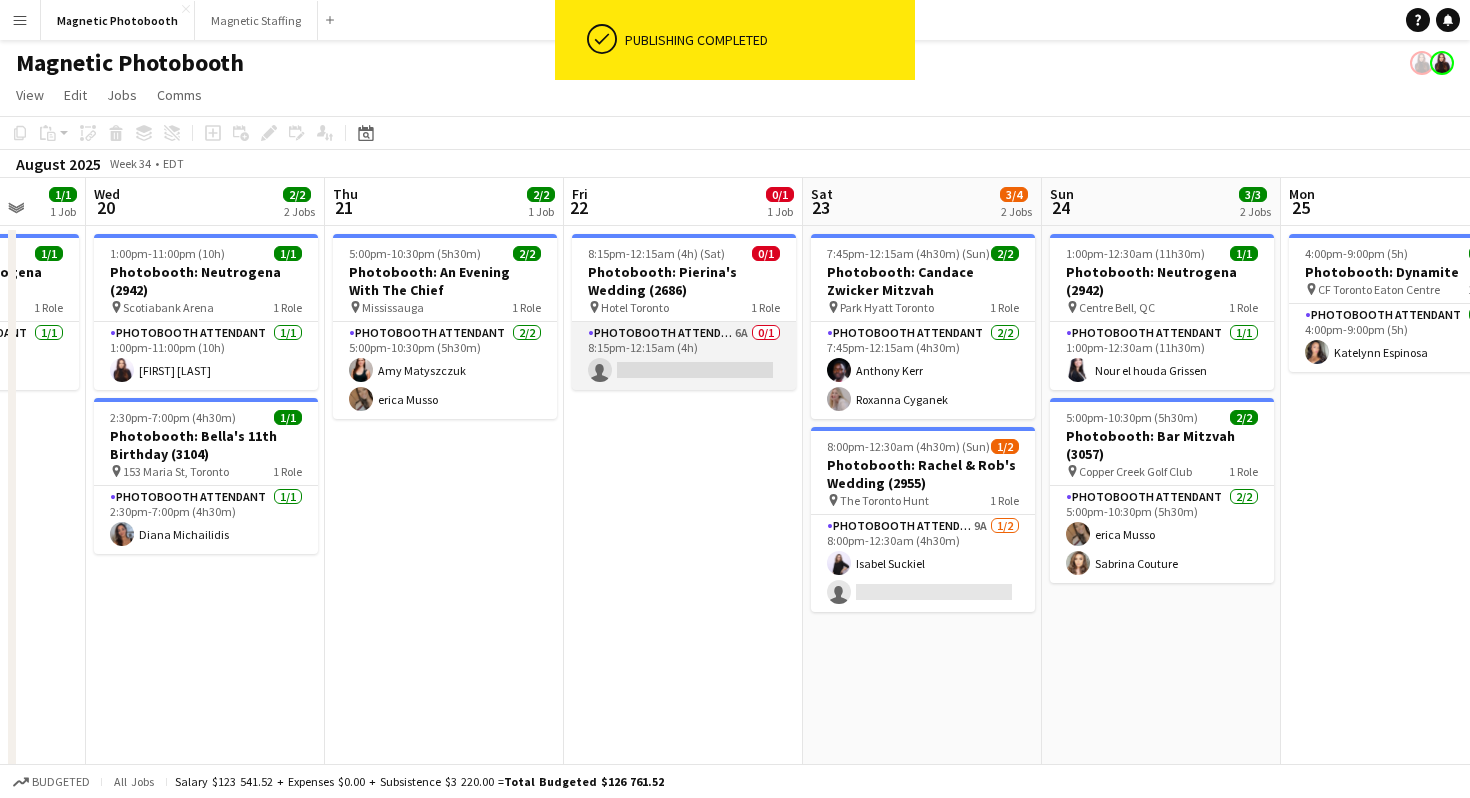click on "Photobooth Attendant    6A   0/1   8:15pm-12:15am (4h)
single-neutral-actions" at bounding box center (684, 356) 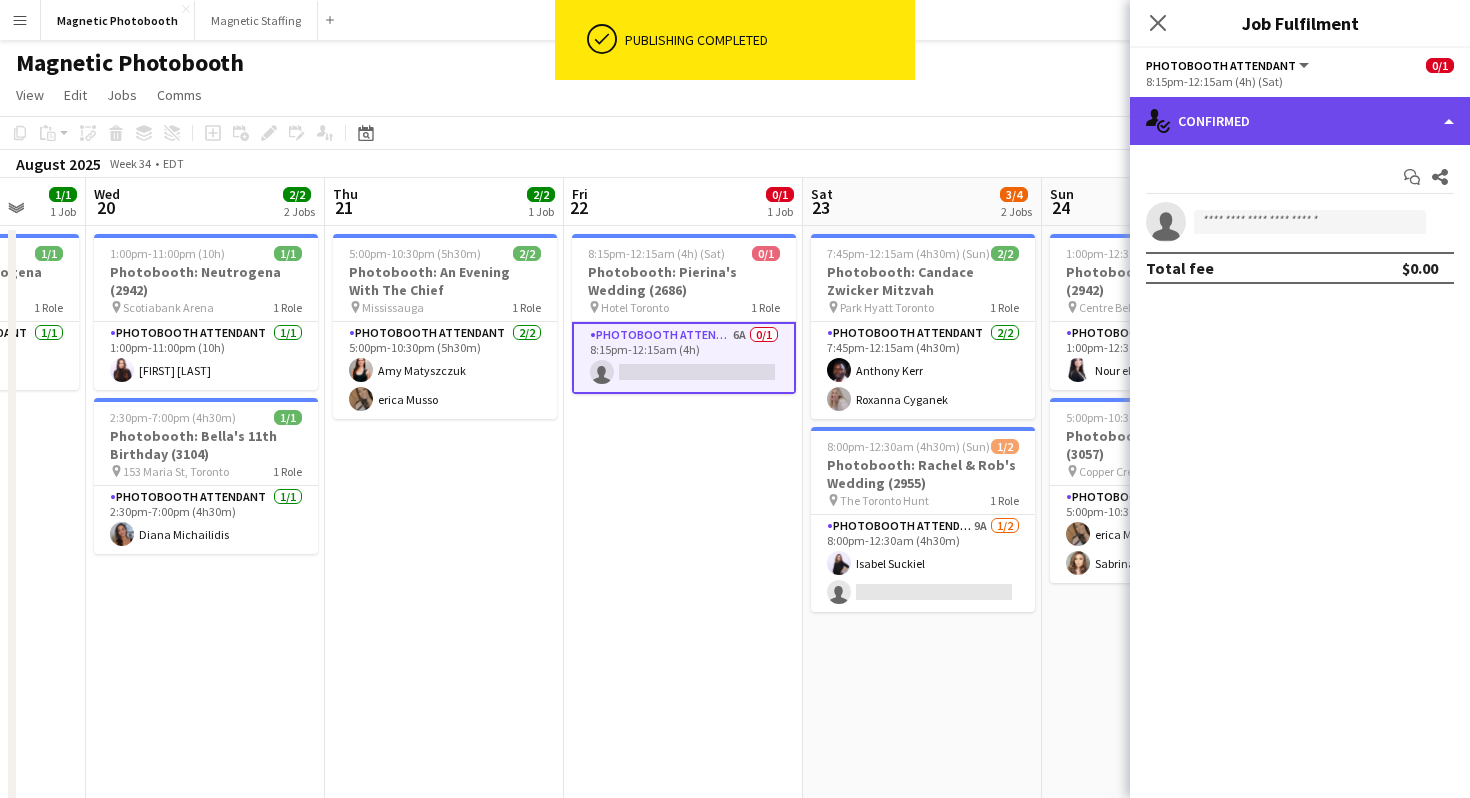 click on "single-neutral-actions-check-2
Confirmed" 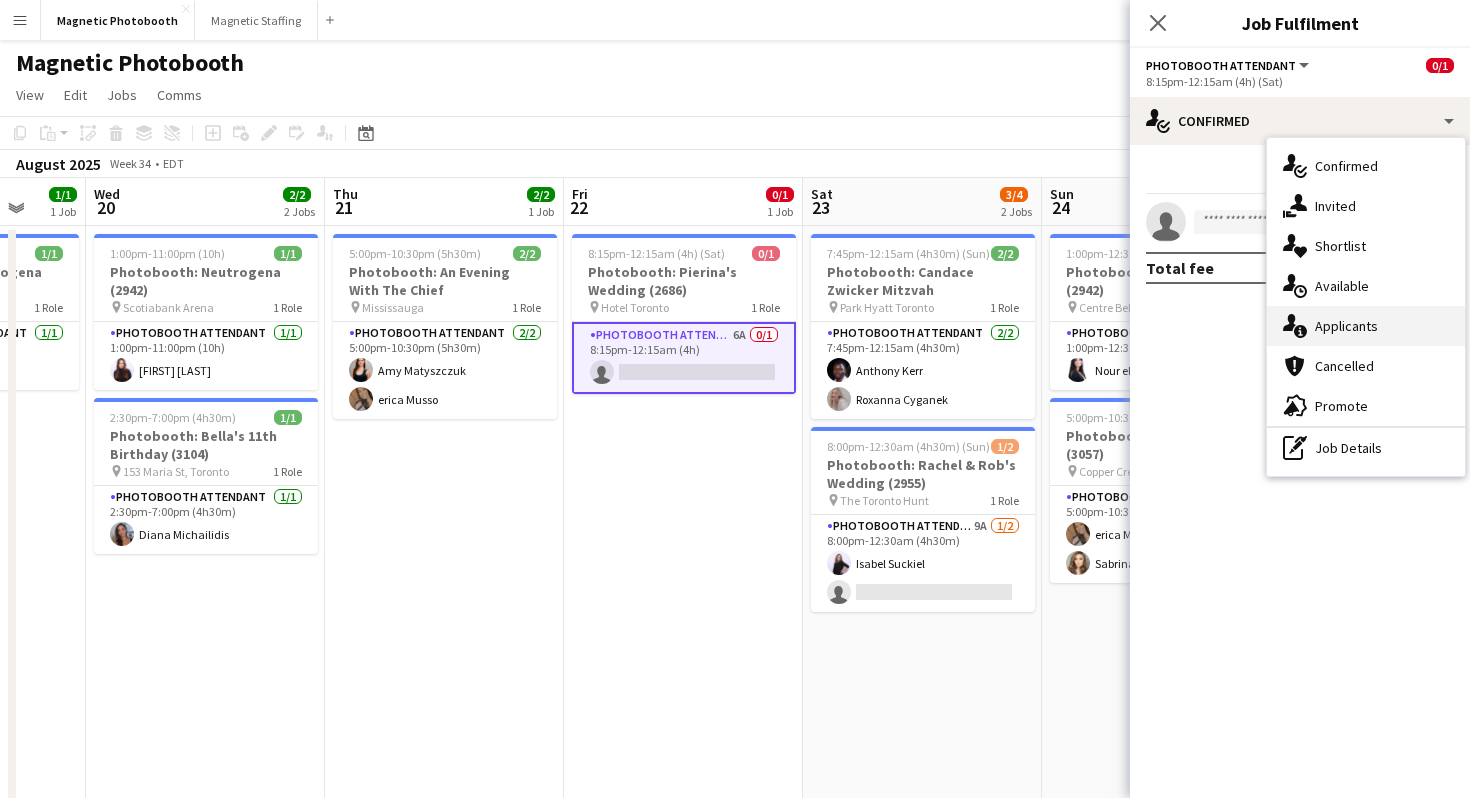 click on "single-neutral-actions-information
Applicants" at bounding box center [1366, 326] 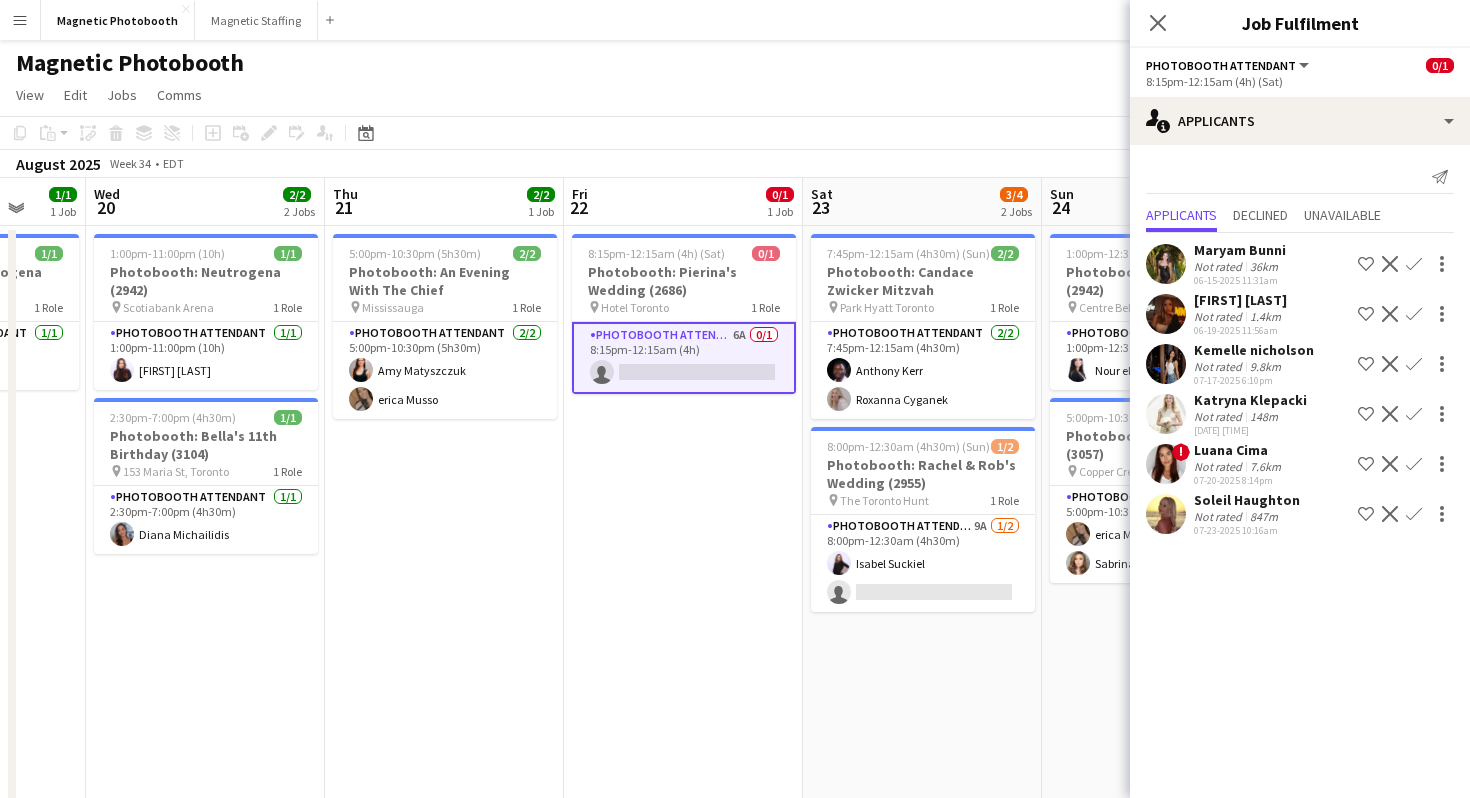 click on "Photobooth Attendant    6A   0/1   8:15pm-12:15am (4h)
single-neutral-actions" at bounding box center (684, 358) 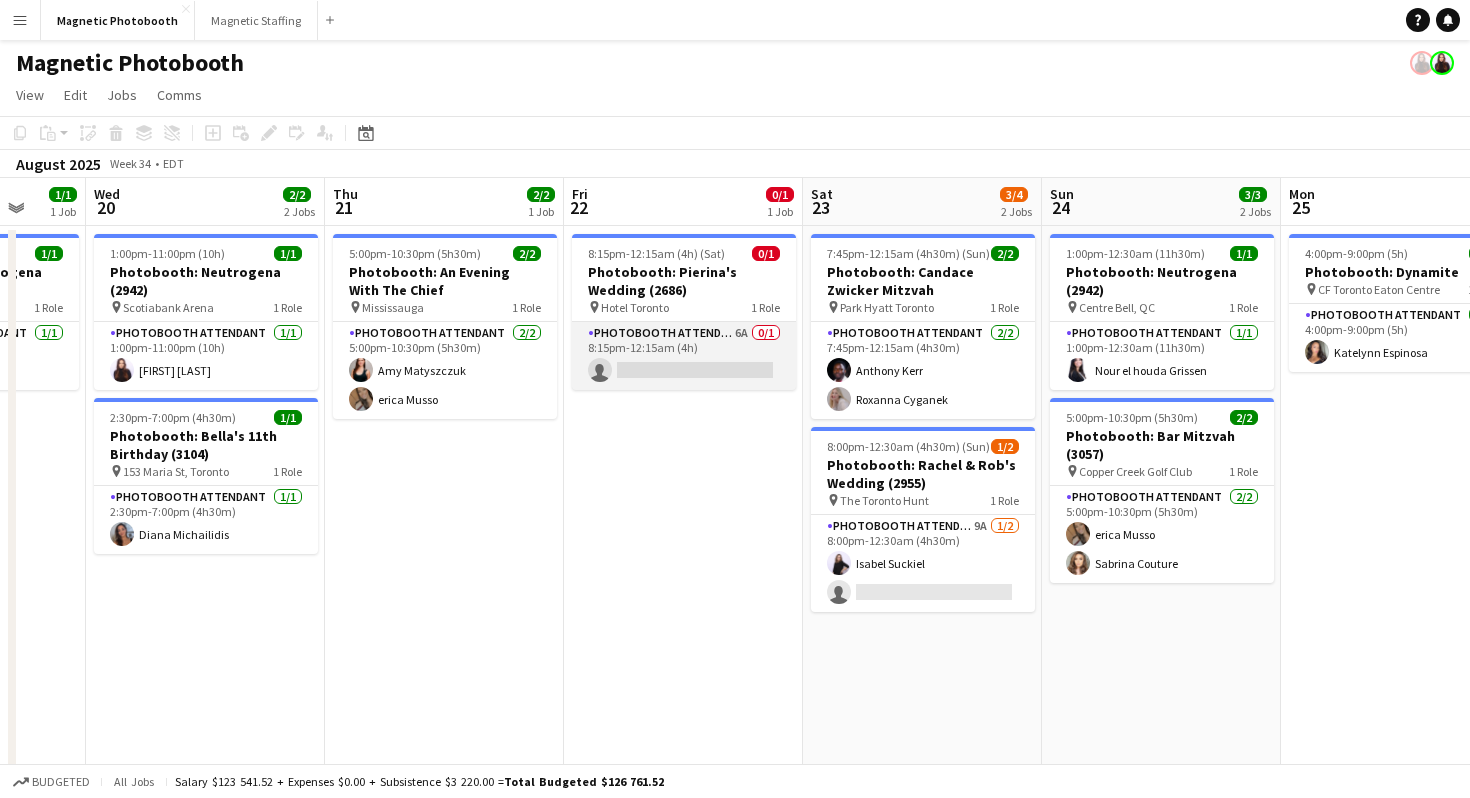 click on "Photobooth Attendant    6A   0/1   8:15pm-12:15am (4h)
single-neutral-actions" at bounding box center (684, 356) 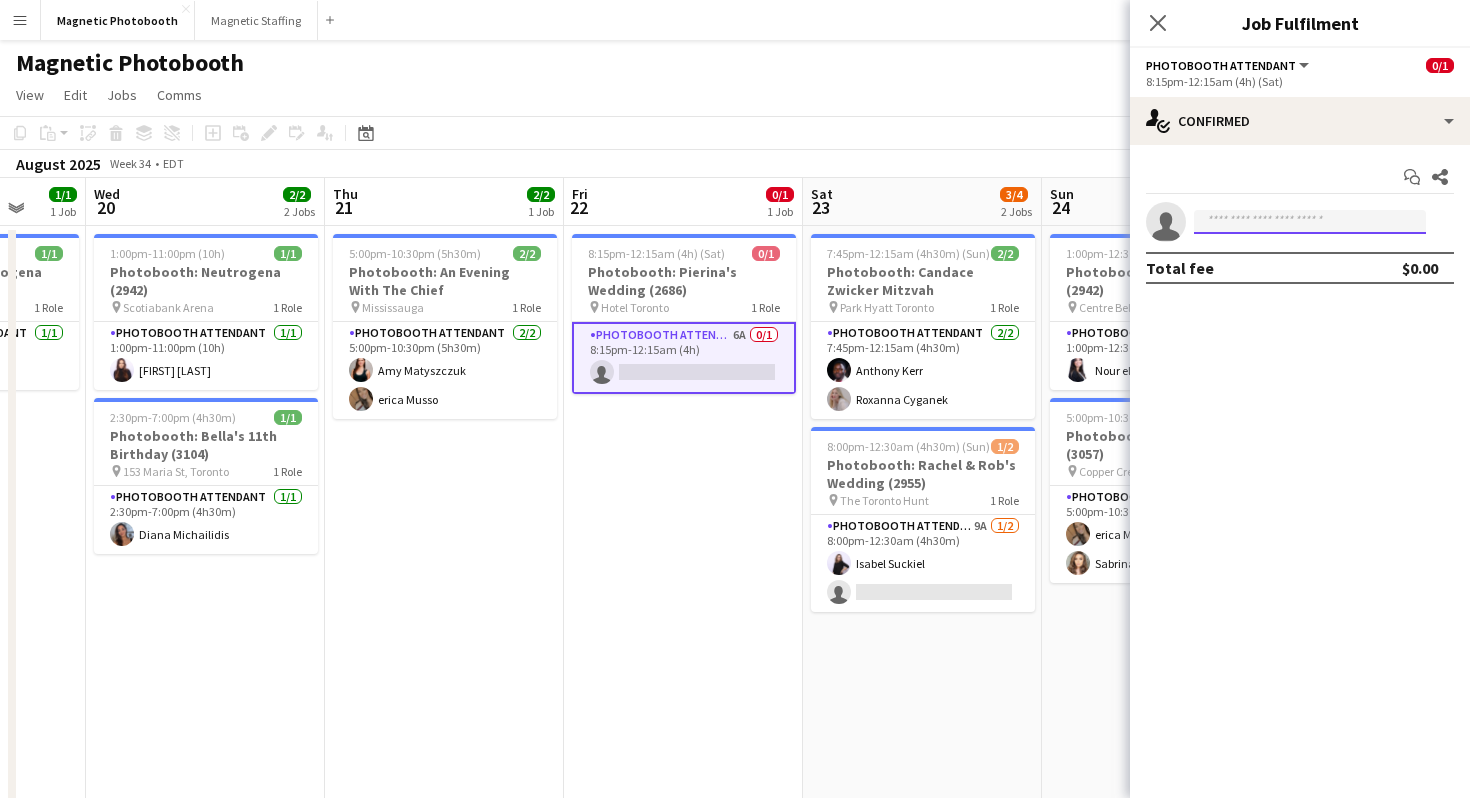 click at bounding box center (1310, 222) 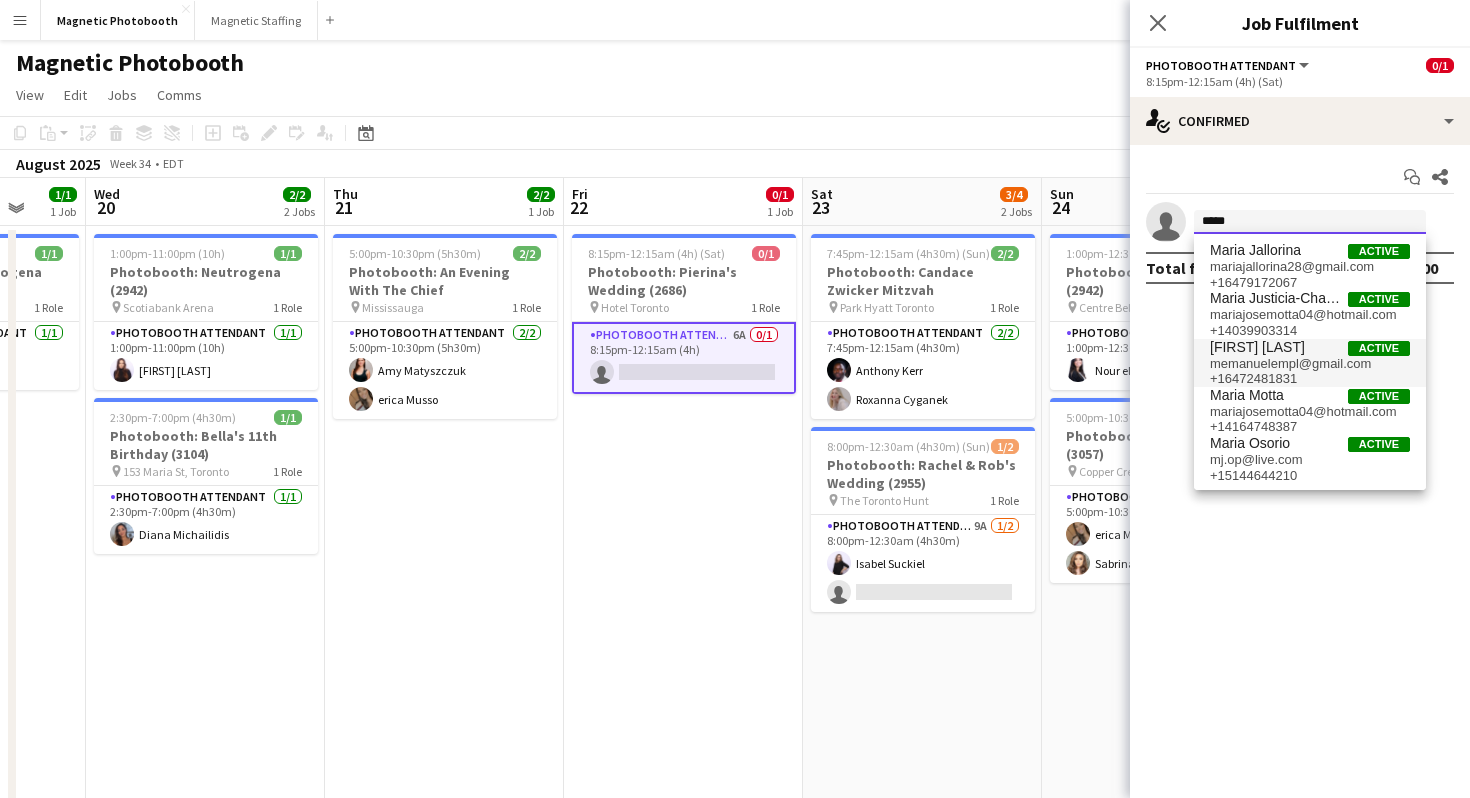 type on "*****" 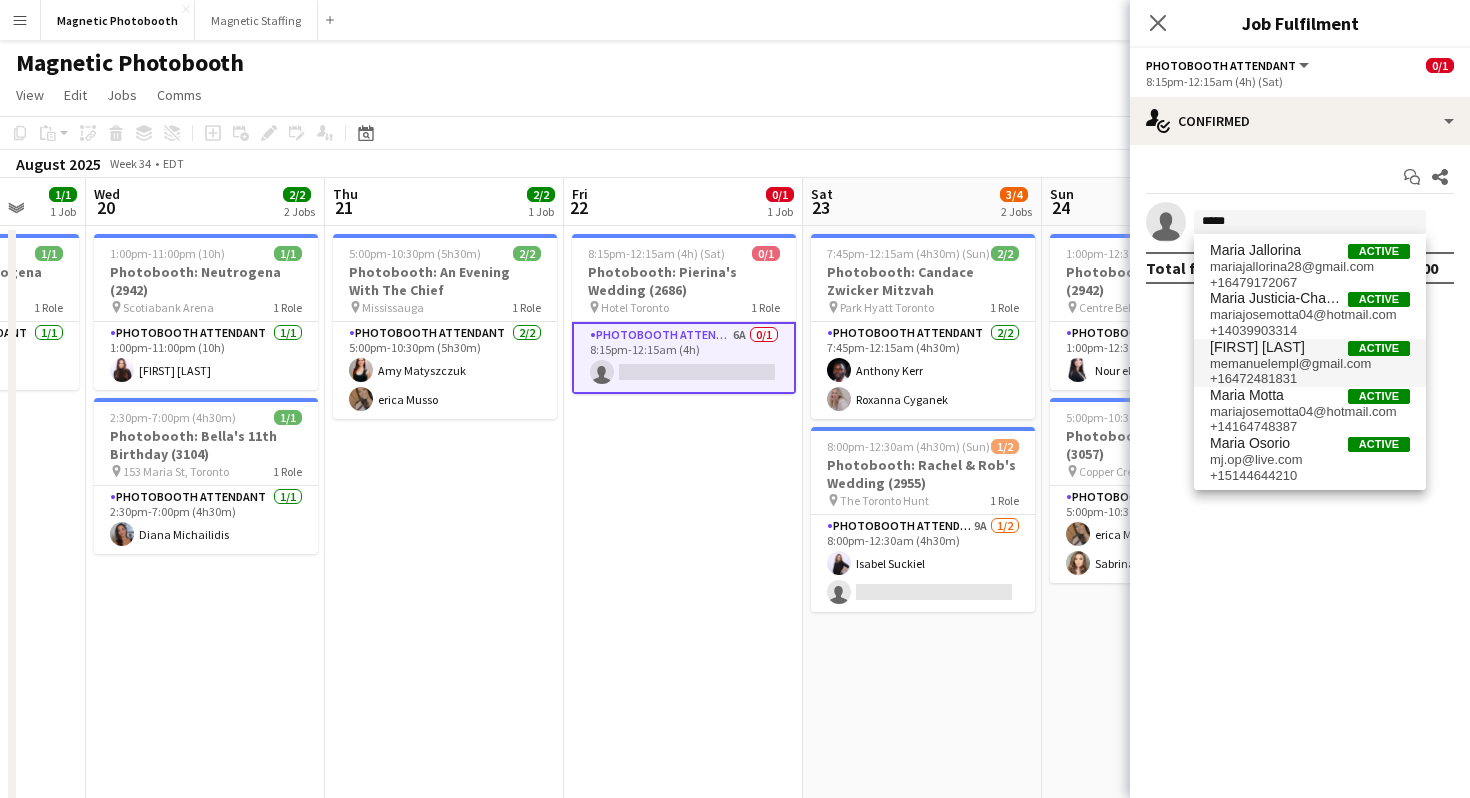 click on "+16472481831" at bounding box center [1310, 379] 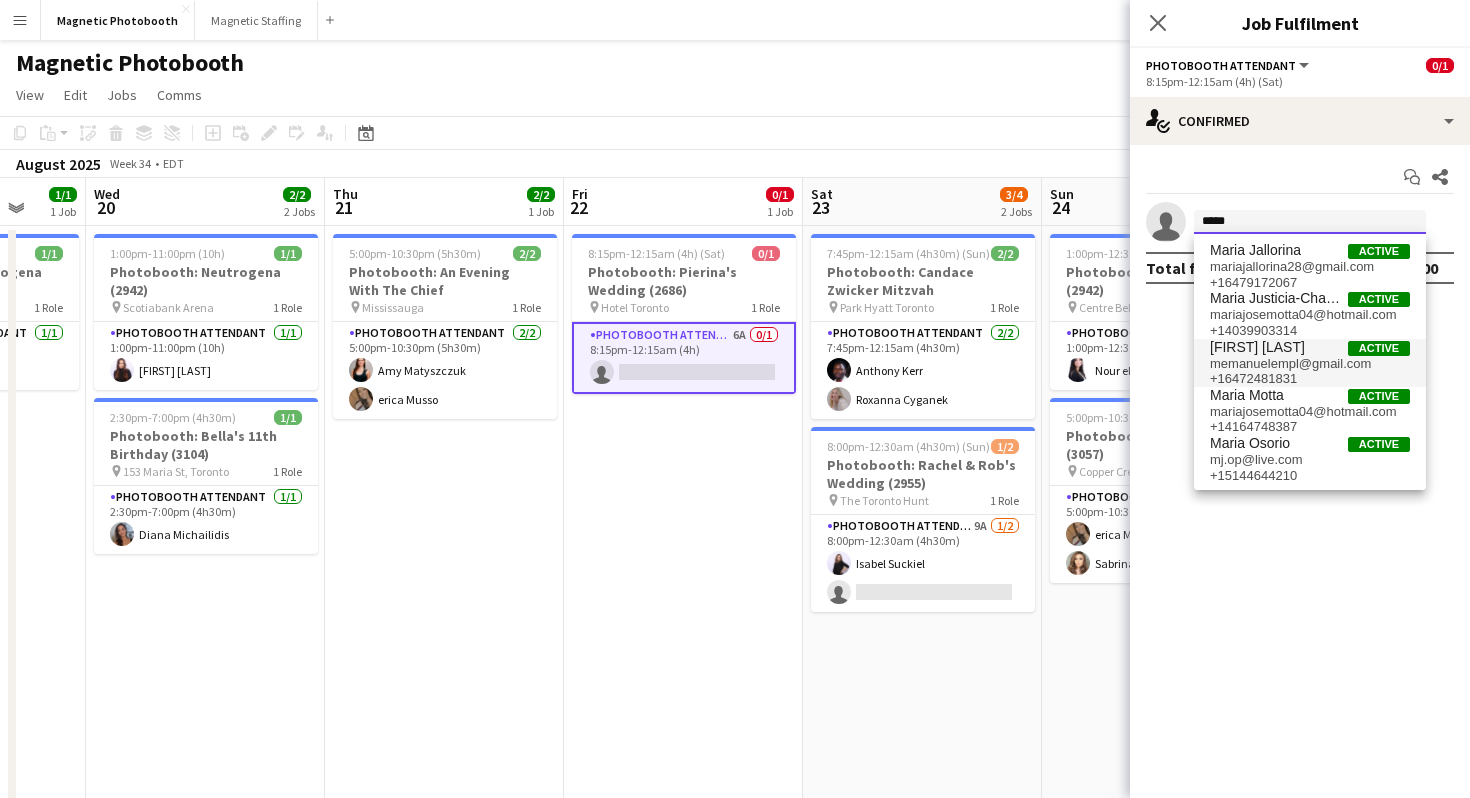 type 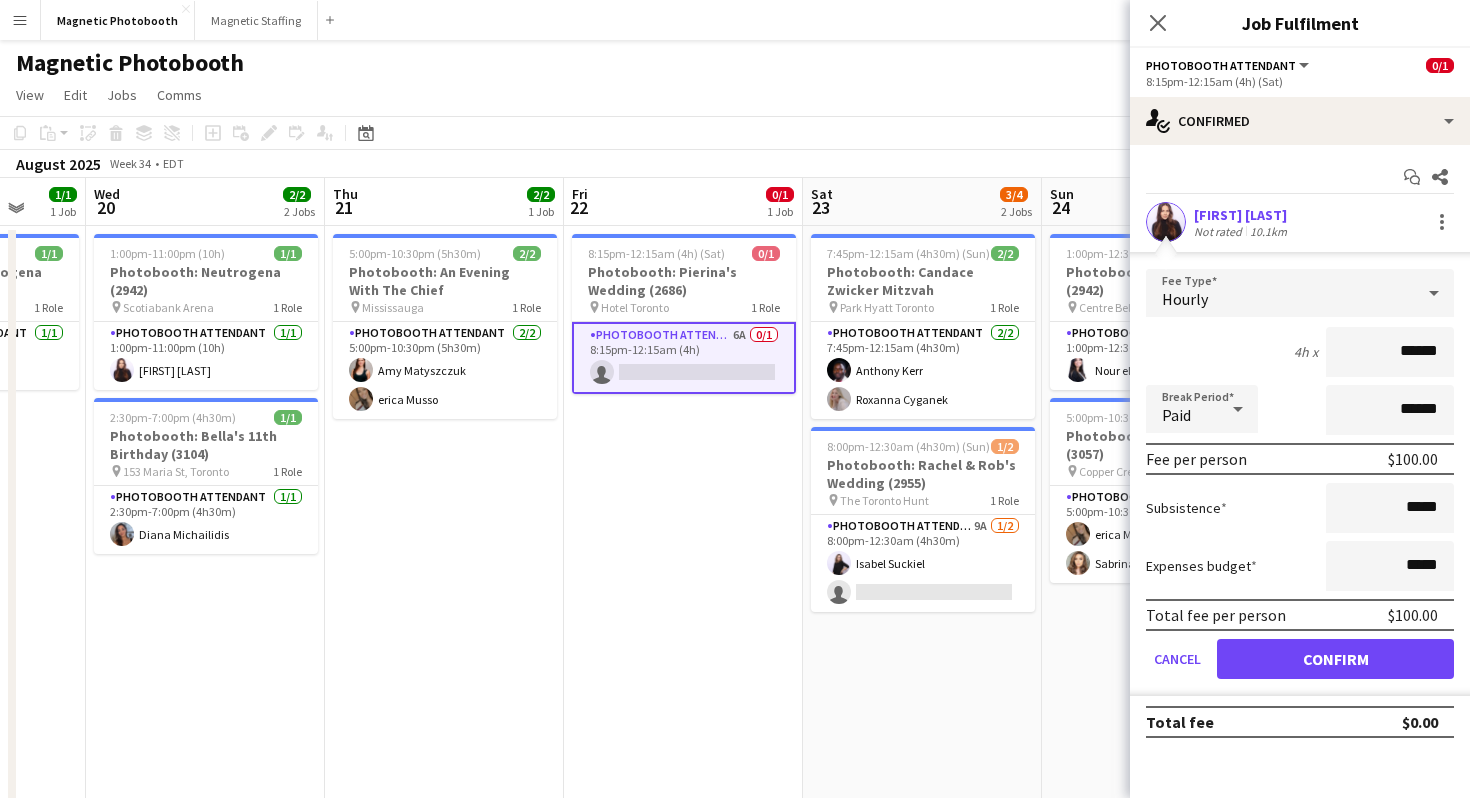 click on "******" at bounding box center (1390, 352) 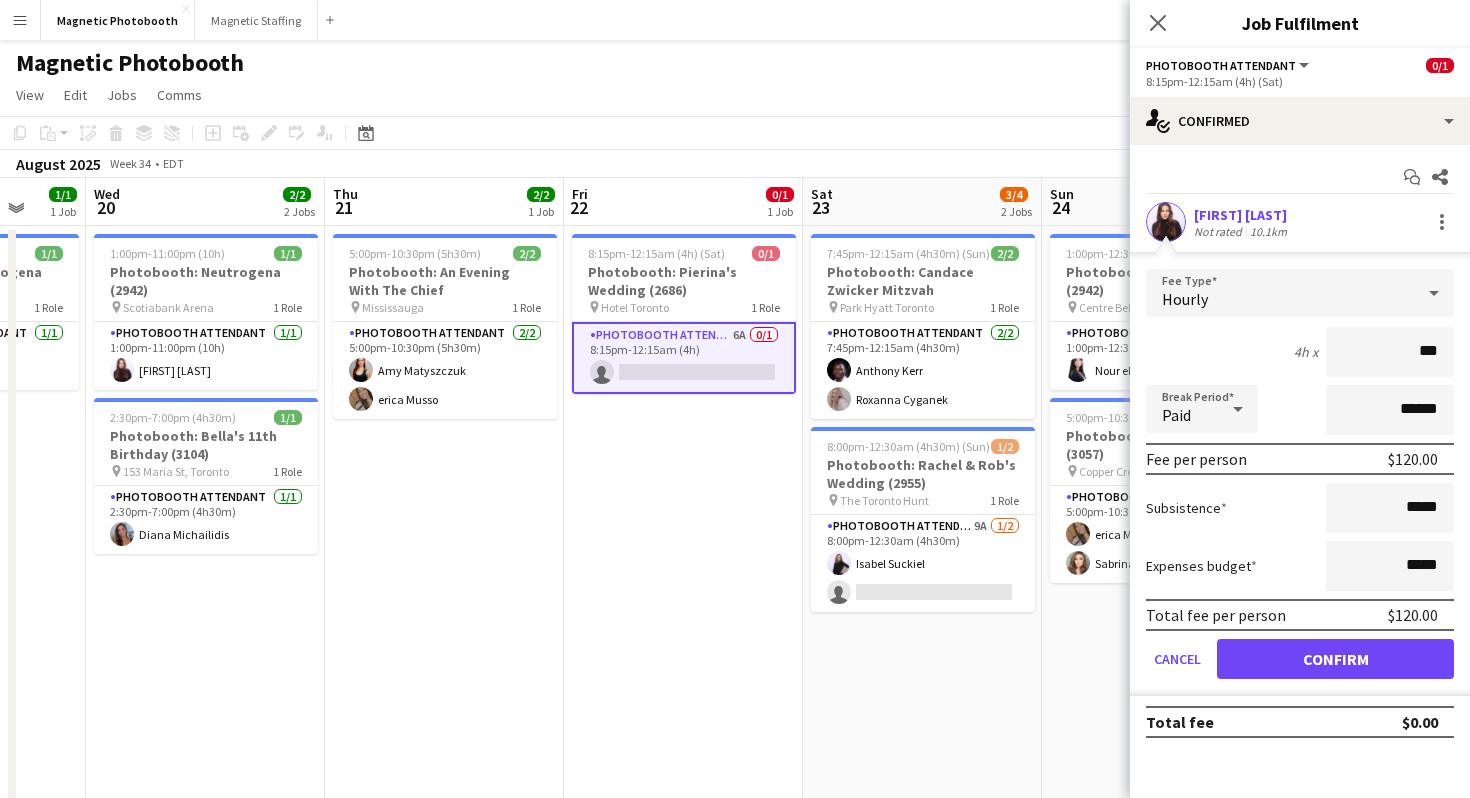 type on "***" 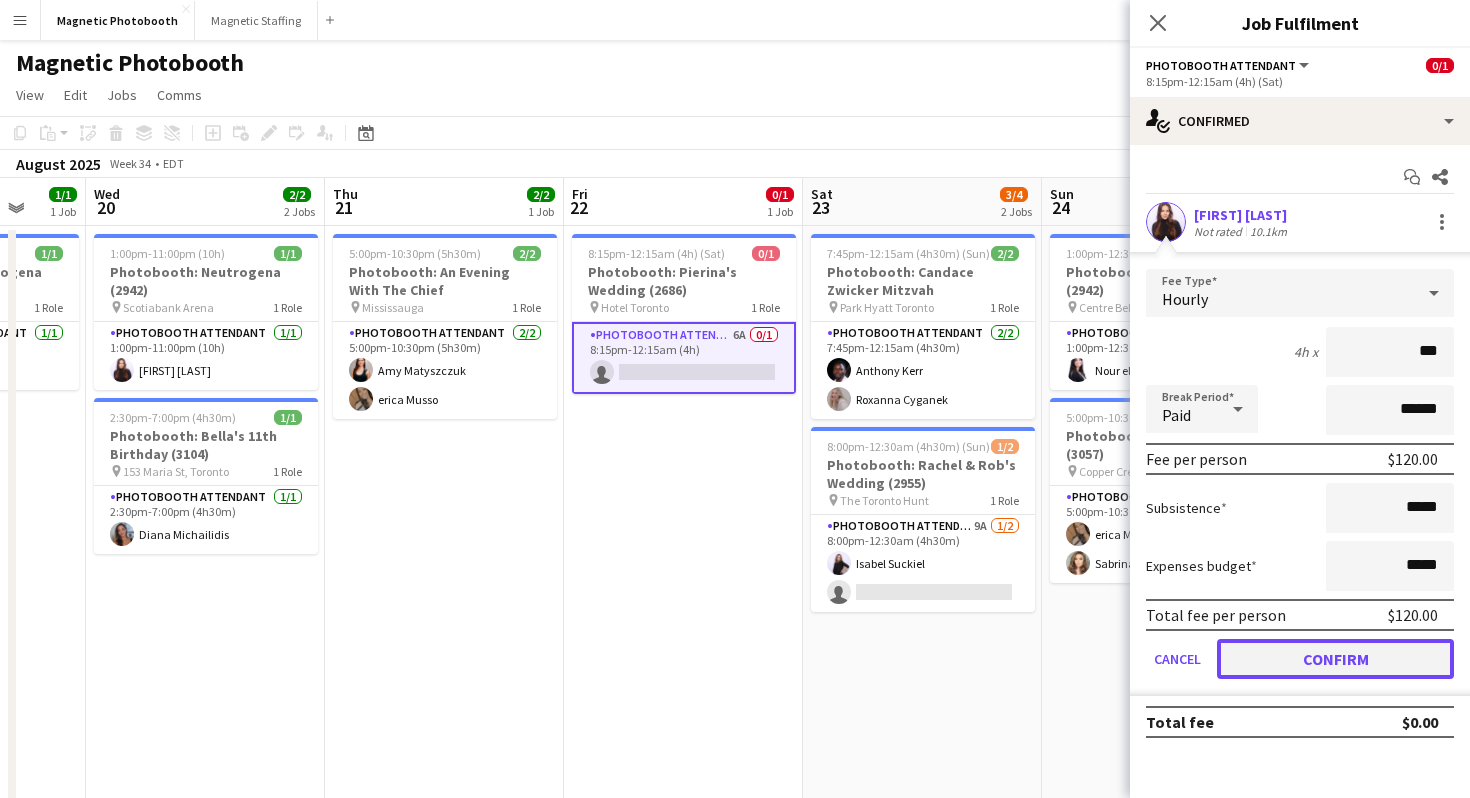click on "Confirm" at bounding box center (1335, 659) 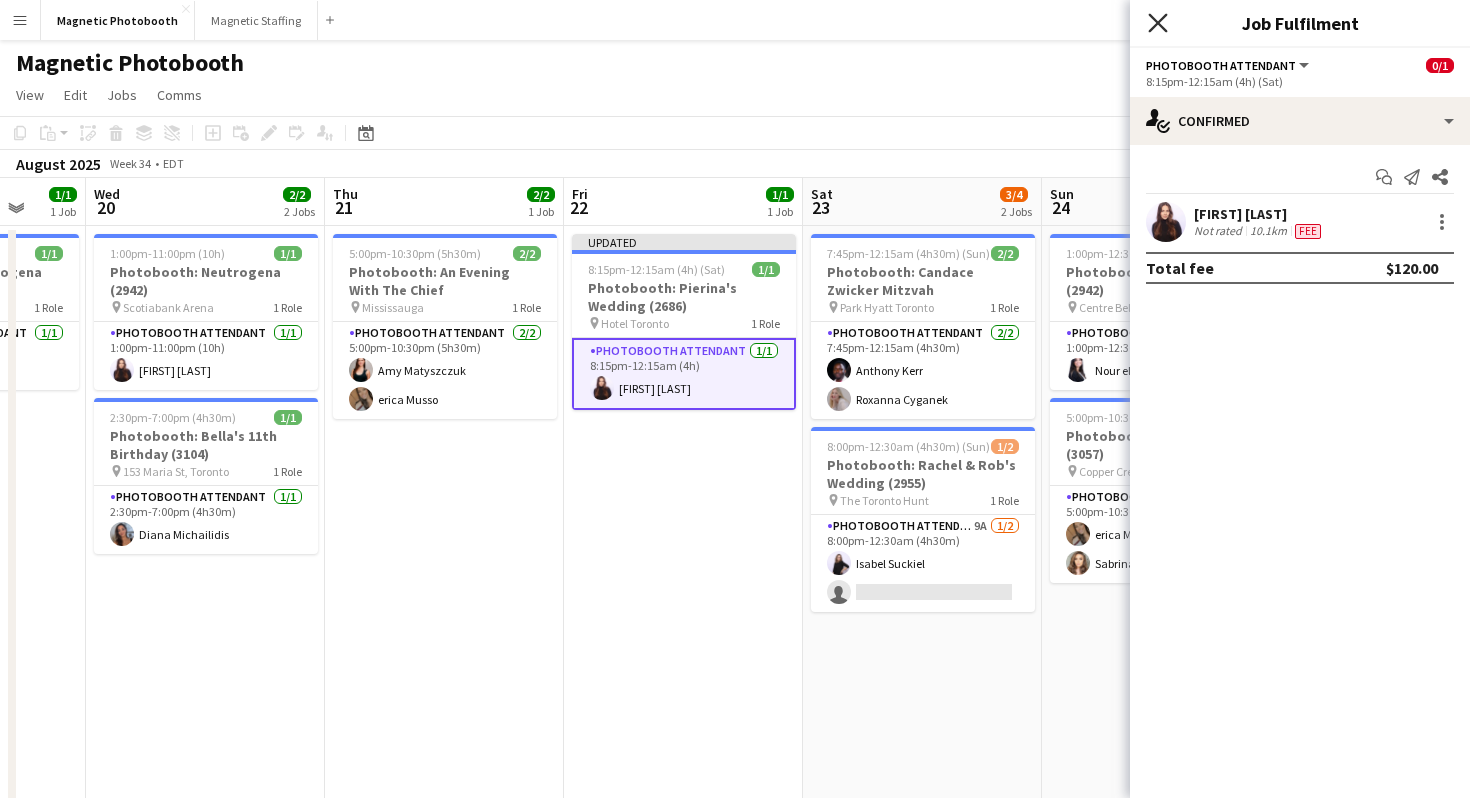 click on "Close pop-in" 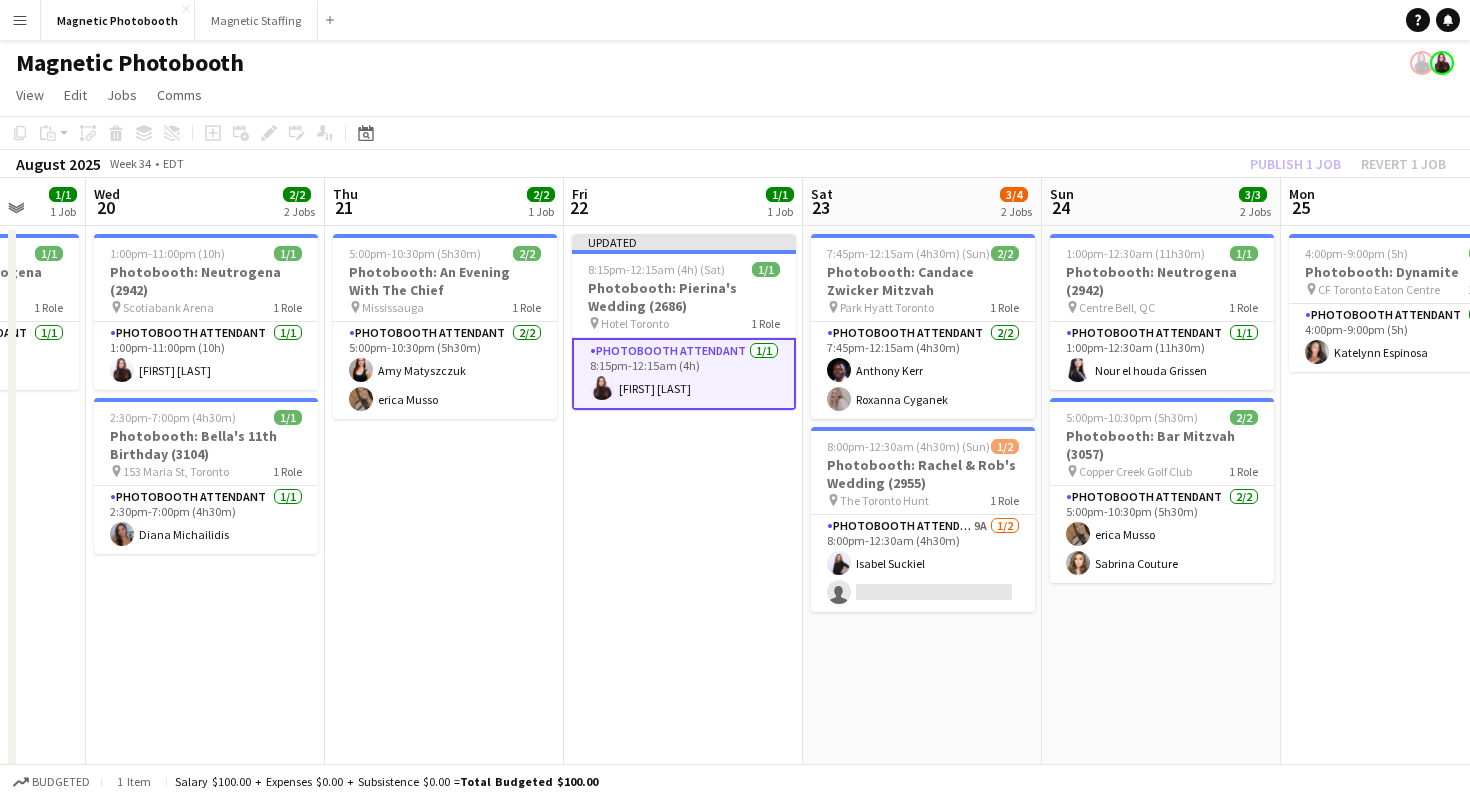 click on "Menu
Boards
Boards   Boards   All jobs   Status
Workforce
Workforce   My Workforce   Recruiting
Comms
Comms
Pay
Pay   Approvals   Payments   Reports
Platform Settings
Platform Settings   Your settings
Training Academy
Training Academy
Knowledge Base
Knowledge Base
Product Updates
Product Updates   Log Out   Privacy   Magnetic Photobooth
Close
Magnetic Staffing
Close
Add
Help
Notifications" at bounding box center [735, 20] 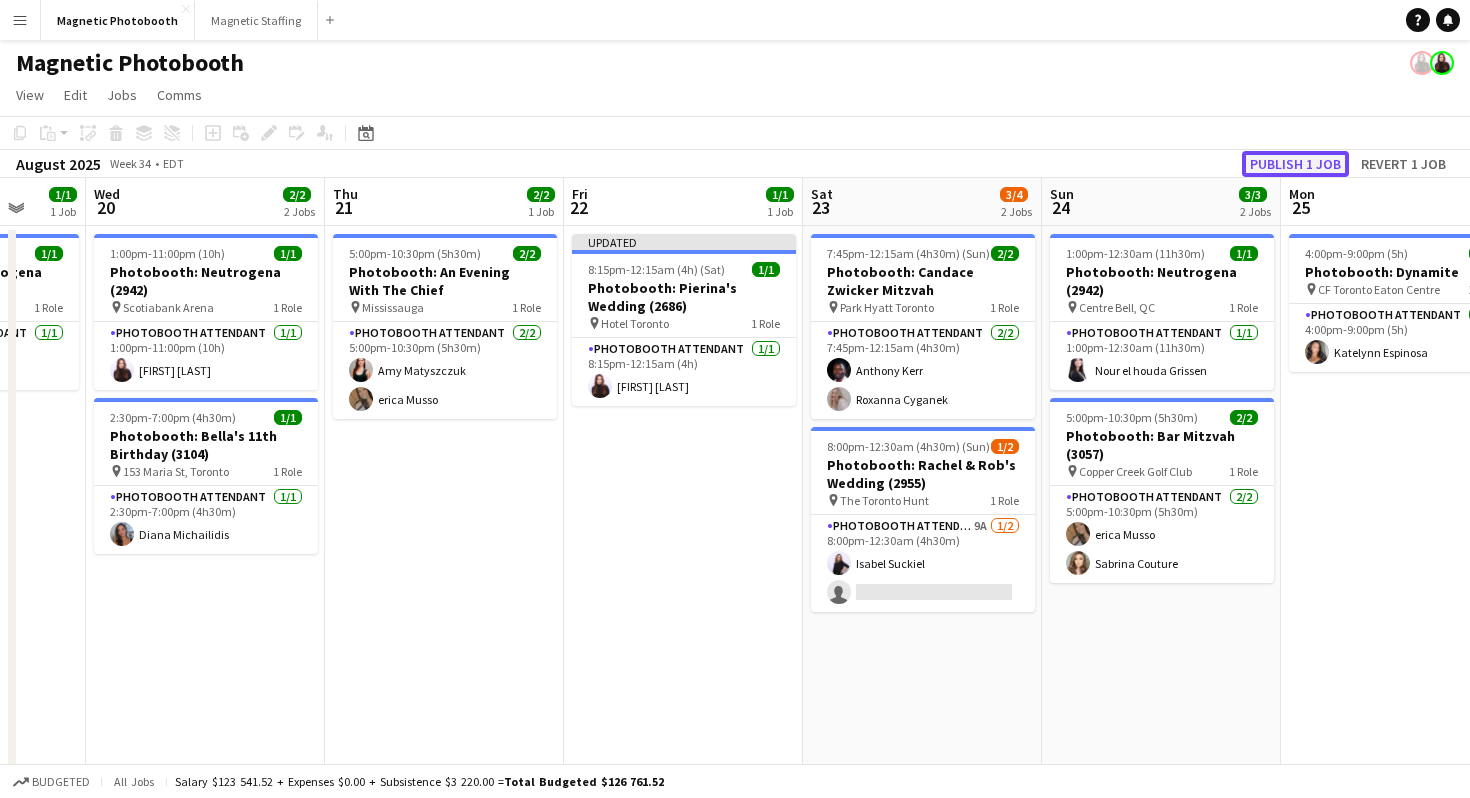 click on "Publish 1 job" 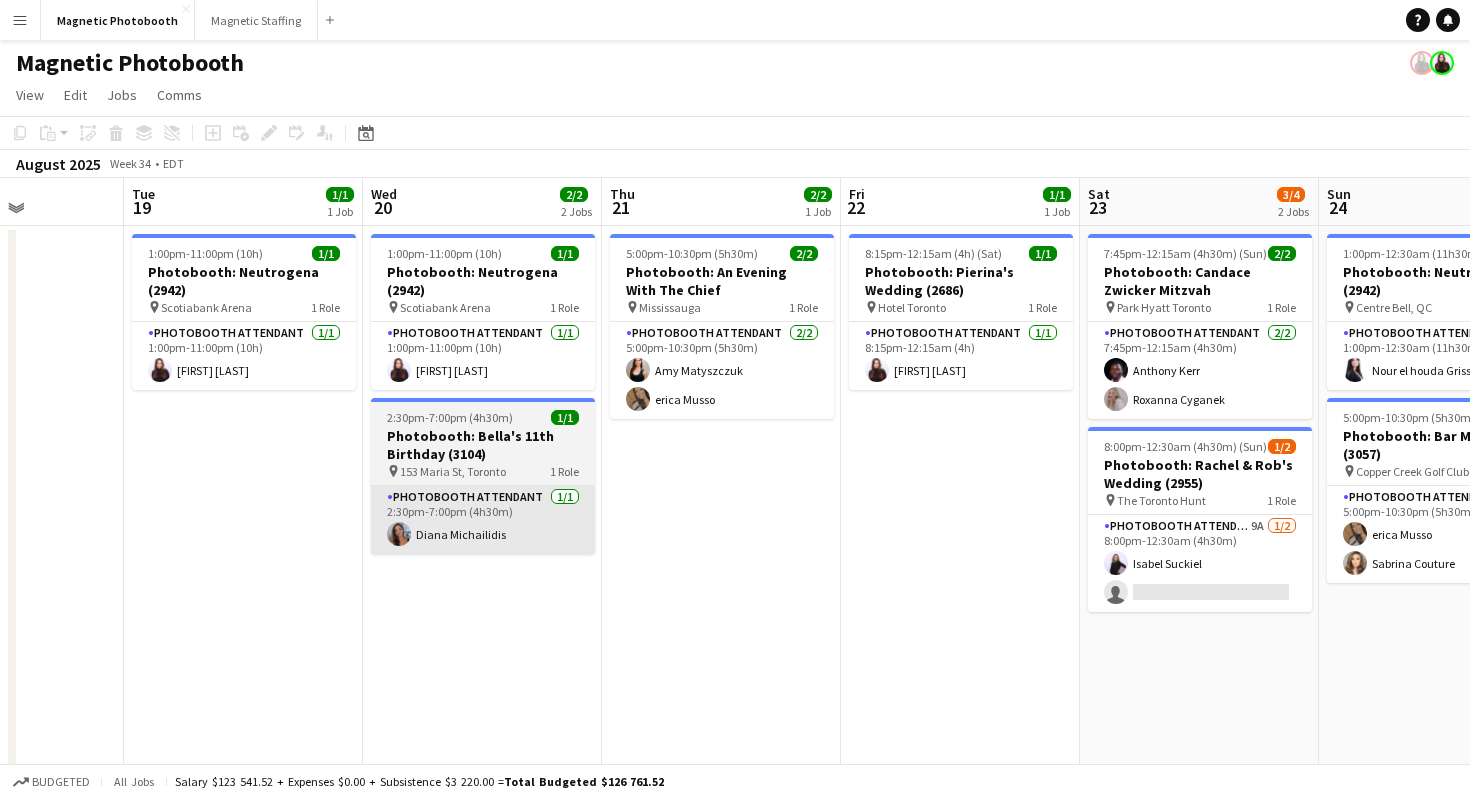 scroll, scrollTop: 0, scrollLeft: 836, axis: horizontal 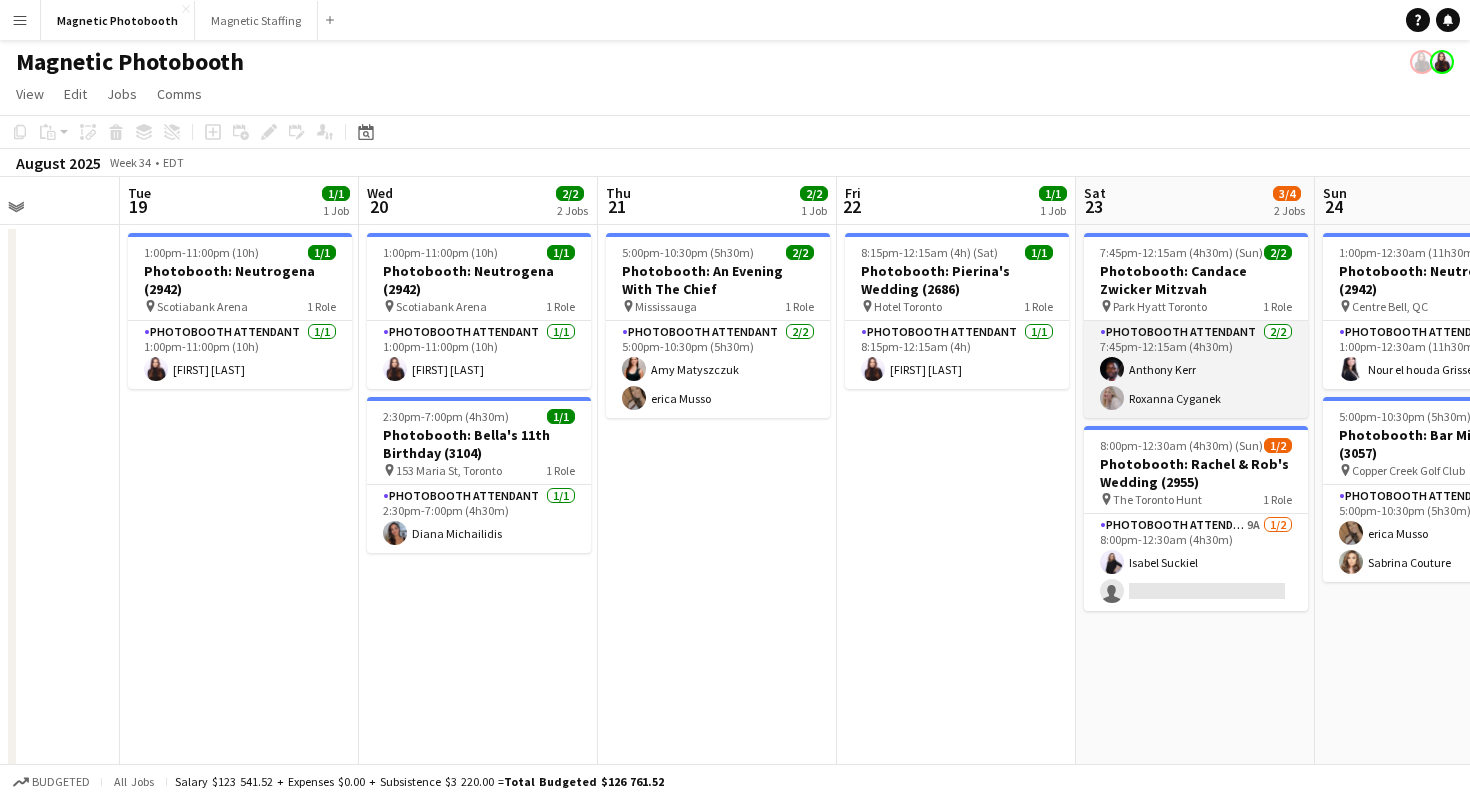 click on "Photobooth Attendant    2/2   7:45pm-12:15am (4h30m)
[FIRST] [LAST] [FIRST] [LAST]" at bounding box center (1196, 369) 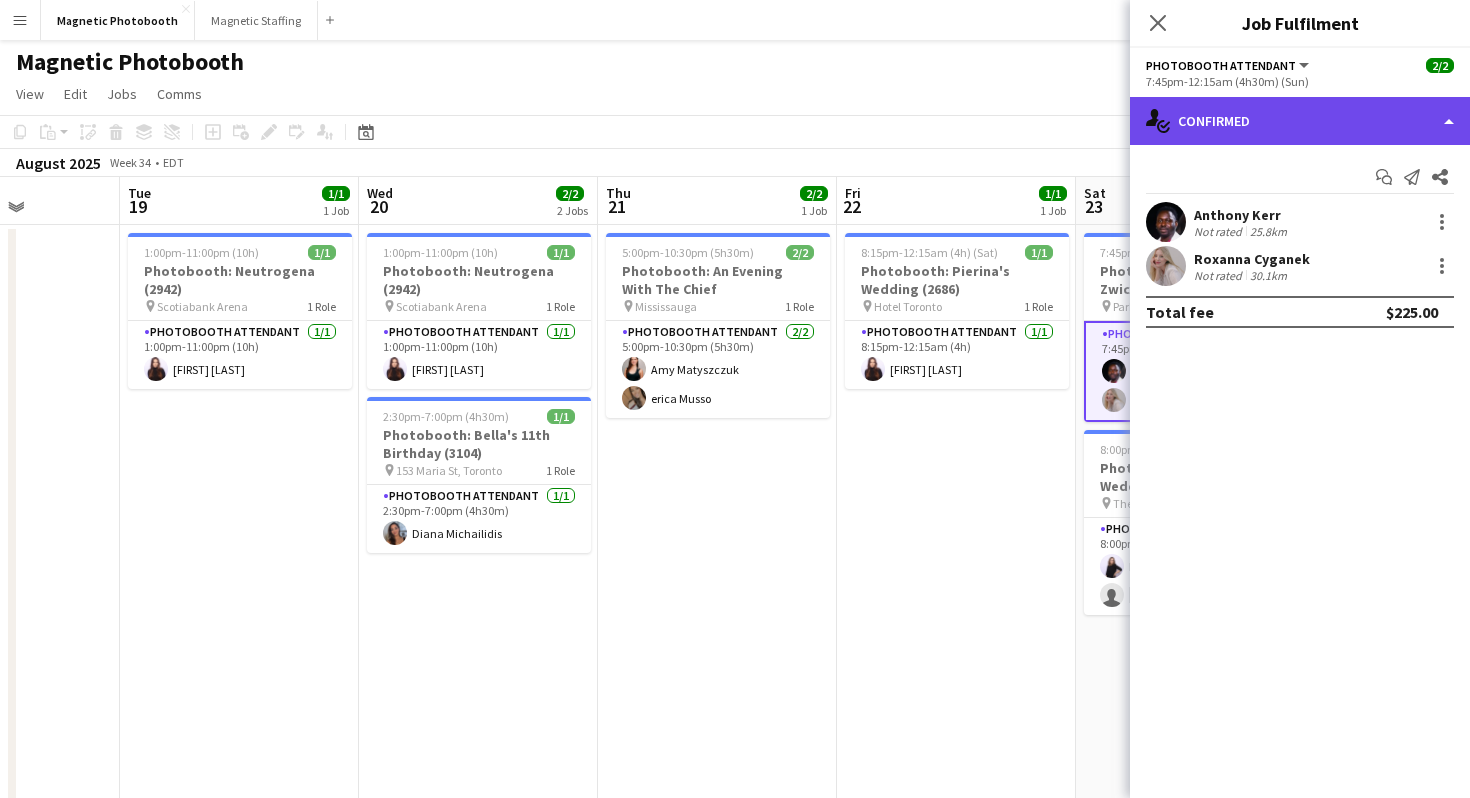 click on "single-neutral-actions-check-2
Confirmed" 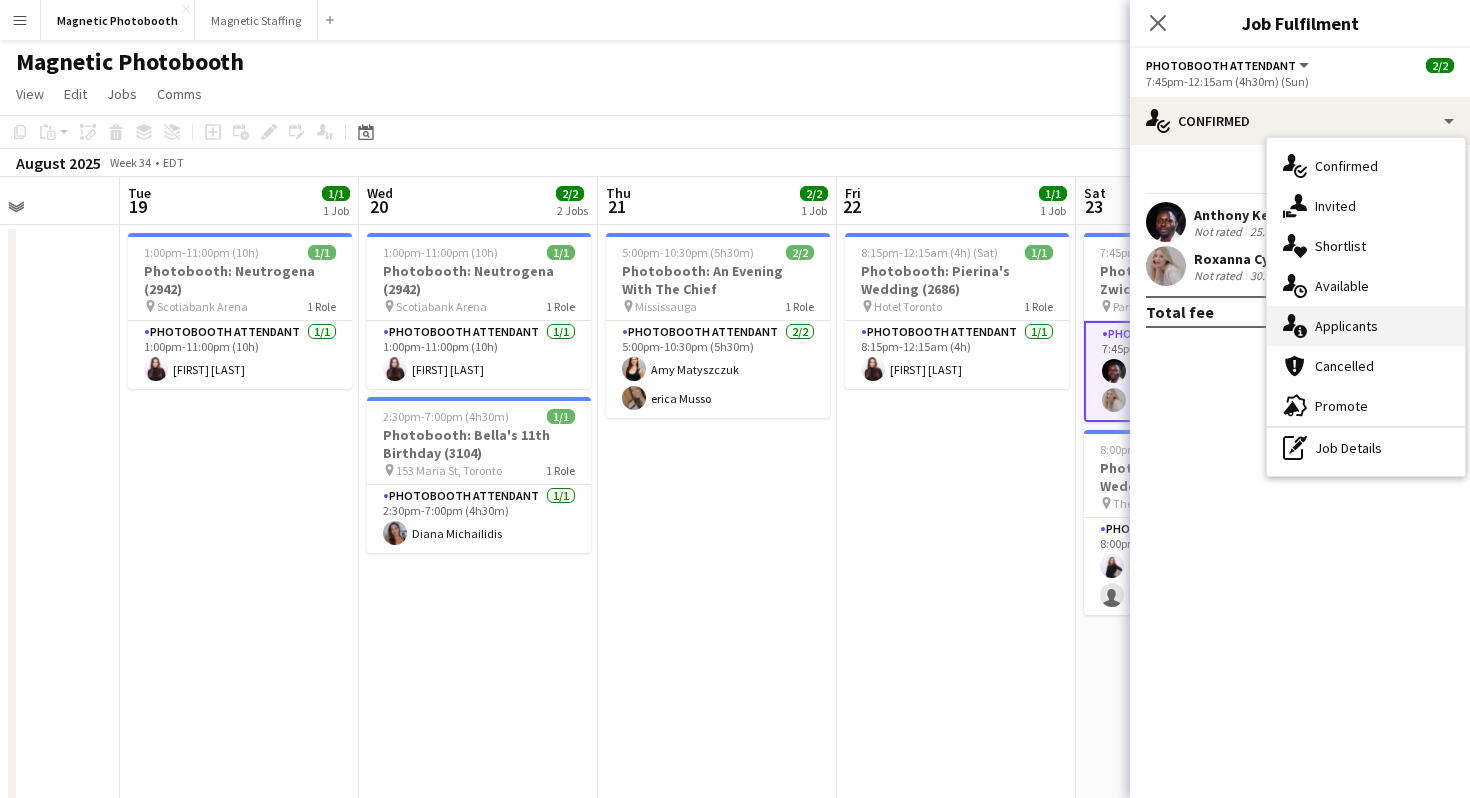 click on "single-neutral-actions-information
Applicants" at bounding box center [1366, 326] 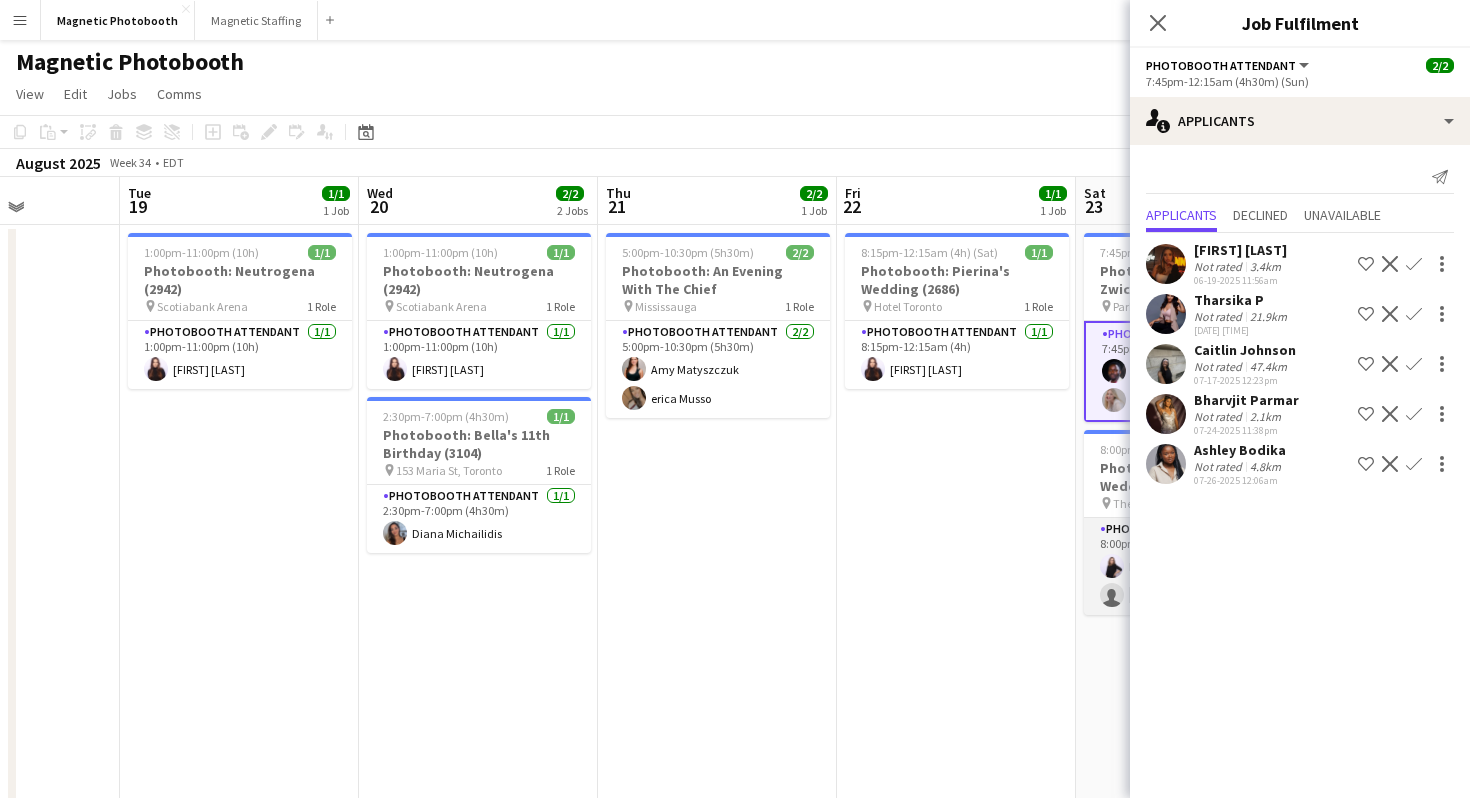 click on "Photobooth Attendant    9A   1/2   8:00pm-12:30am (4h30m)
[FIRST] [LAST]
single-neutral-actions" at bounding box center [1196, 566] 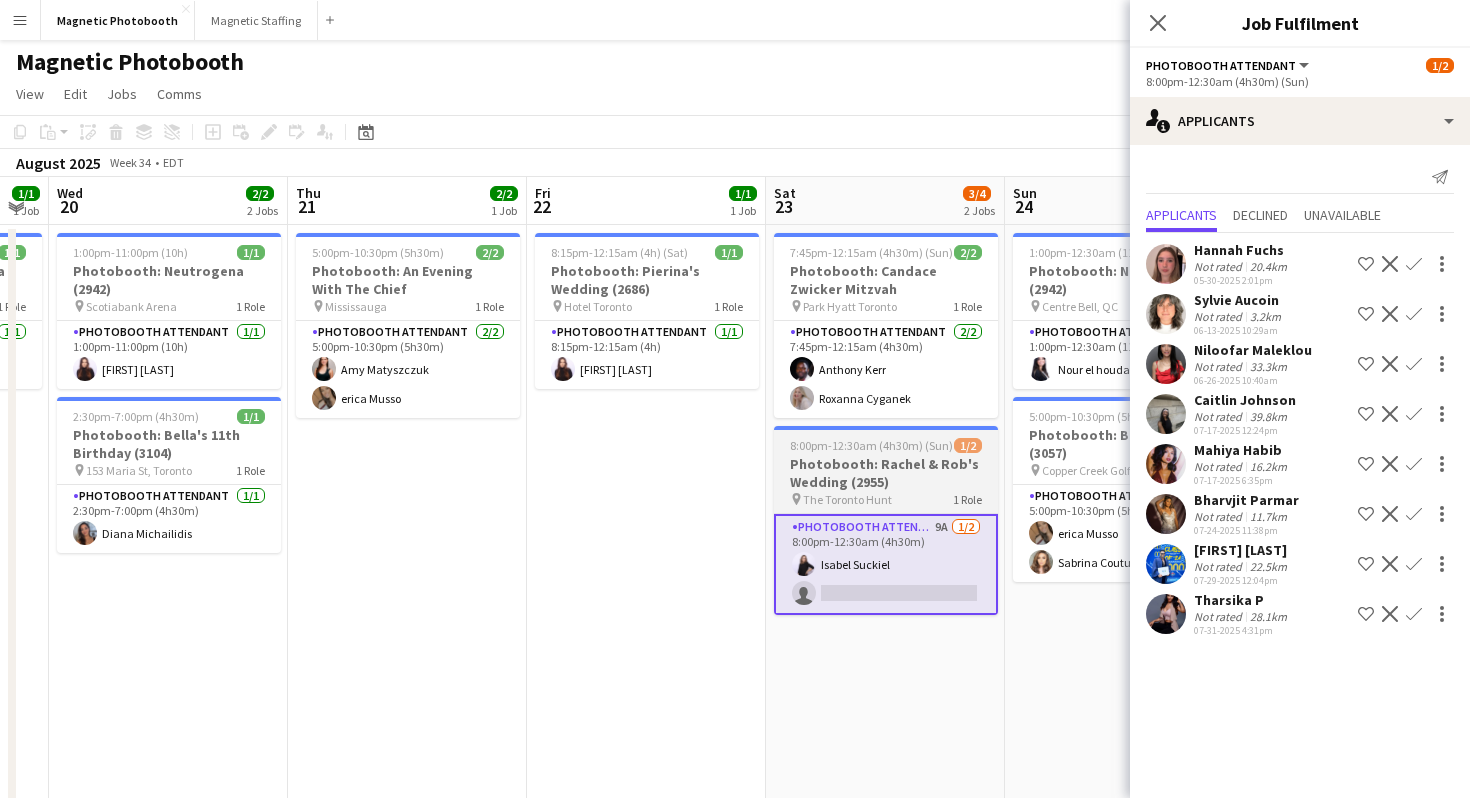 scroll, scrollTop: 0, scrollLeft: 691, axis: horizontal 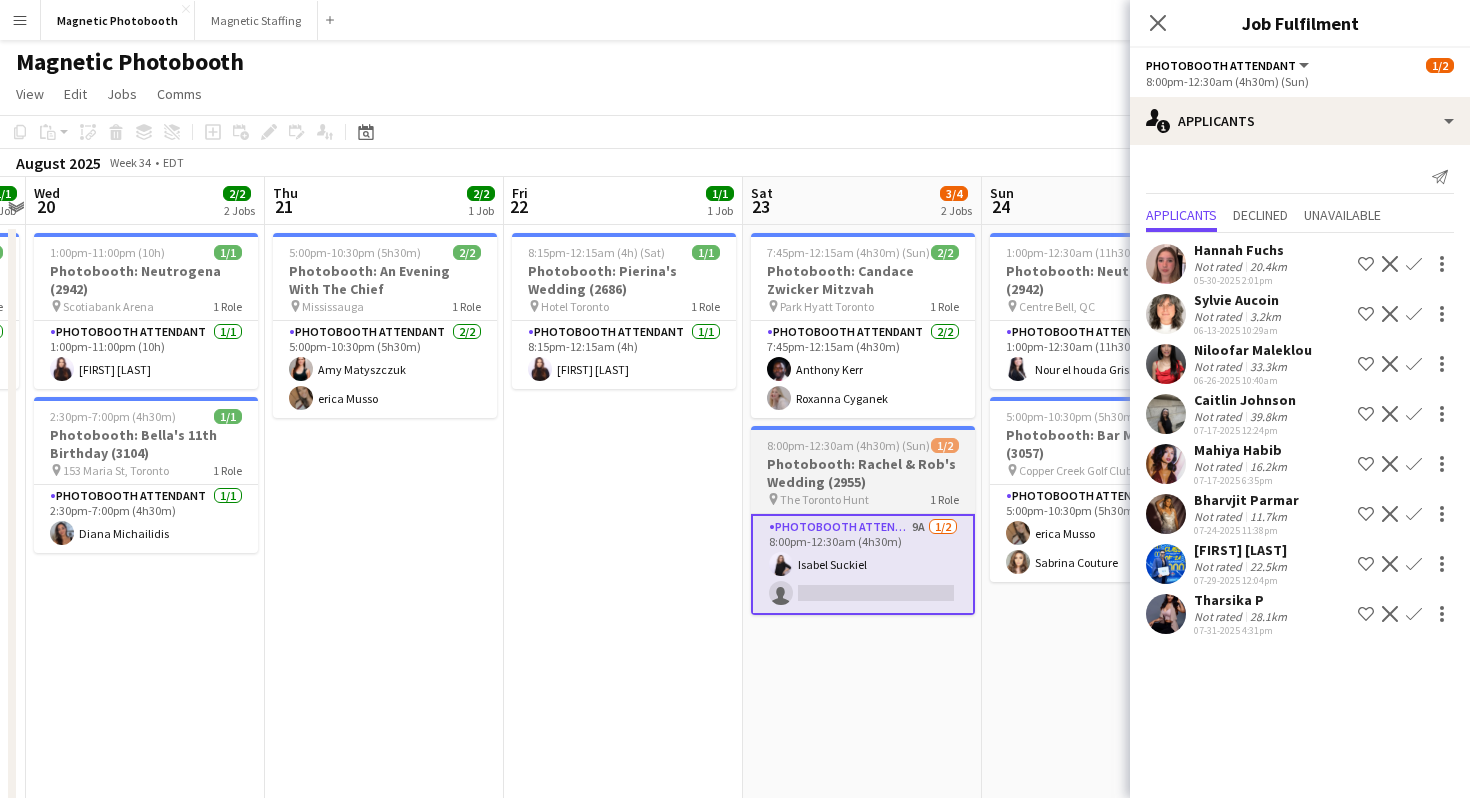 click on "Photobooth: Rachel & Rob's Wedding (2955)" at bounding box center (863, 473) 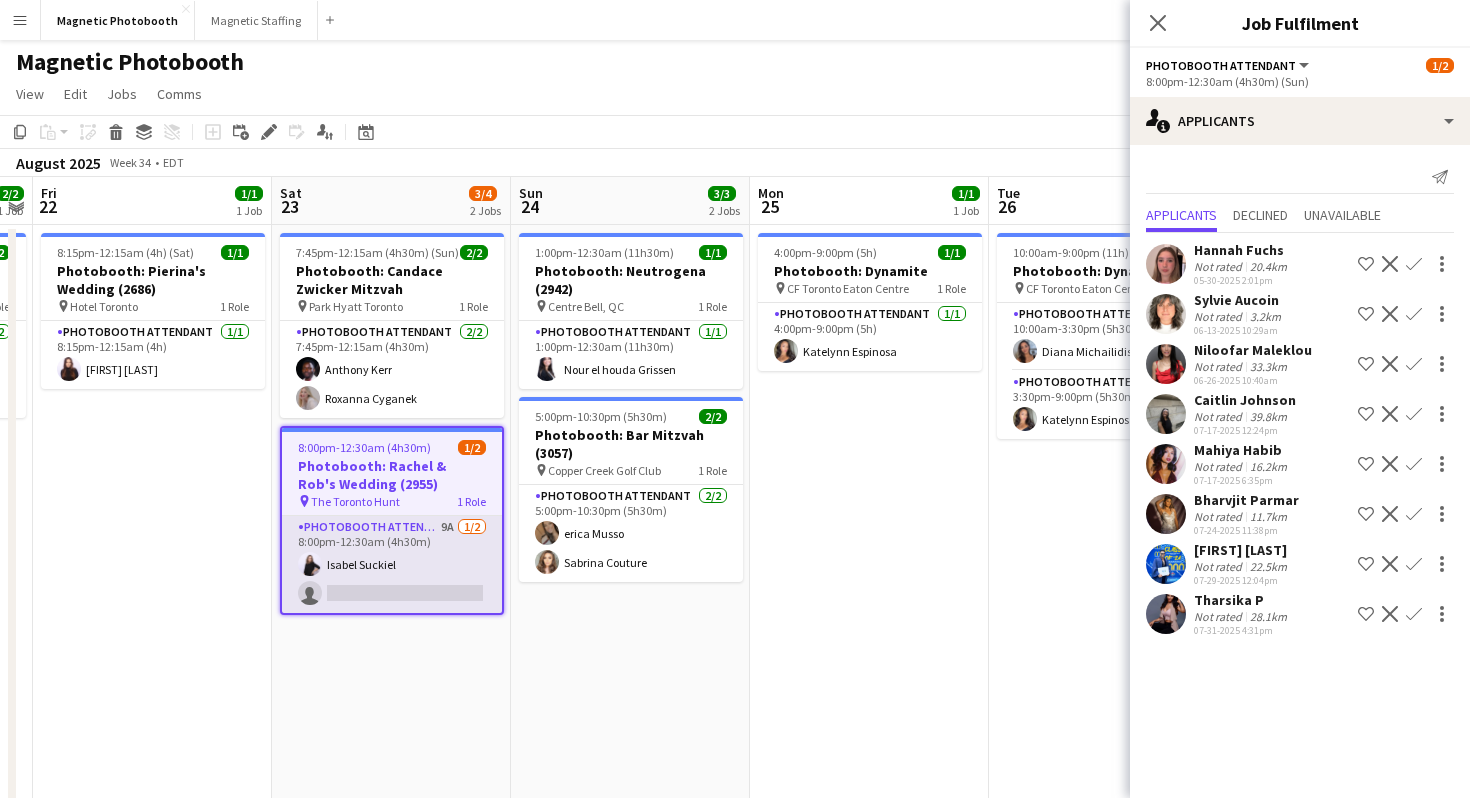 scroll, scrollTop: 0, scrollLeft: 692, axis: horizontal 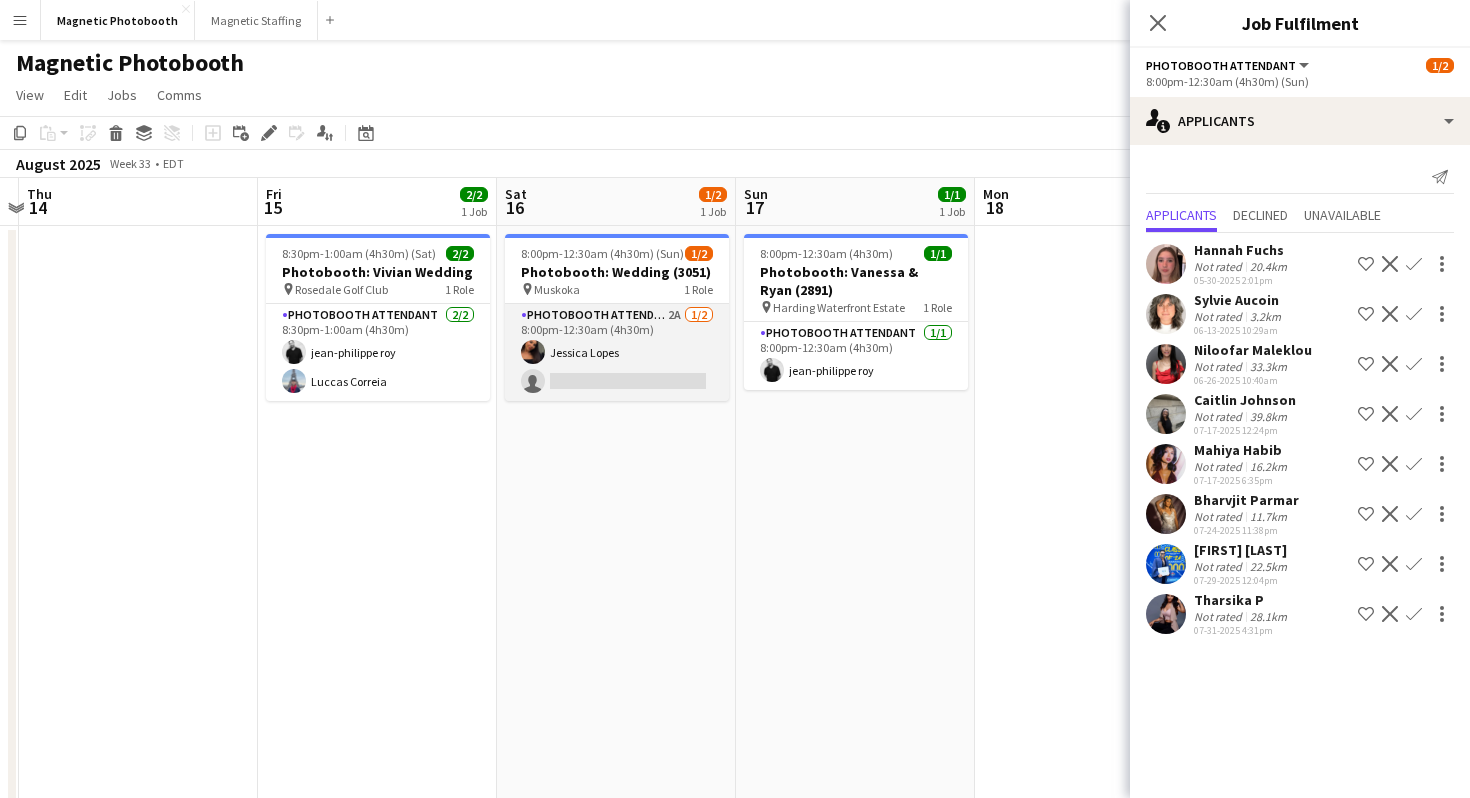 click on "Photobooth Attendant    2A   1/2   8:00pm-12:30am (4h30m)
Jessica Lopes
single-neutral-actions" at bounding box center [617, 352] 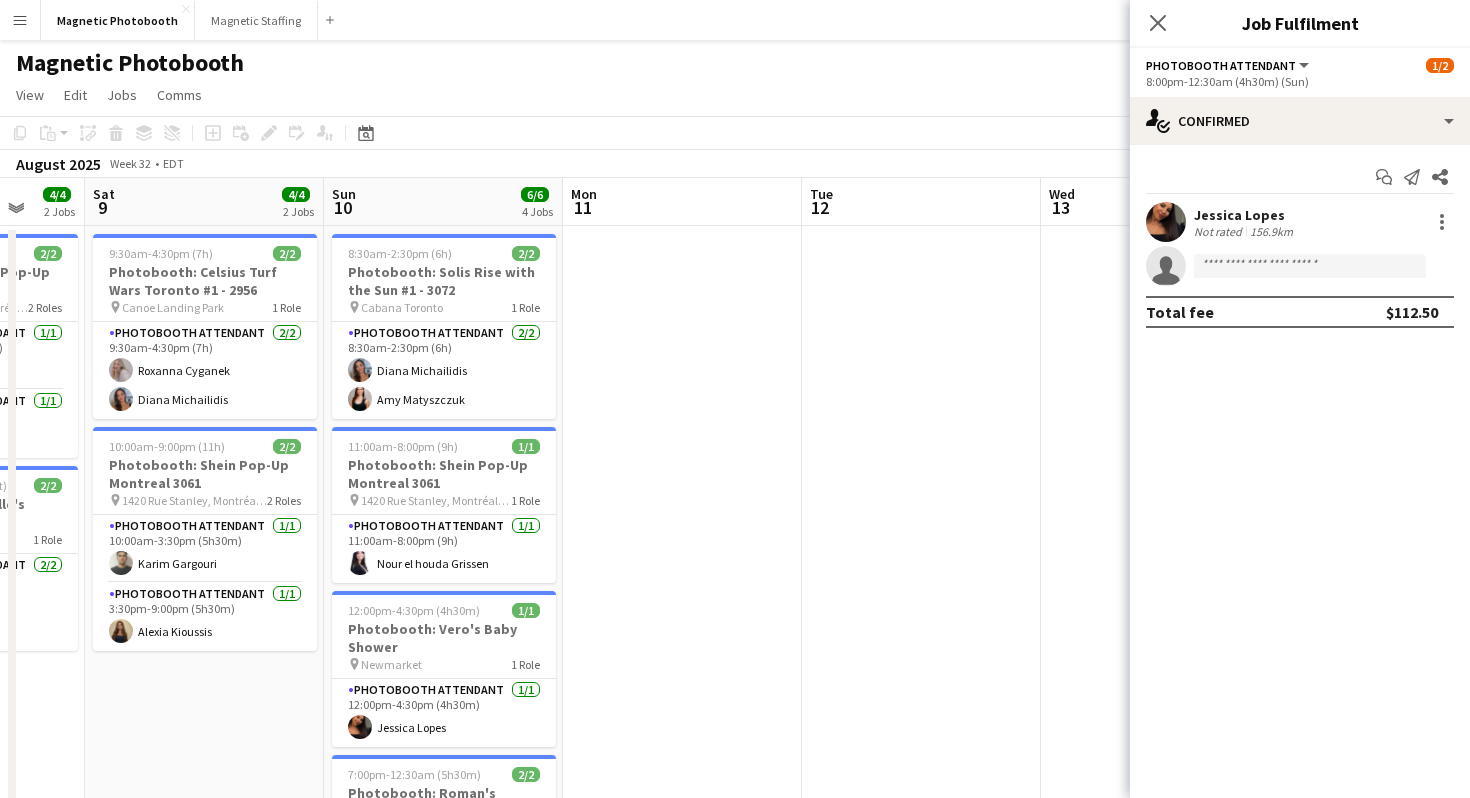 scroll, scrollTop: 0, scrollLeft: 605, axis: horizontal 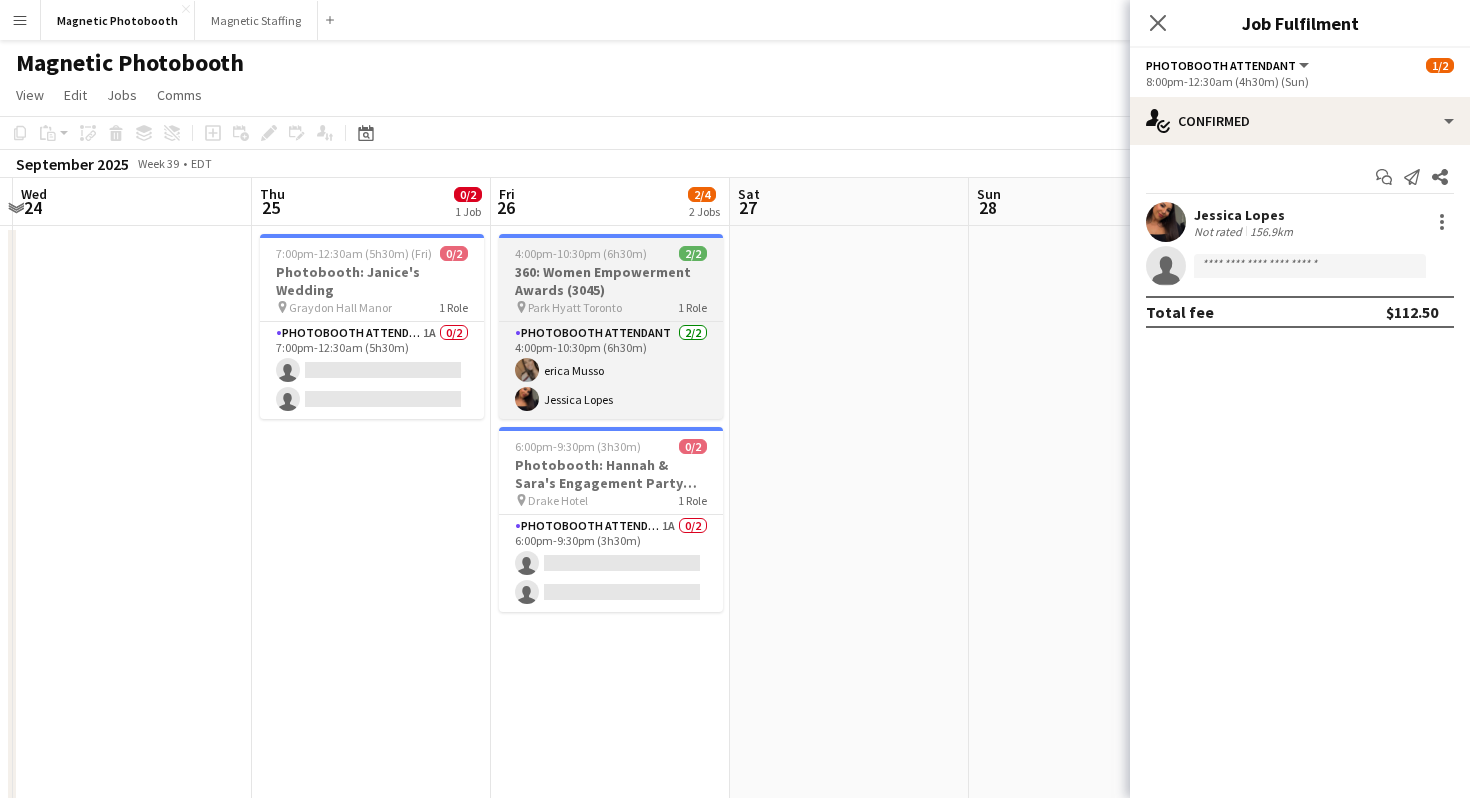 click on "pin
Park Hyatt Toronto   1 Role" at bounding box center [611, 307] 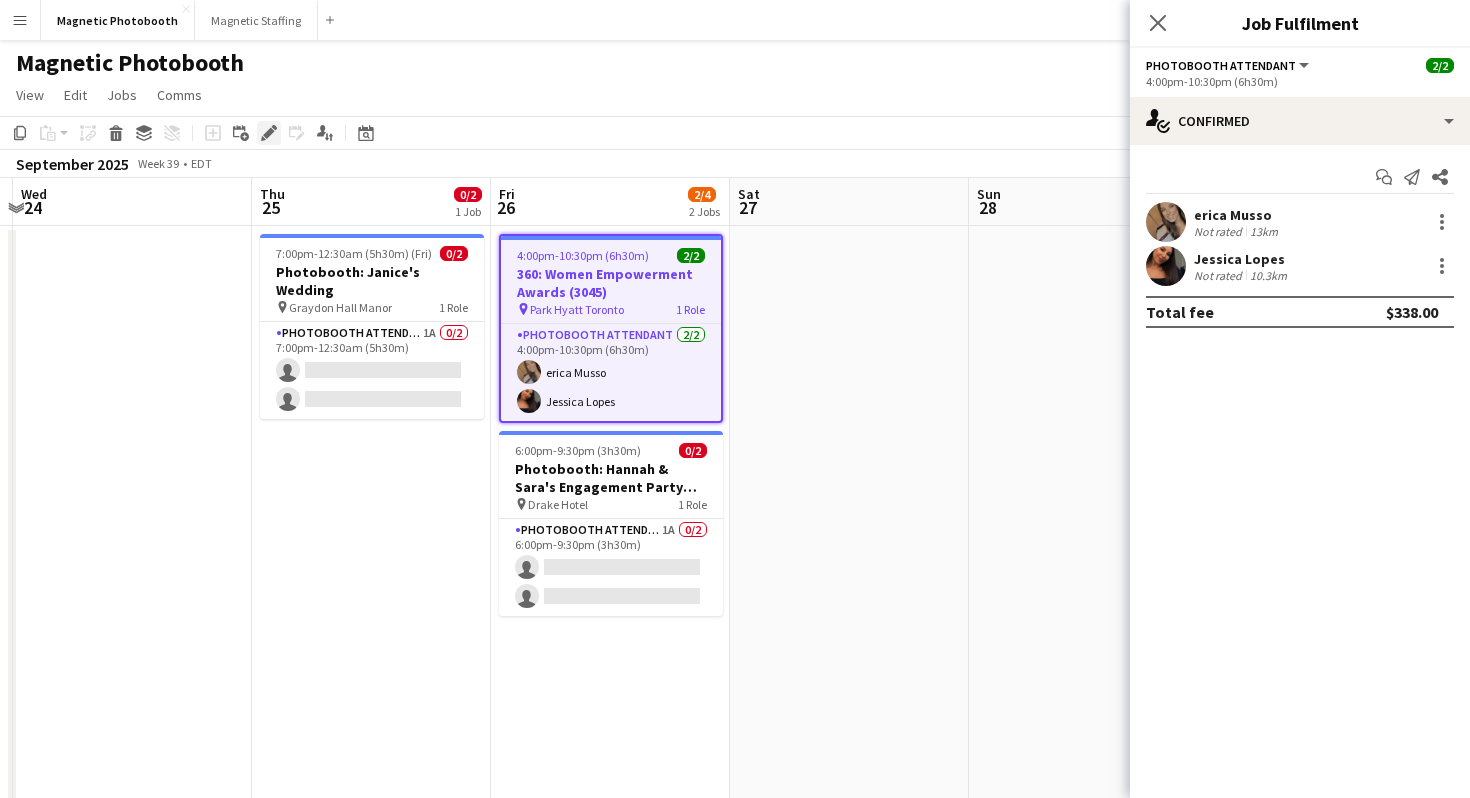 click on "Edit" 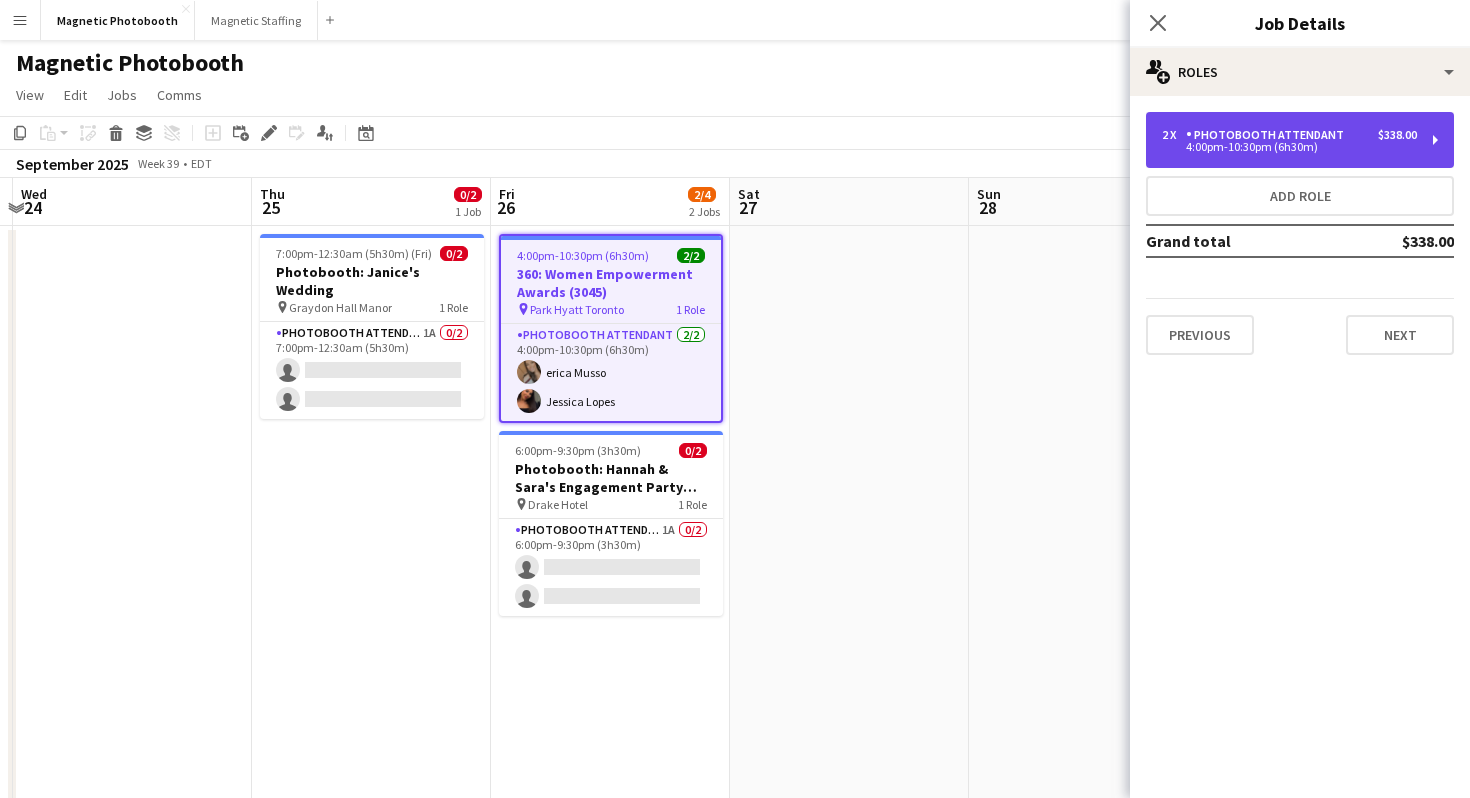 click on "Photobooth Attendant" at bounding box center (1269, 135) 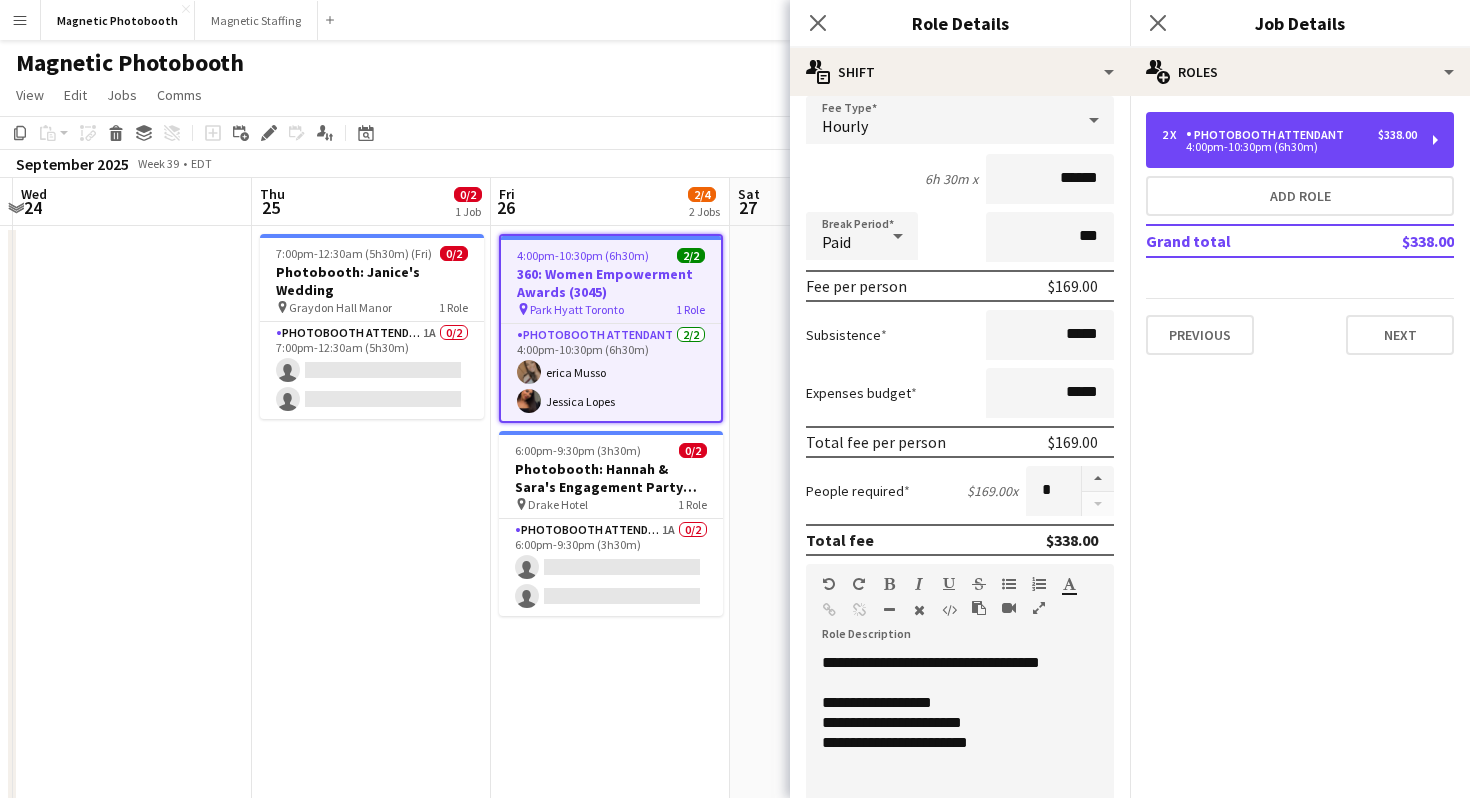scroll, scrollTop: 175, scrollLeft: 0, axis: vertical 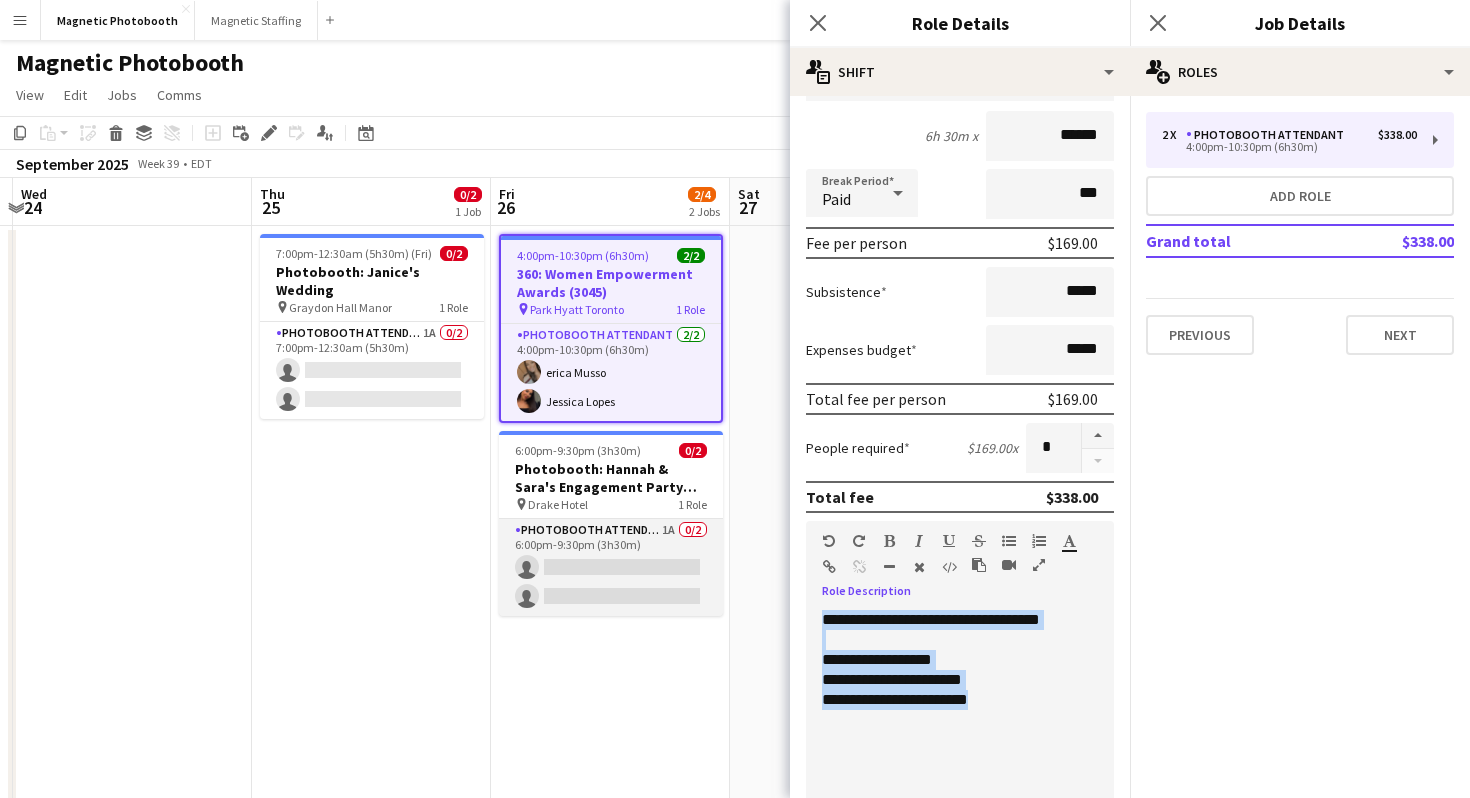 drag, startPoint x: 1014, startPoint y: 715, endPoint x: 712, endPoint y: 615, distance: 318.12576 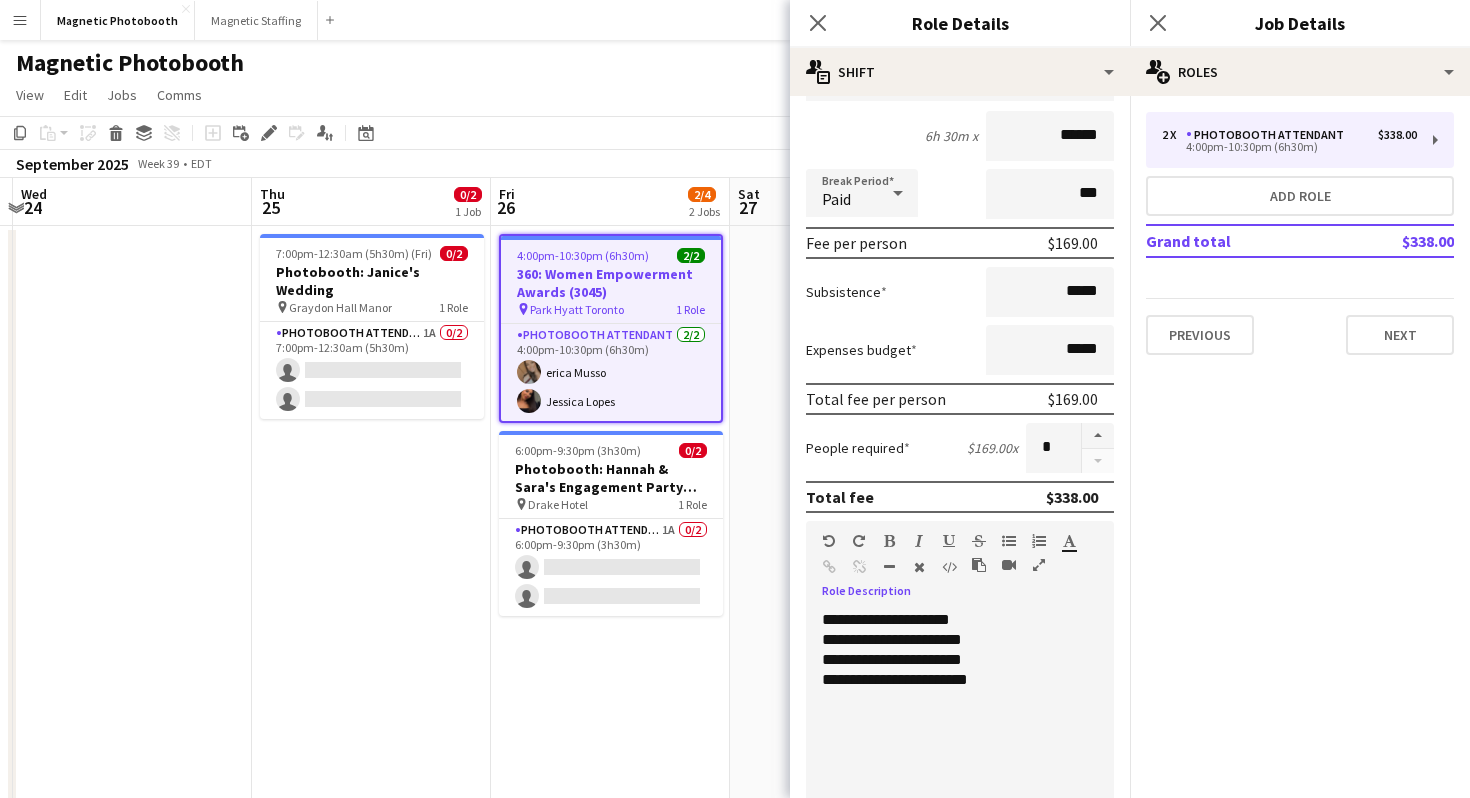 click on "**********" at bounding box center [960, 620] 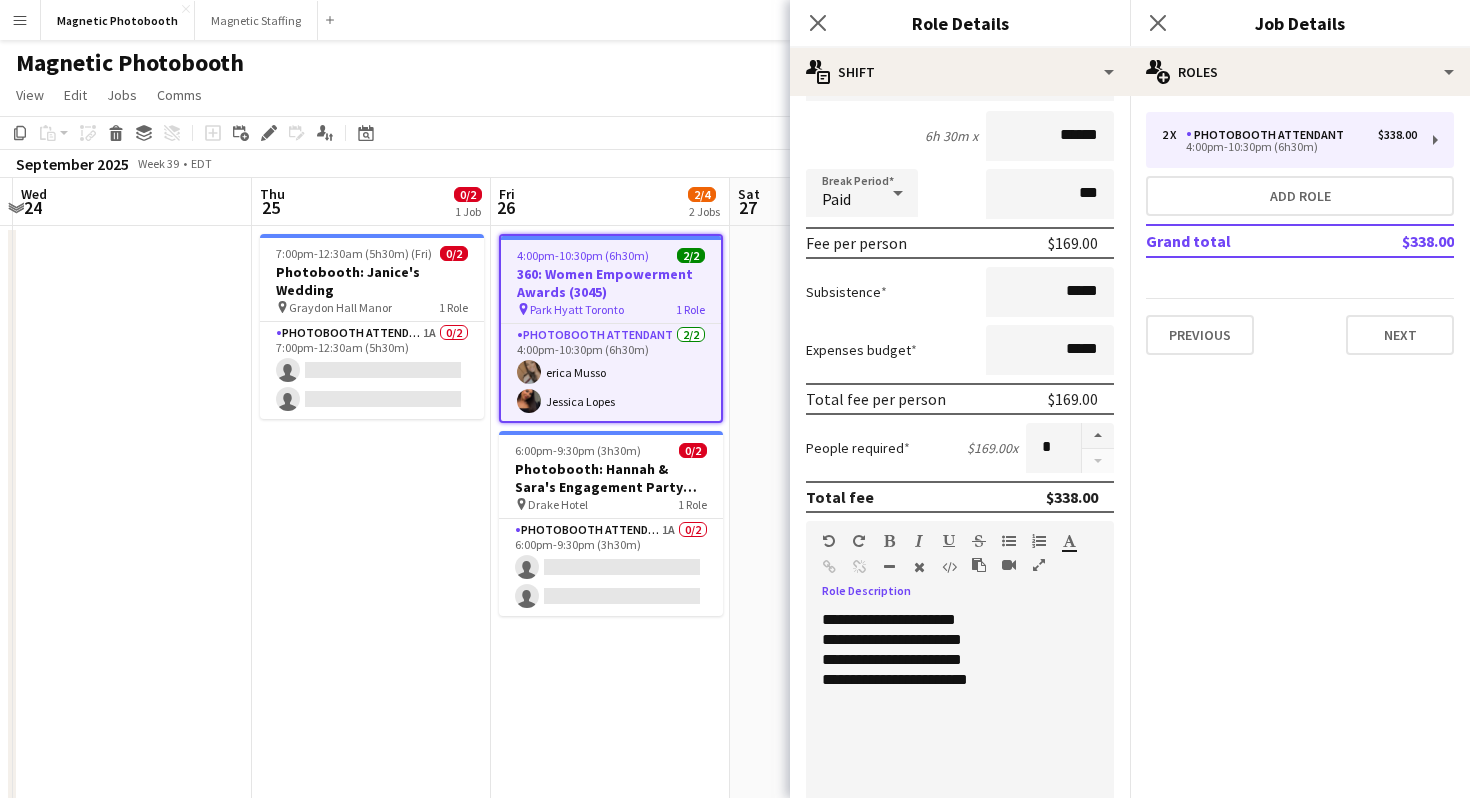 click on "**********" at bounding box center (960, 620) 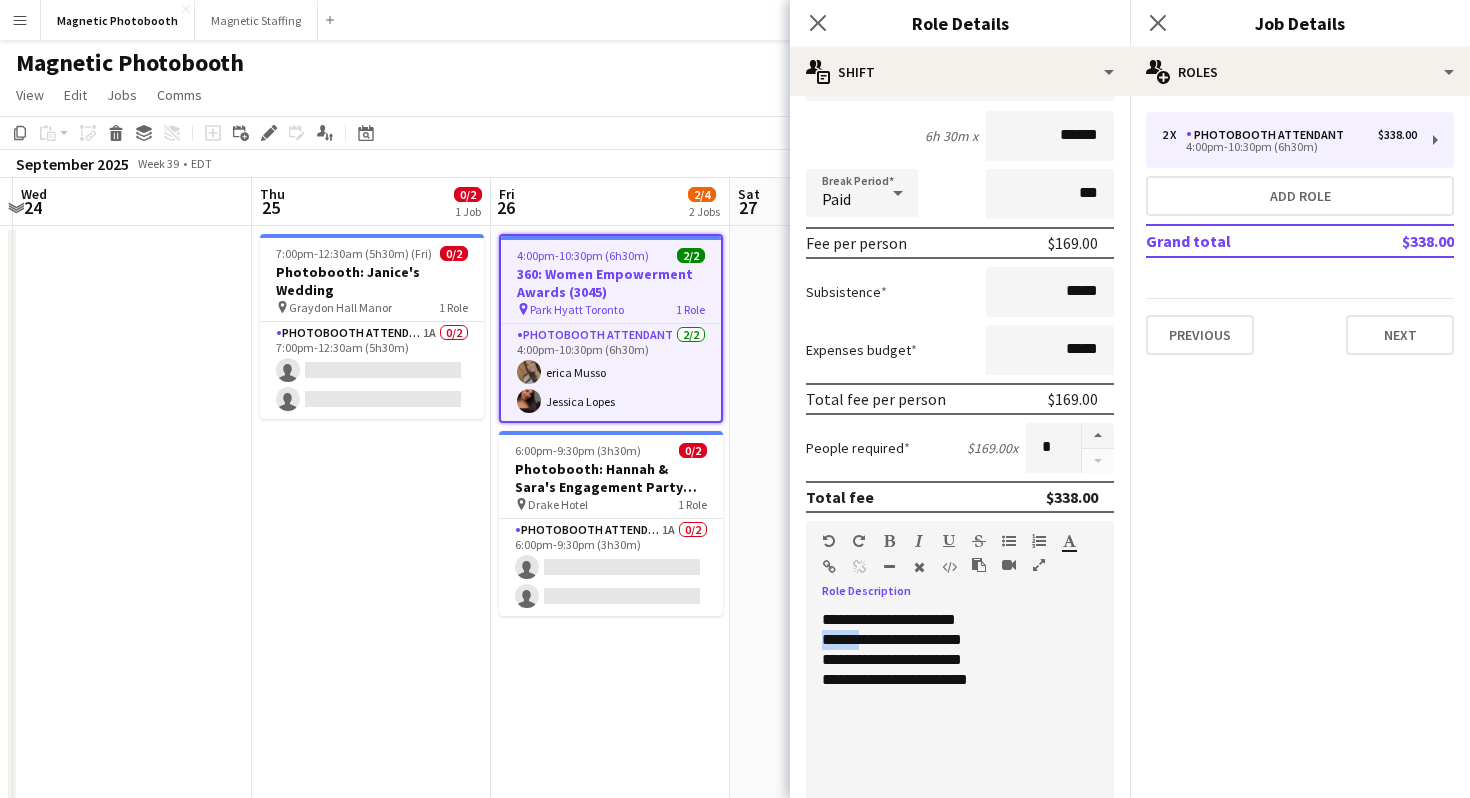 drag, startPoint x: 858, startPoint y: 640, endPoint x: 818, endPoint y: 640, distance: 40 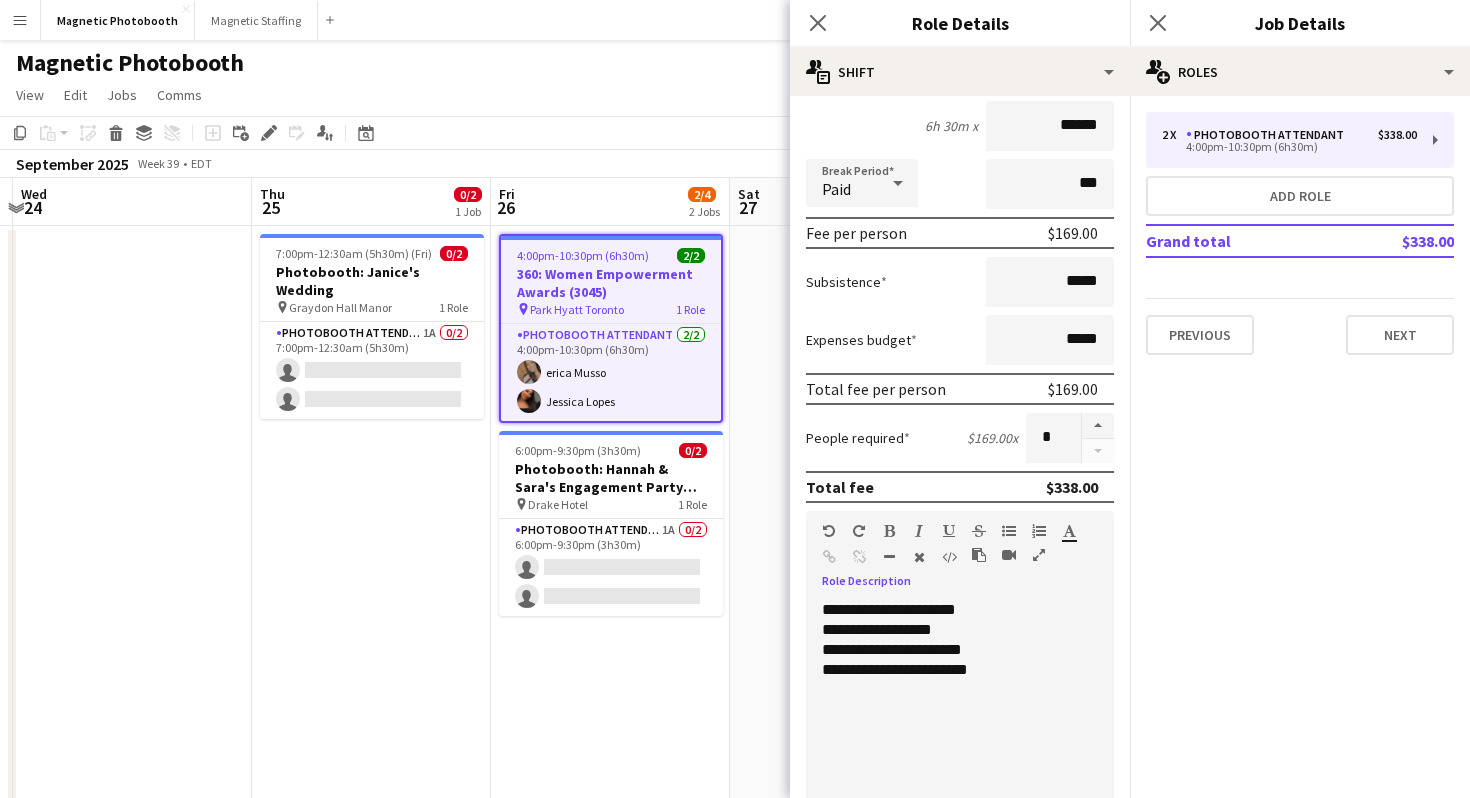 scroll, scrollTop: 188, scrollLeft: 0, axis: vertical 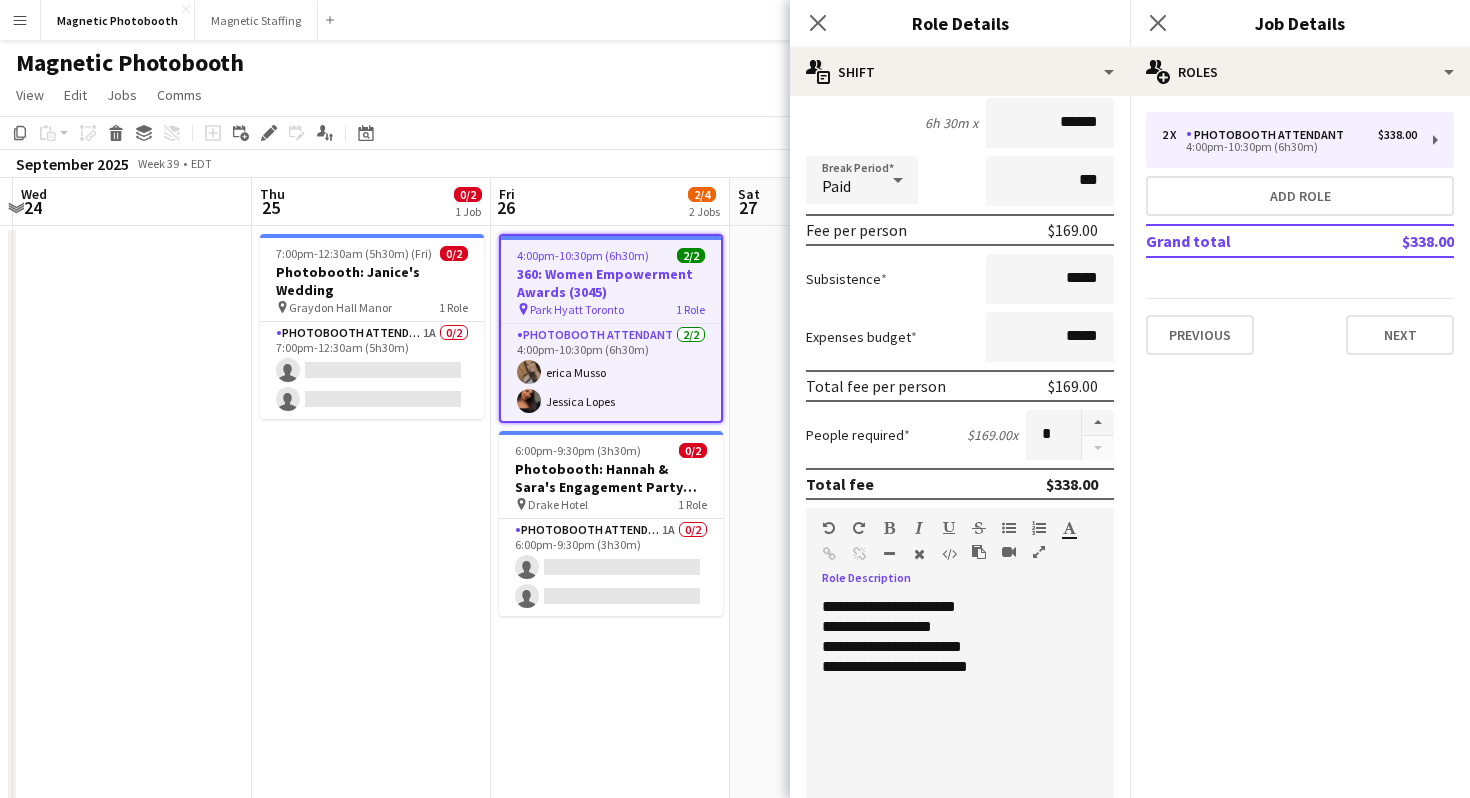 click on "**********" at bounding box center [960, 627] 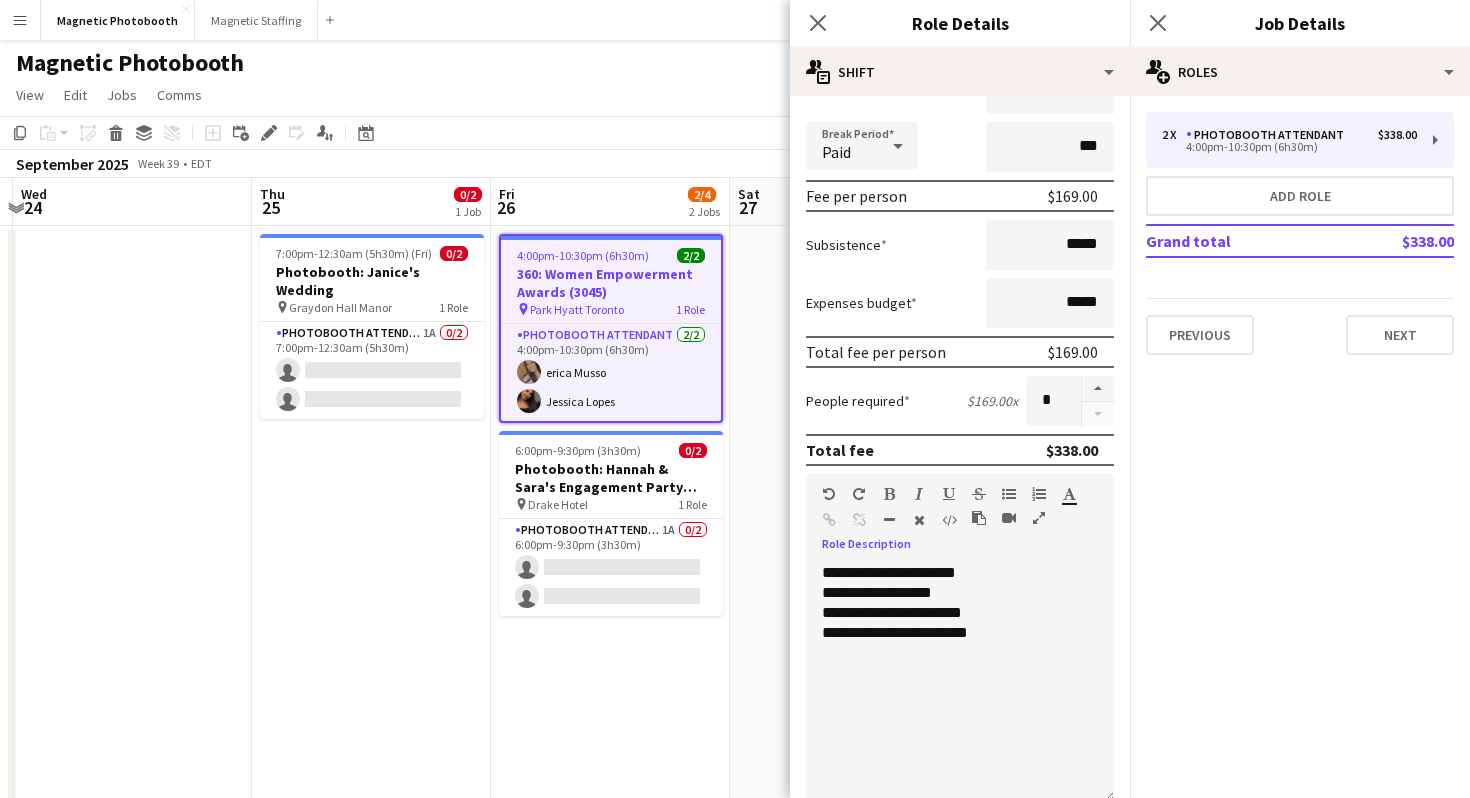 scroll, scrollTop: 0, scrollLeft: 0, axis: both 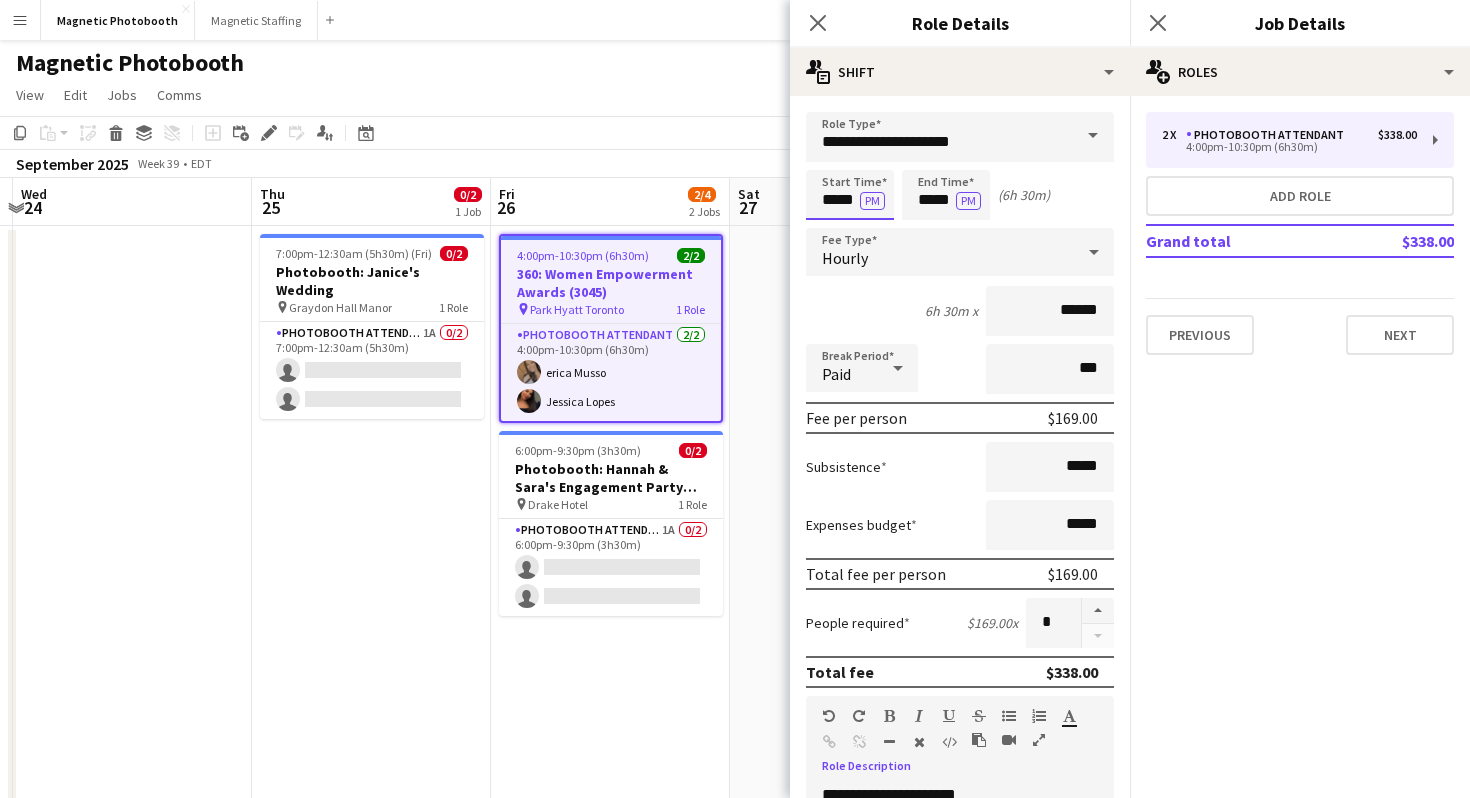 click on "*****" at bounding box center (850, 195) 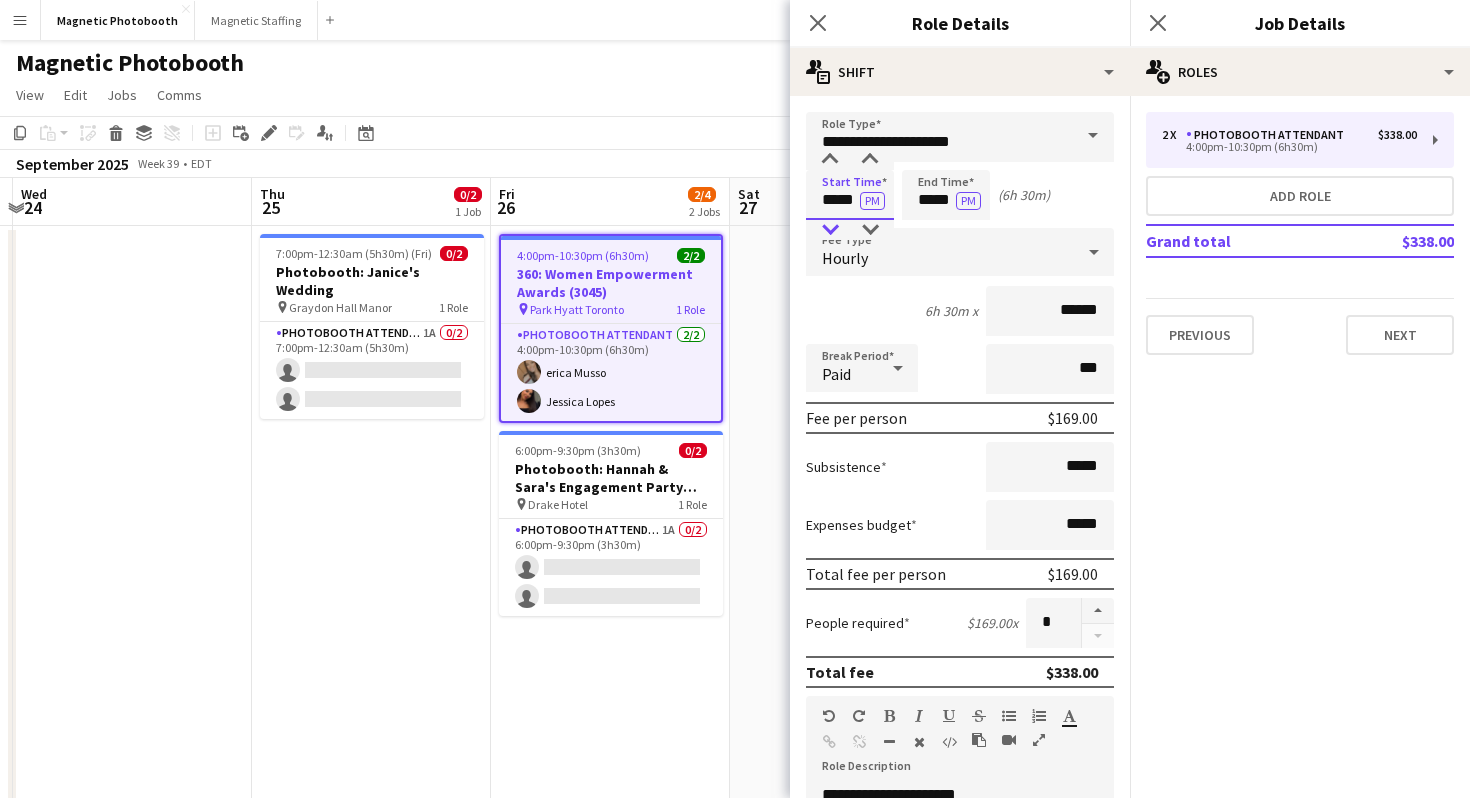 click at bounding box center (830, 230) 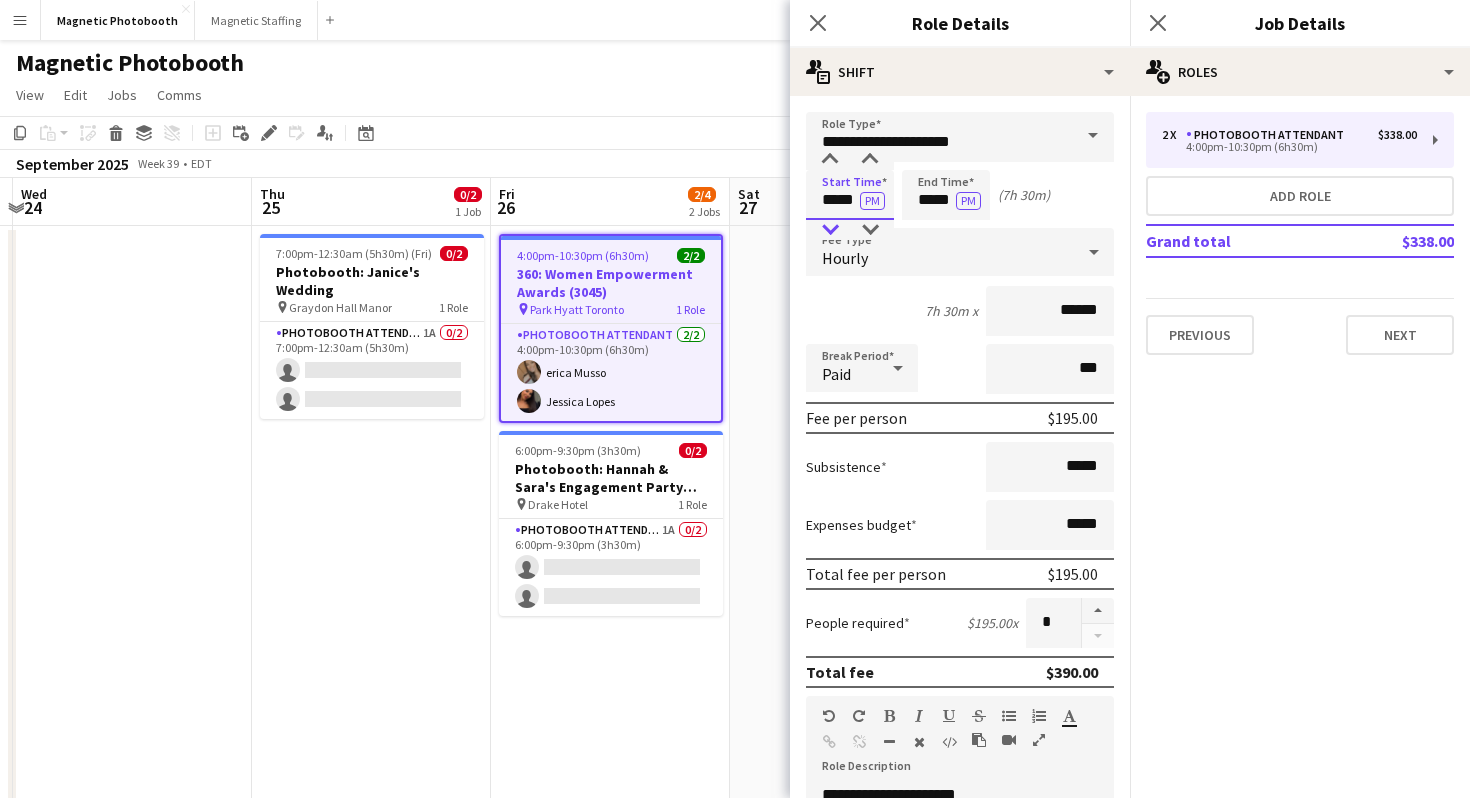 type on "*****" 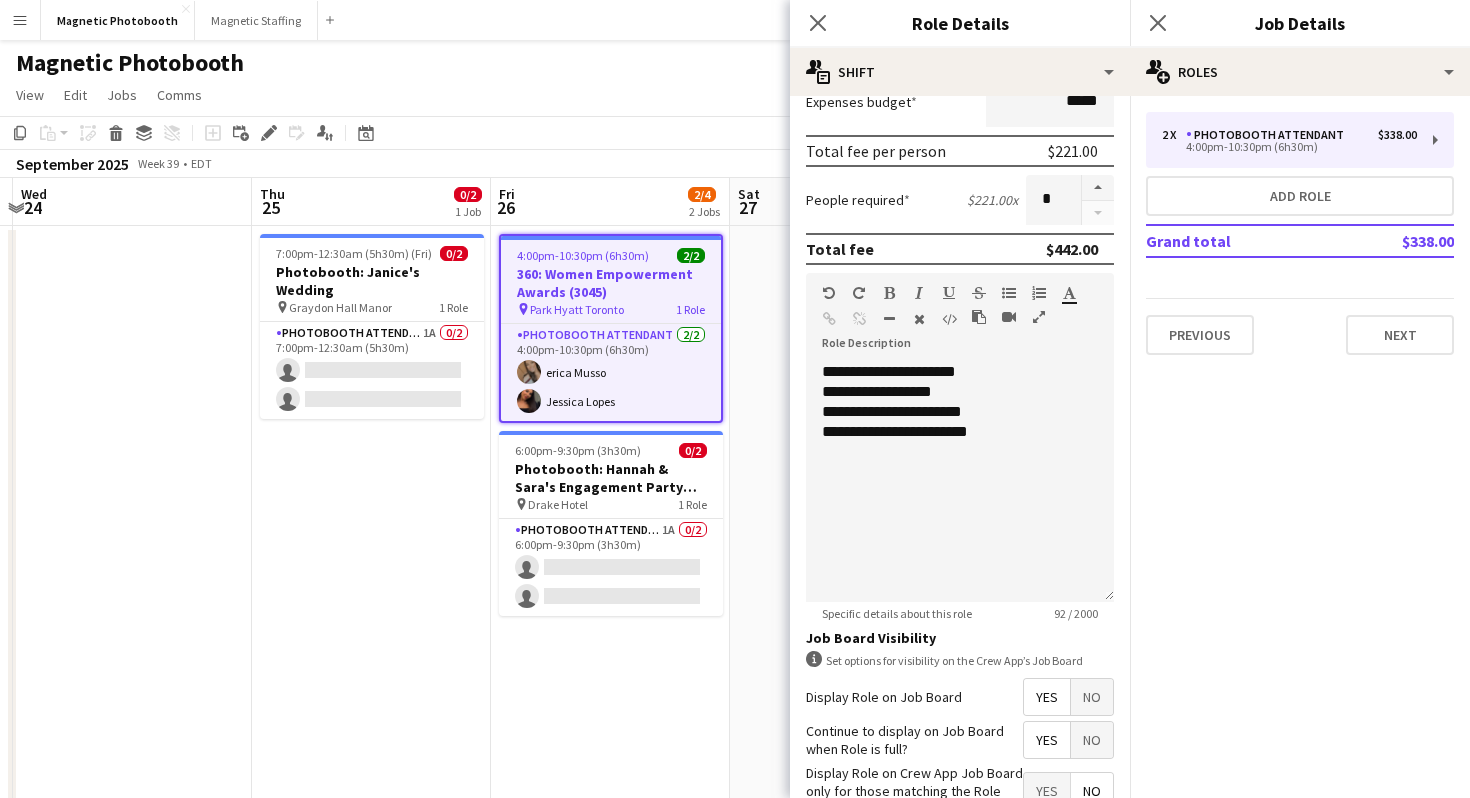 scroll, scrollTop: 451, scrollLeft: 0, axis: vertical 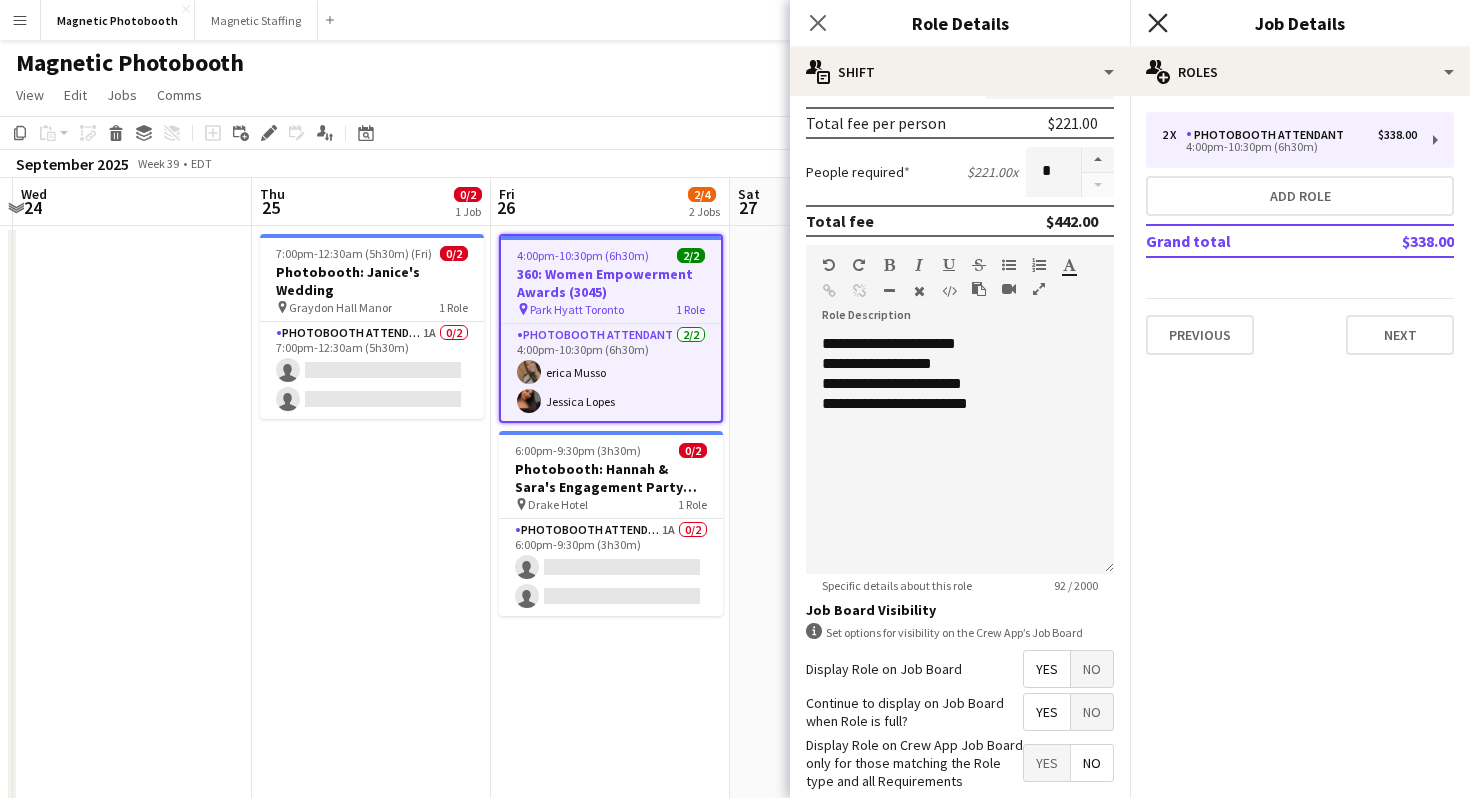click 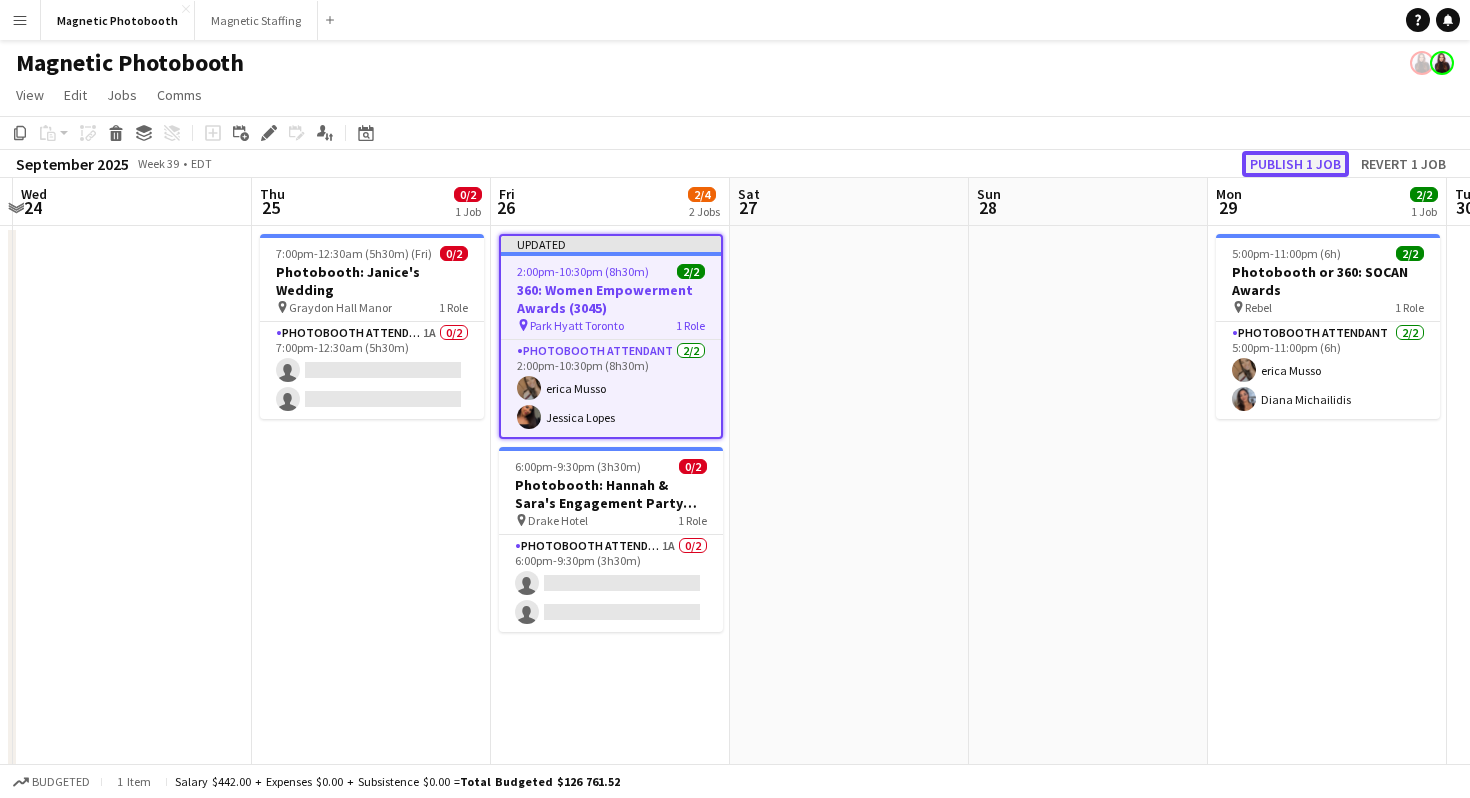 click on "Publish 1 job" 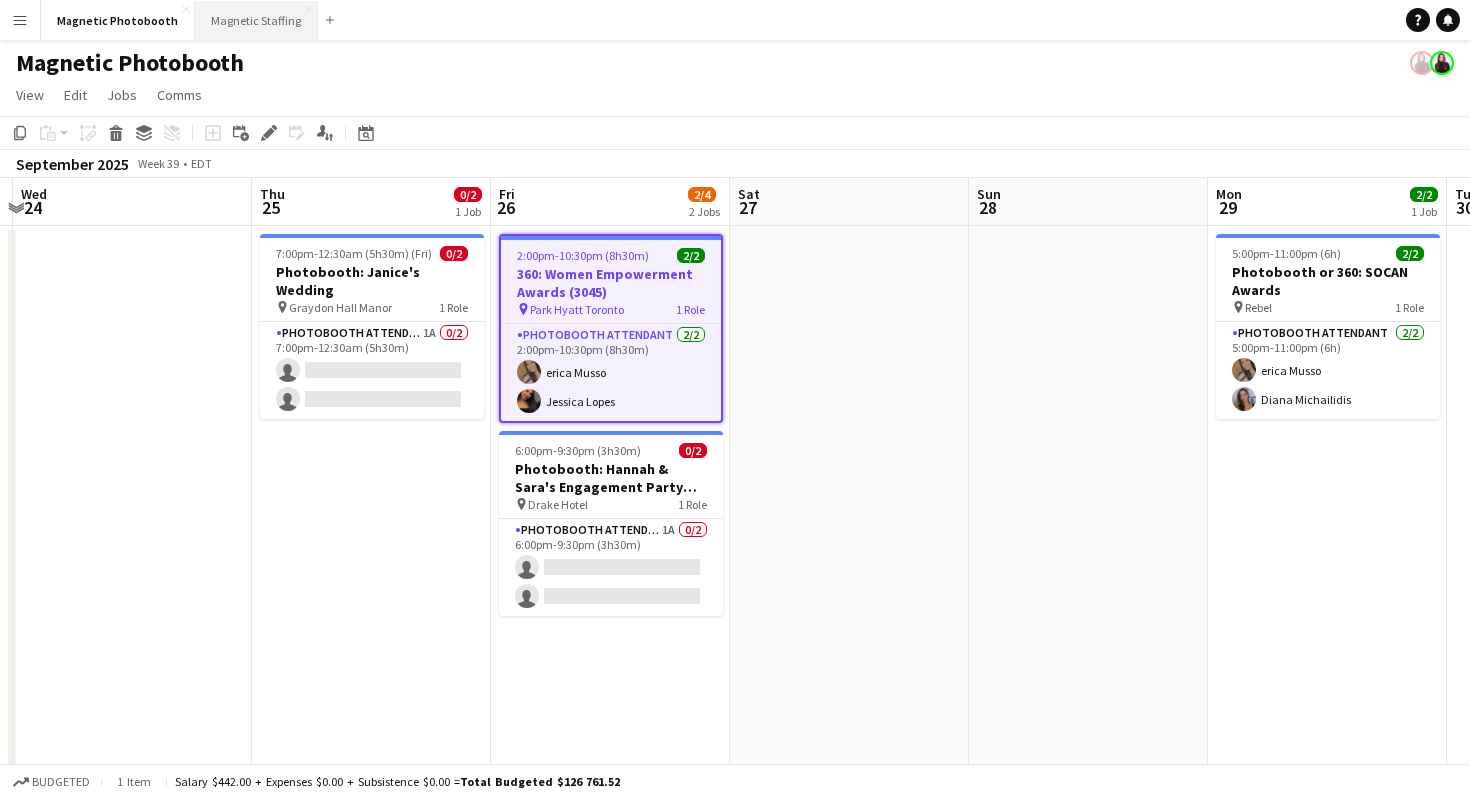 click on "Magnetic Staffing
Close" at bounding box center (256, 20) 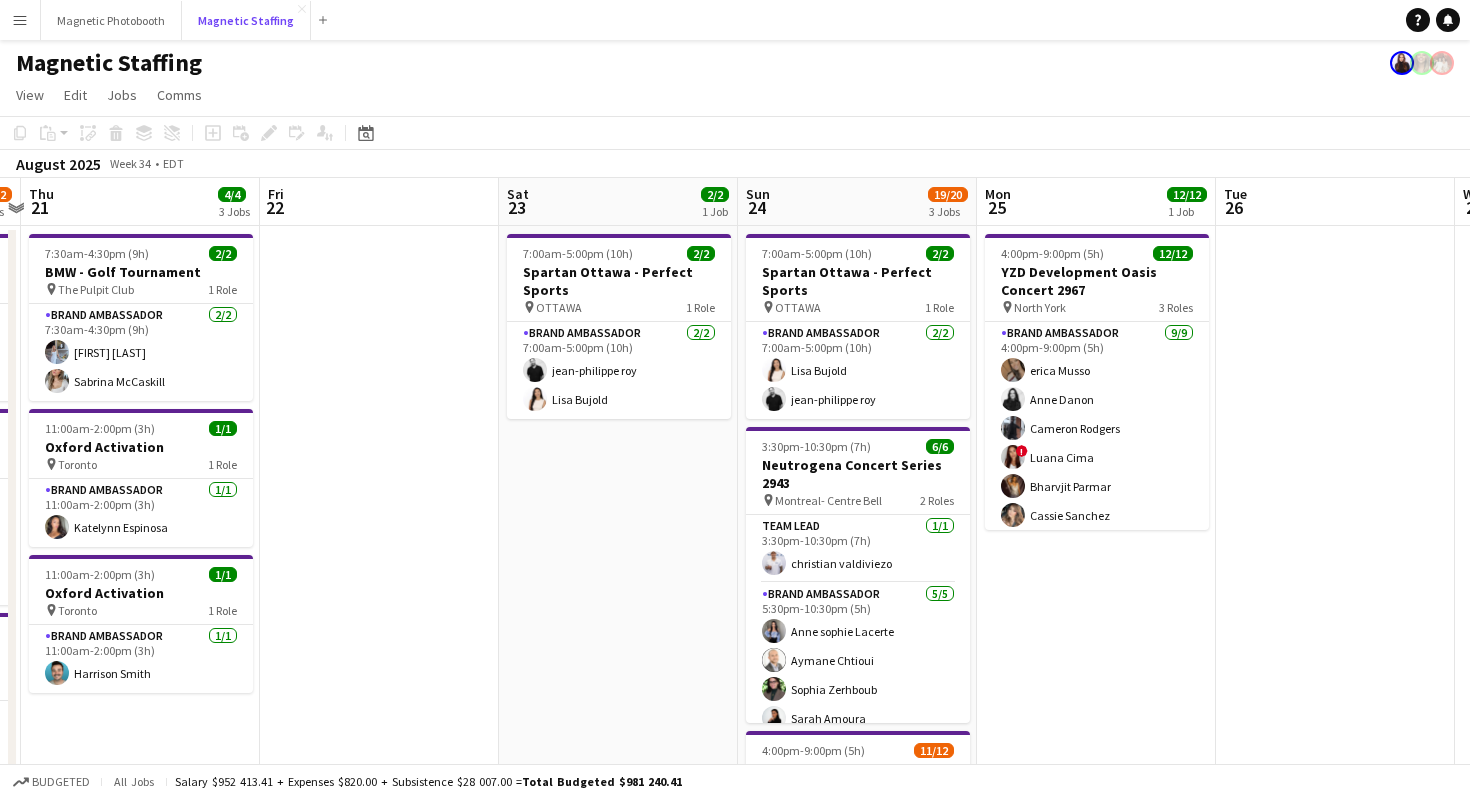 scroll, scrollTop: 0, scrollLeft: 707, axis: horizontal 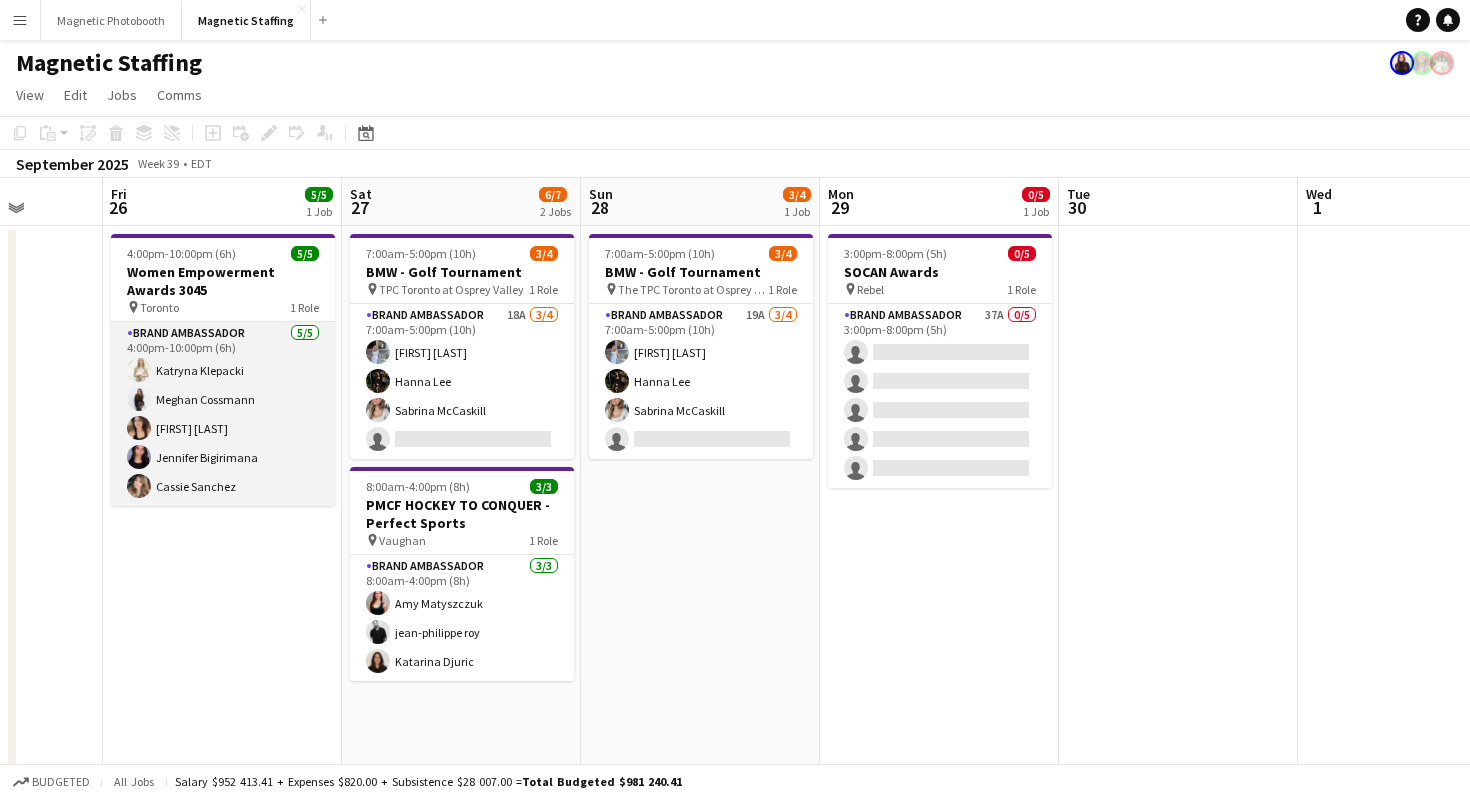 click at bounding box center (139, 399) 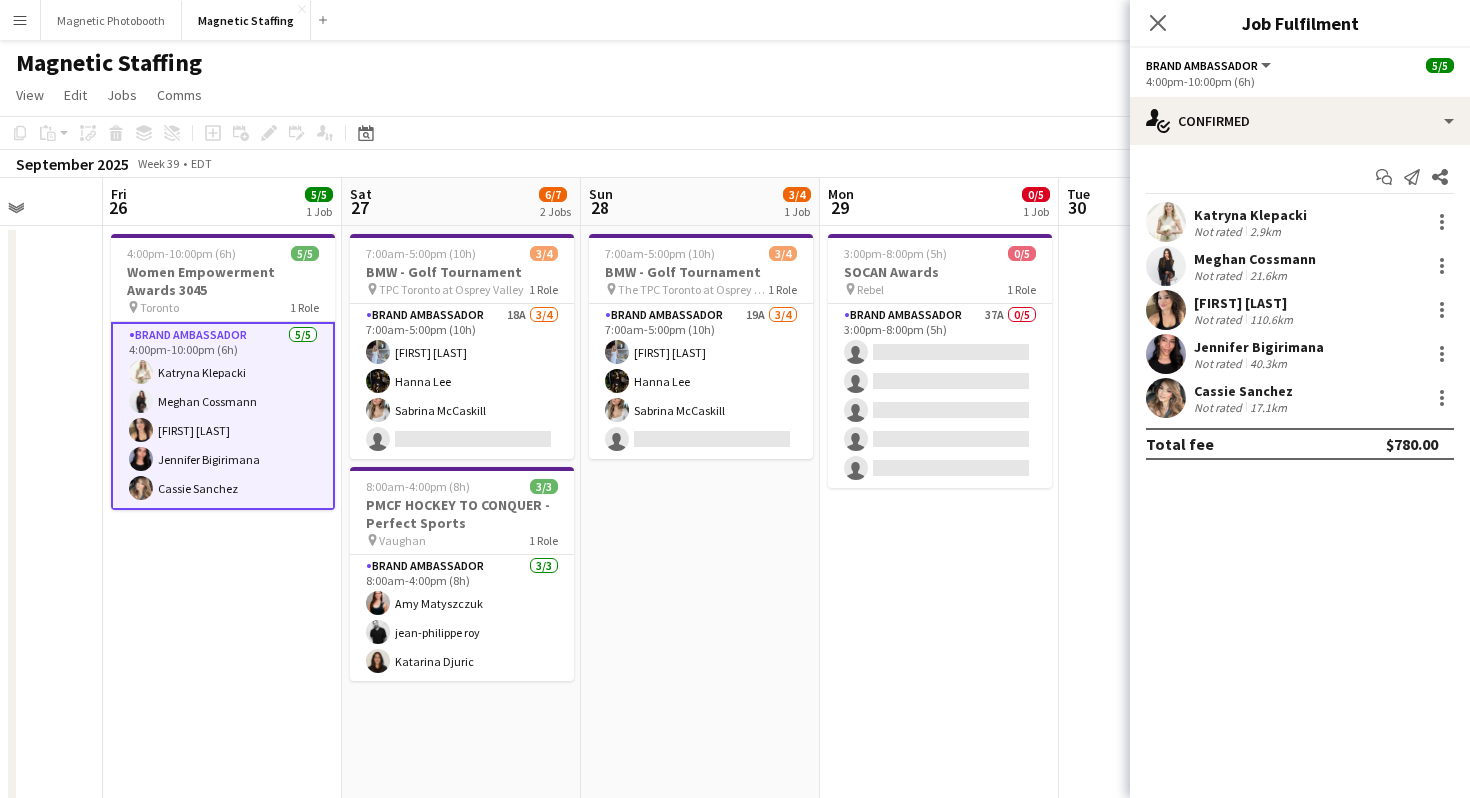 click at bounding box center (1166, 266) 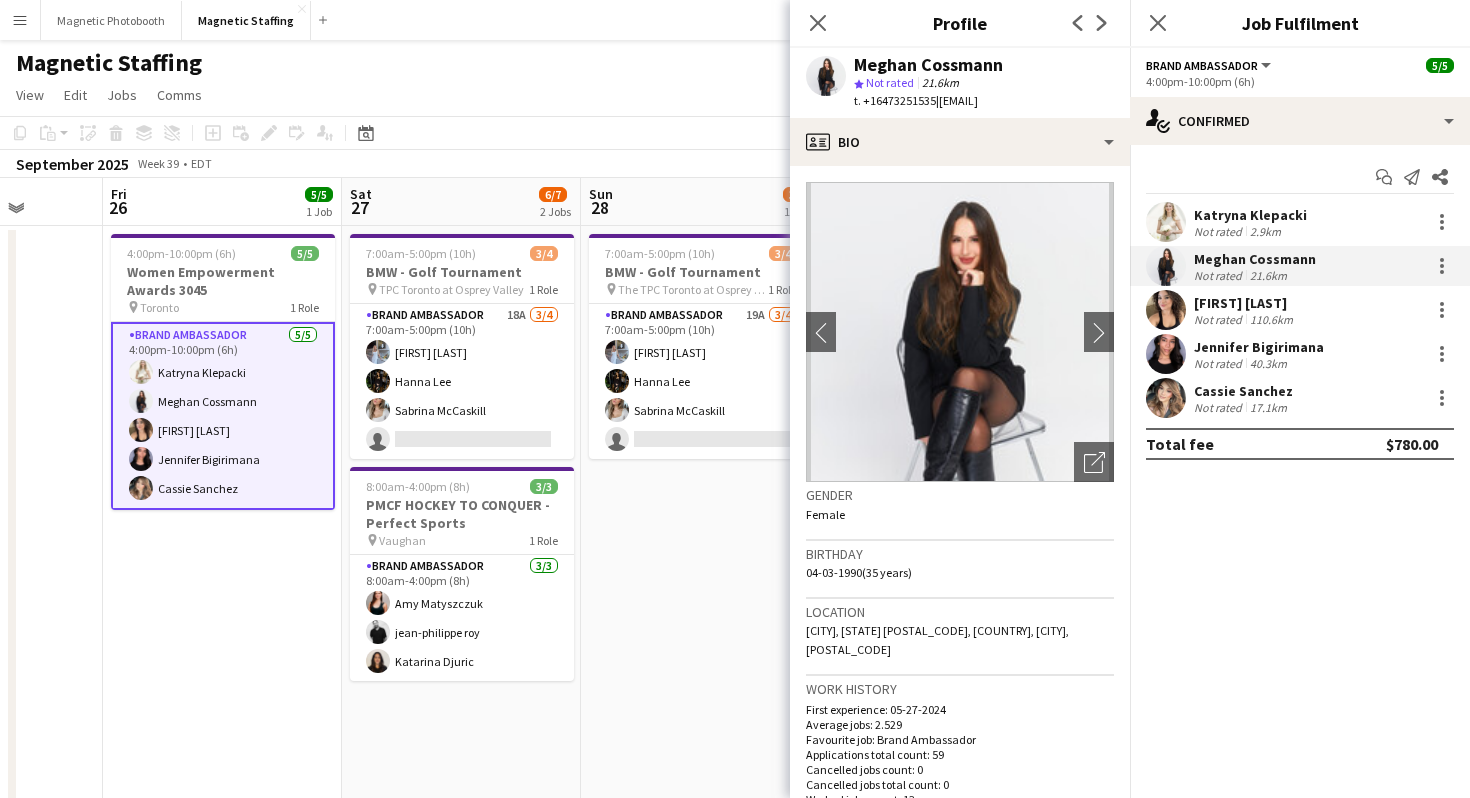 click on "Meghan Cossmann   Not rated   21.6km" at bounding box center (1300, 266) 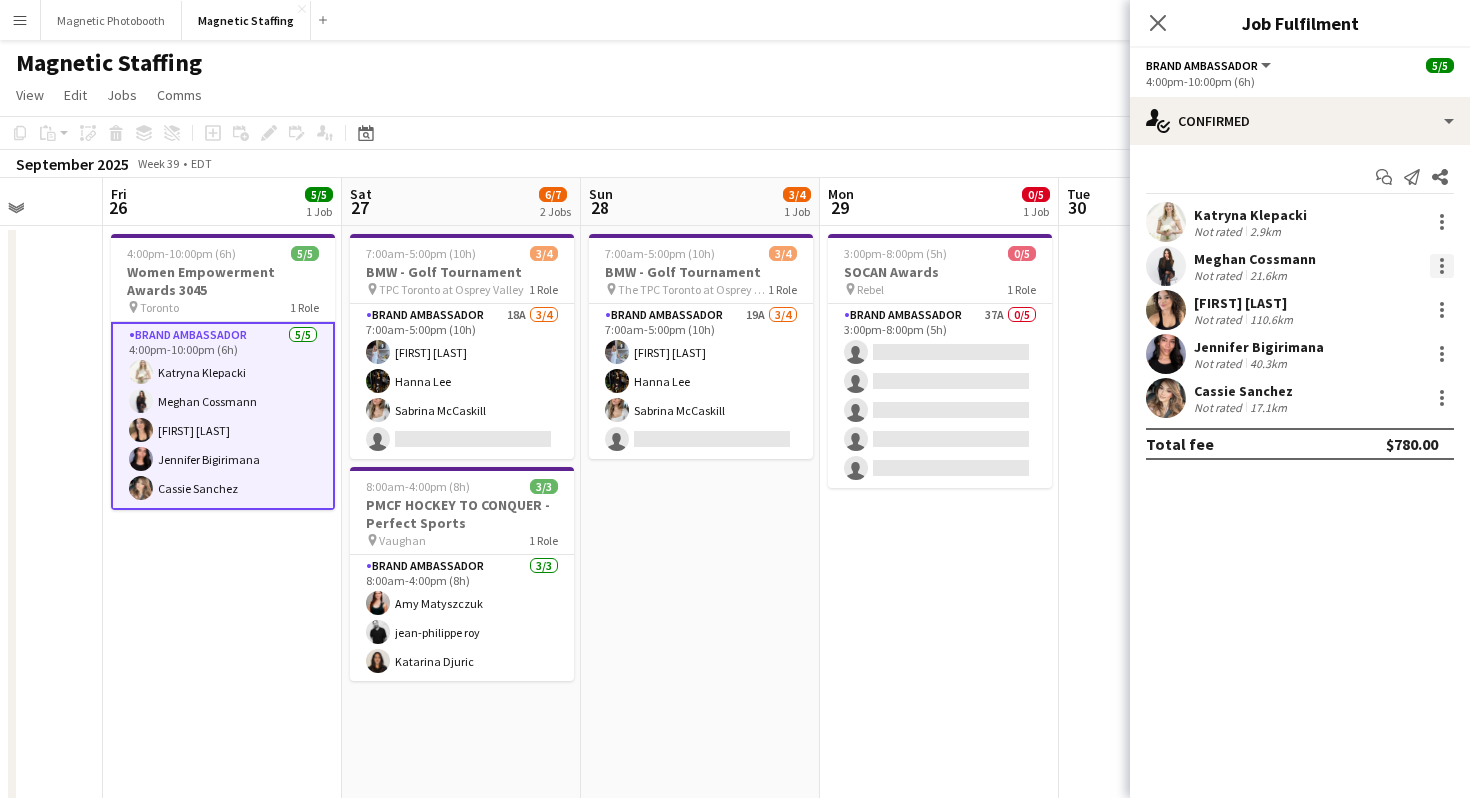 click at bounding box center (1442, 266) 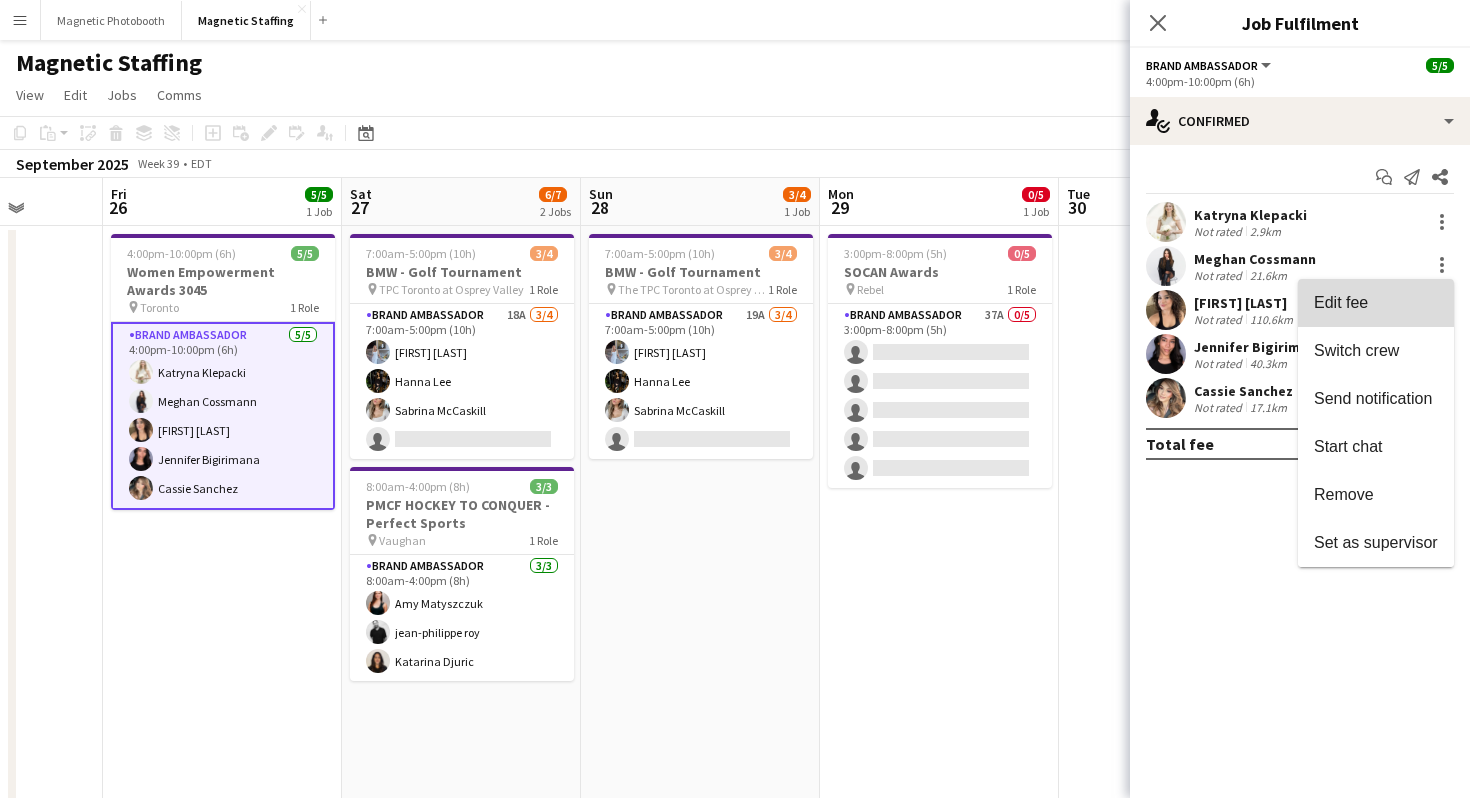 click on "Edit fee" at bounding box center (1376, 303) 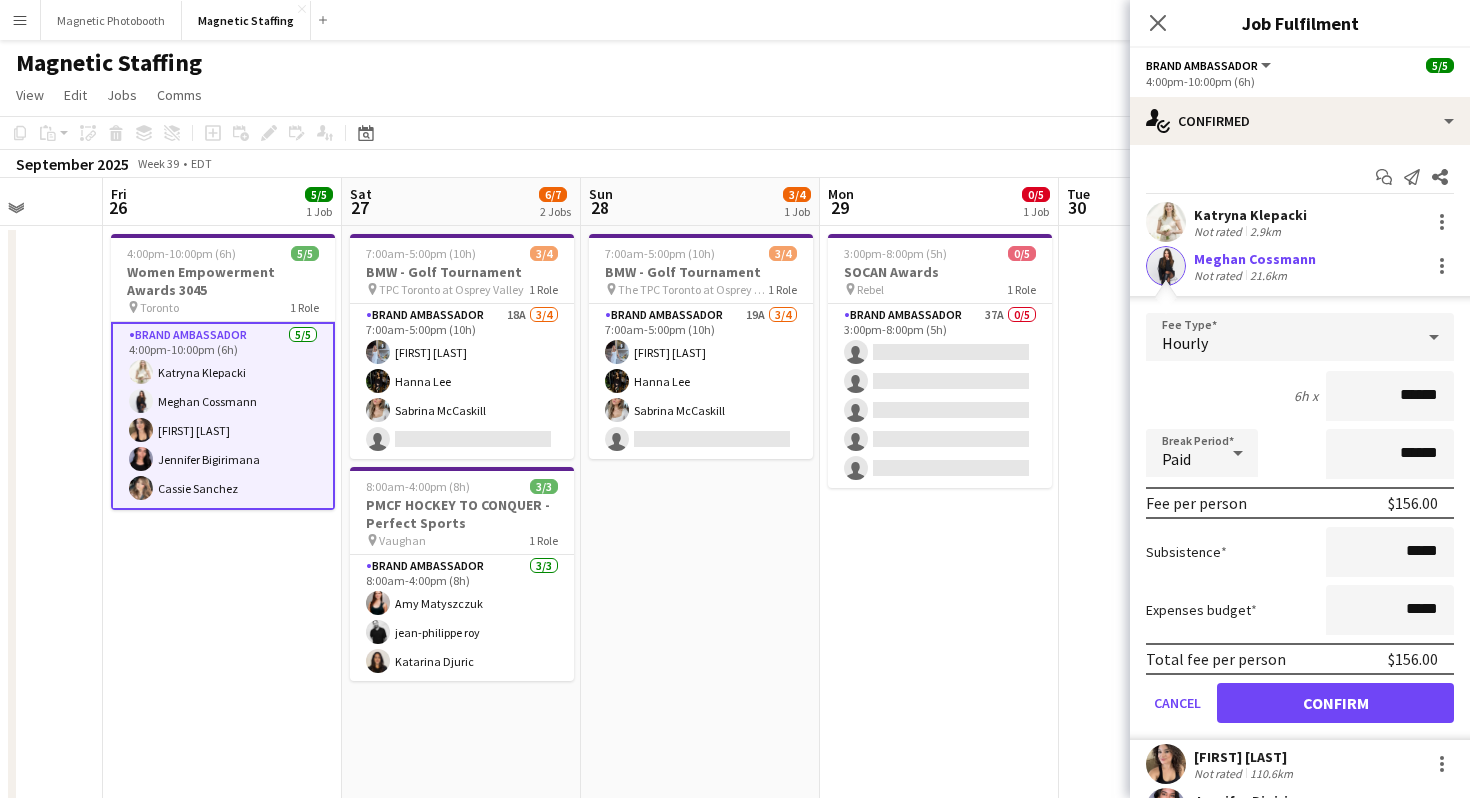 click on "Katryna Klepacki   Not rated   2.9km" at bounding box center (1300, 222) 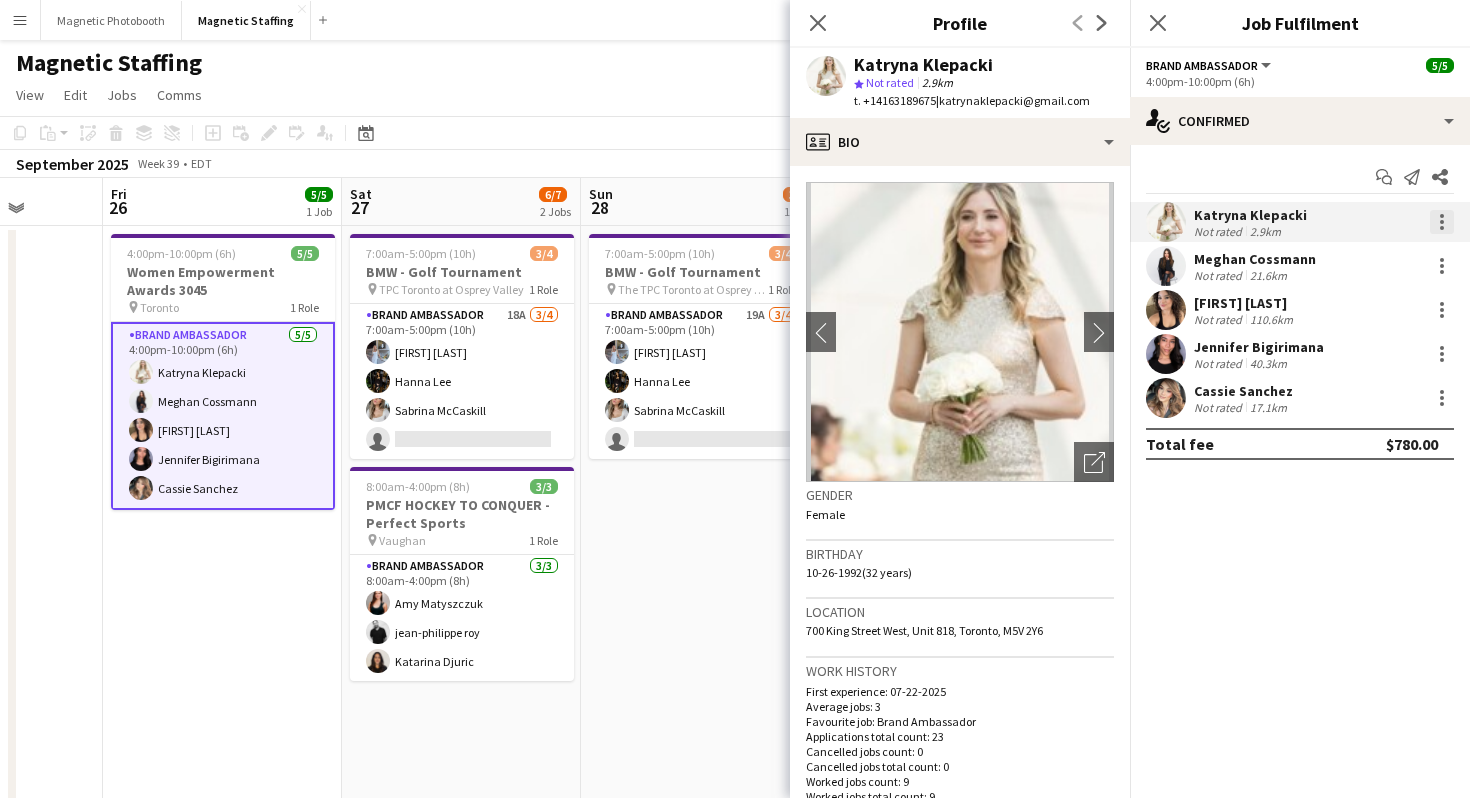 click at bounding box center (1442, 222) 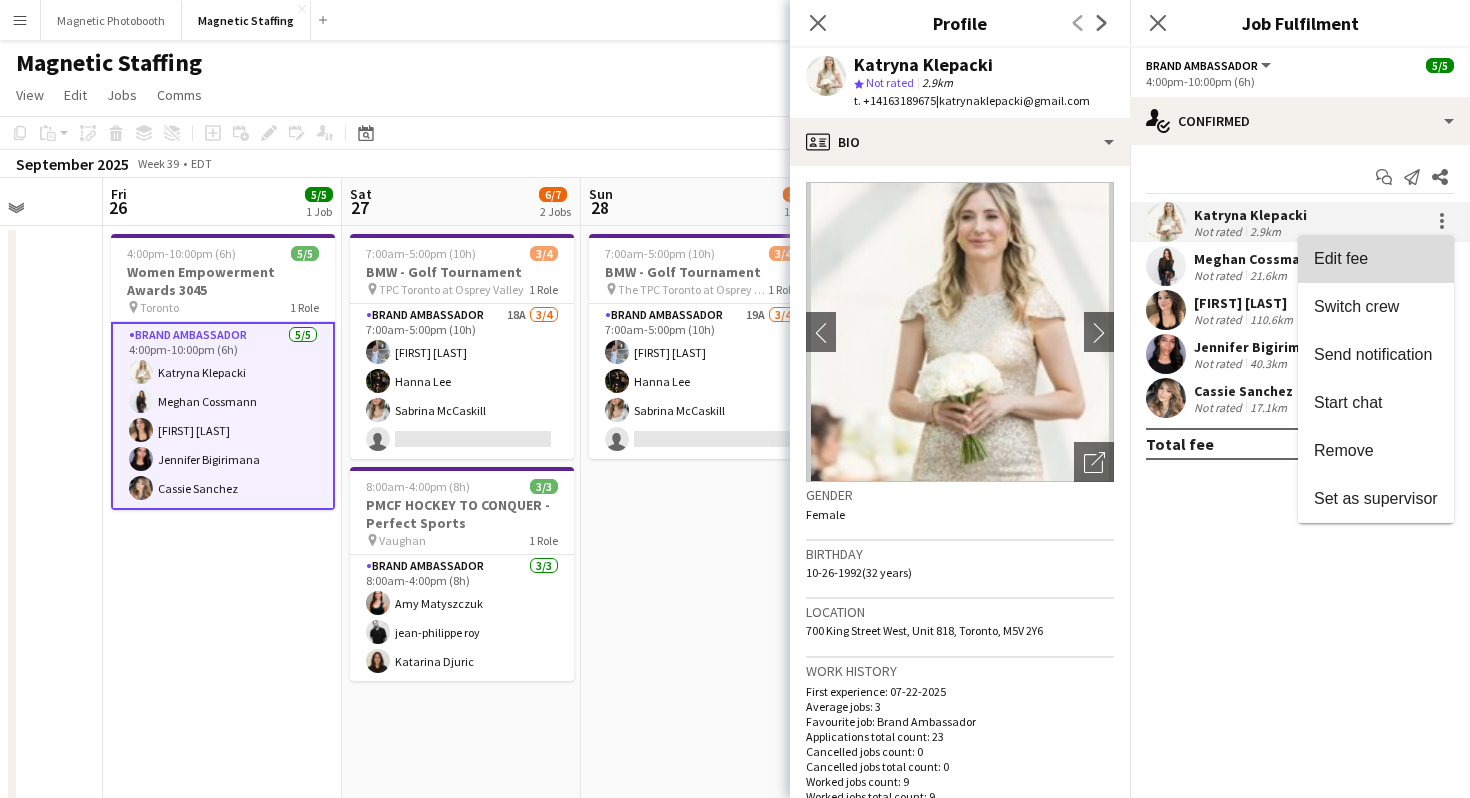 click on "Edit fee" at bounding box center (1376, 259) 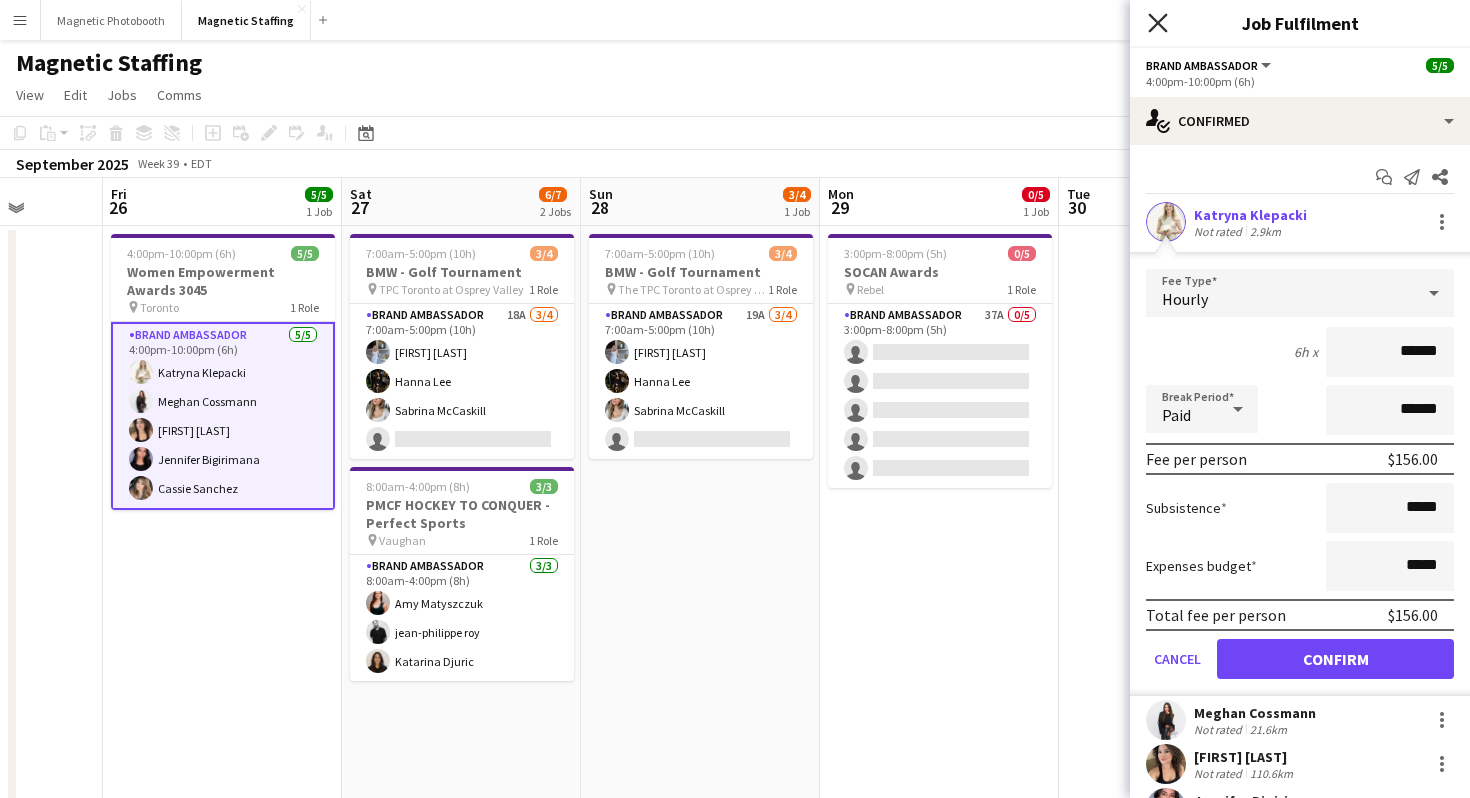click on "Close pop-in" 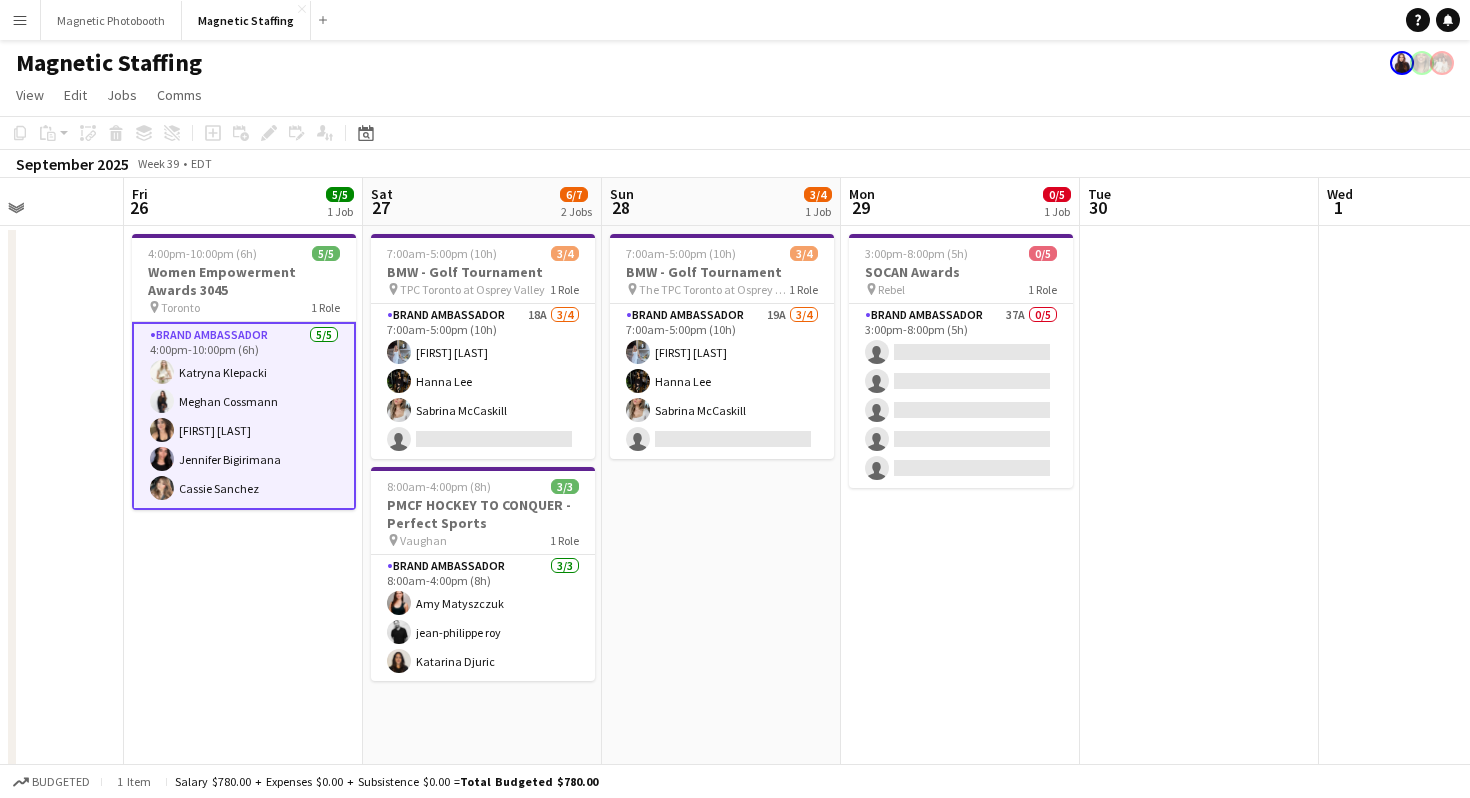 scroll, scrollTop: 0, scrollLeft: 588, axis: horizontal 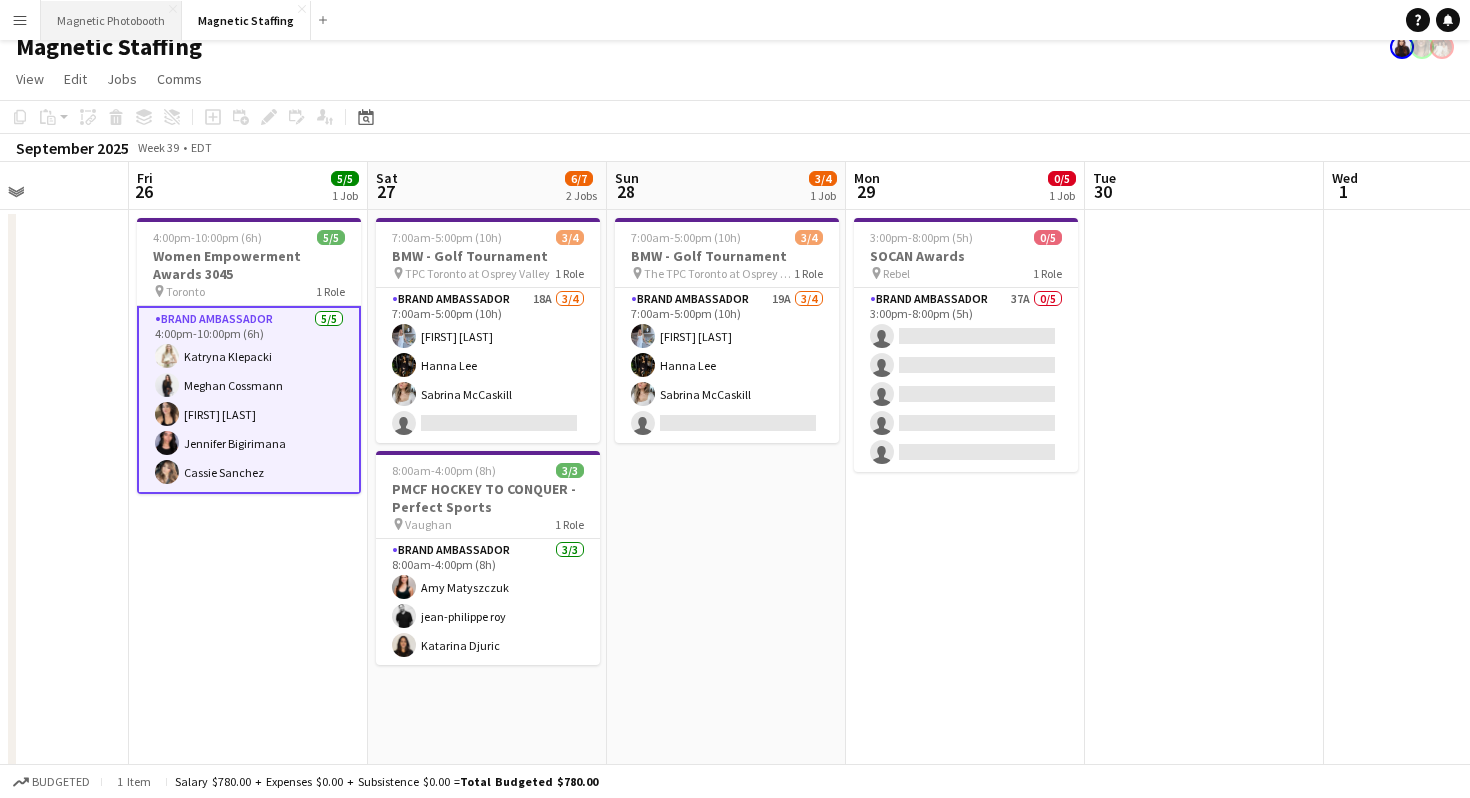 click on "Magnetic Photobooth
Close" at bounding box center [111, 20] 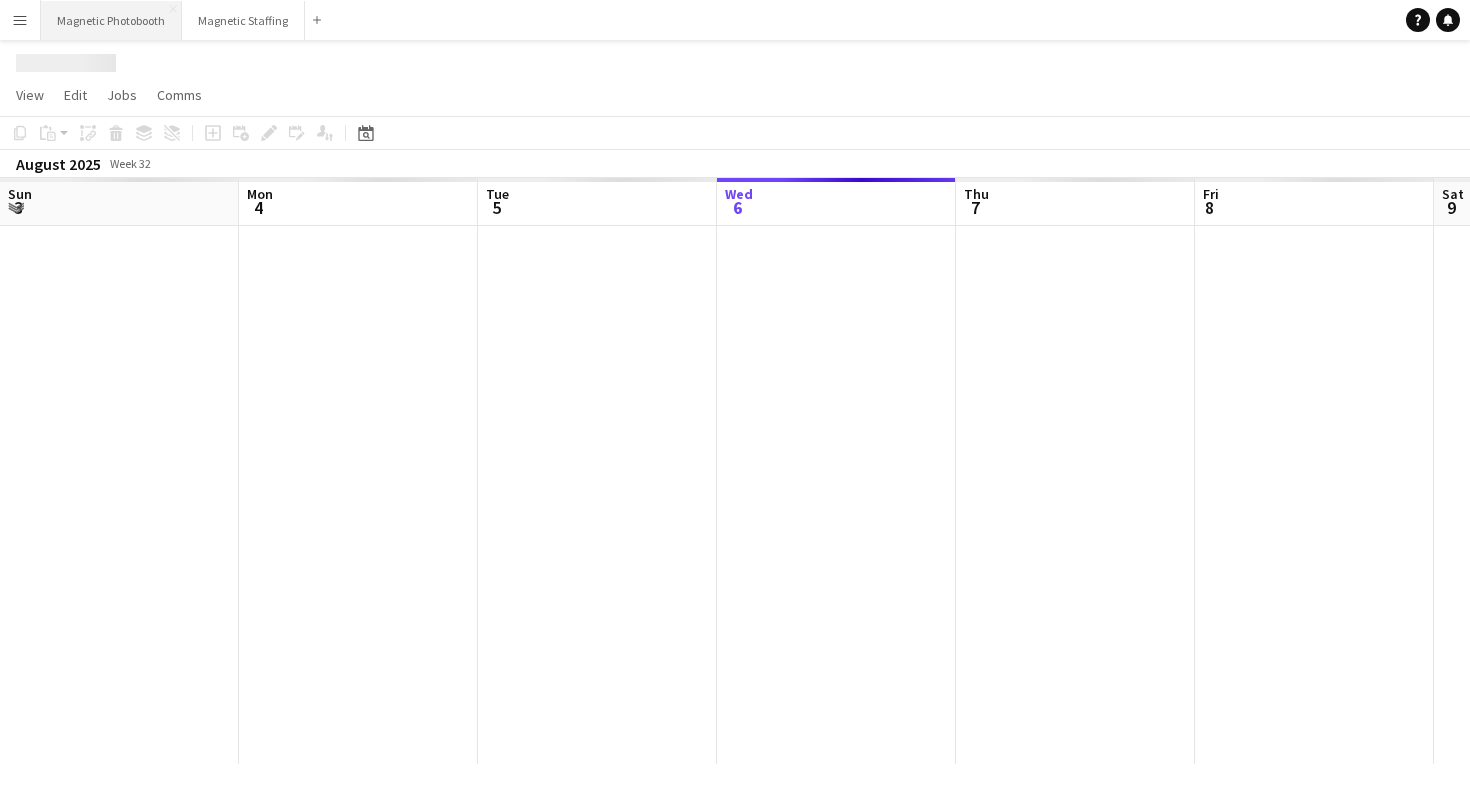 scroll, scrollTop: 0, scrollLeft: 0, axis: both 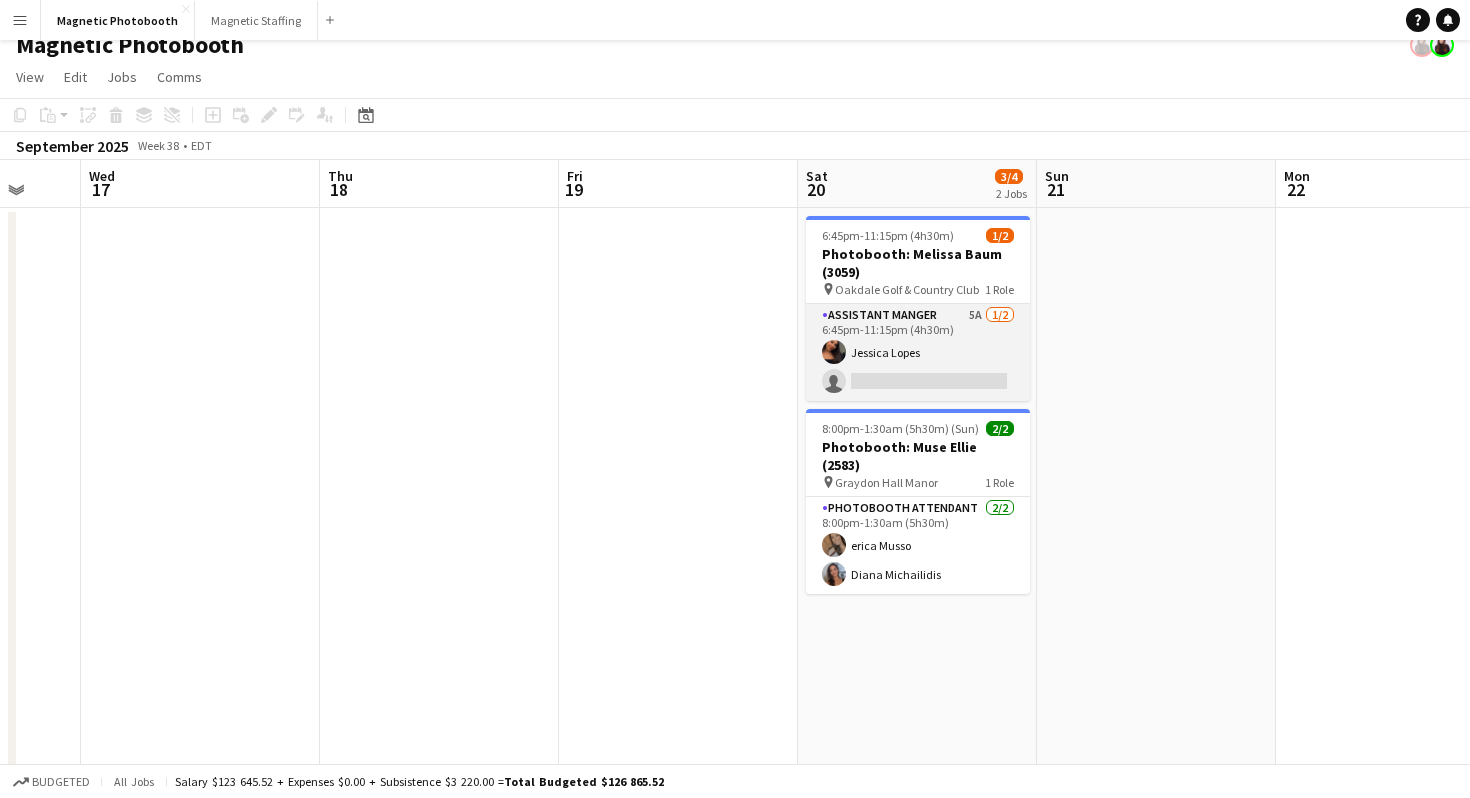 click on "Assistant Manger    5A   1/2   6:45pm-11:15pm (4h30m)
Jessica Lopes
single-neutral-actions" at bounding box center (918, 352) 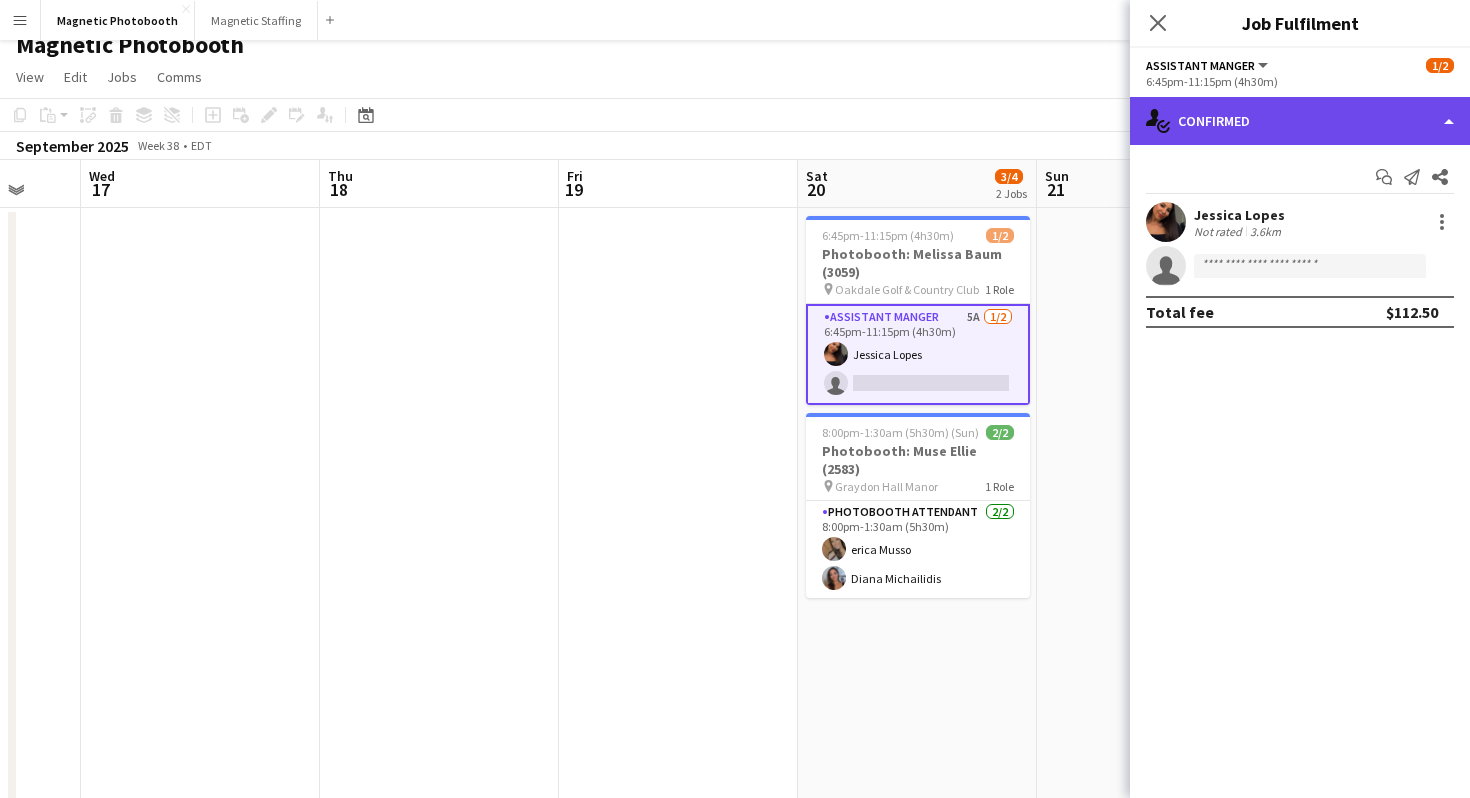 click on "single-neutral-actions-check-2
Confirmed" 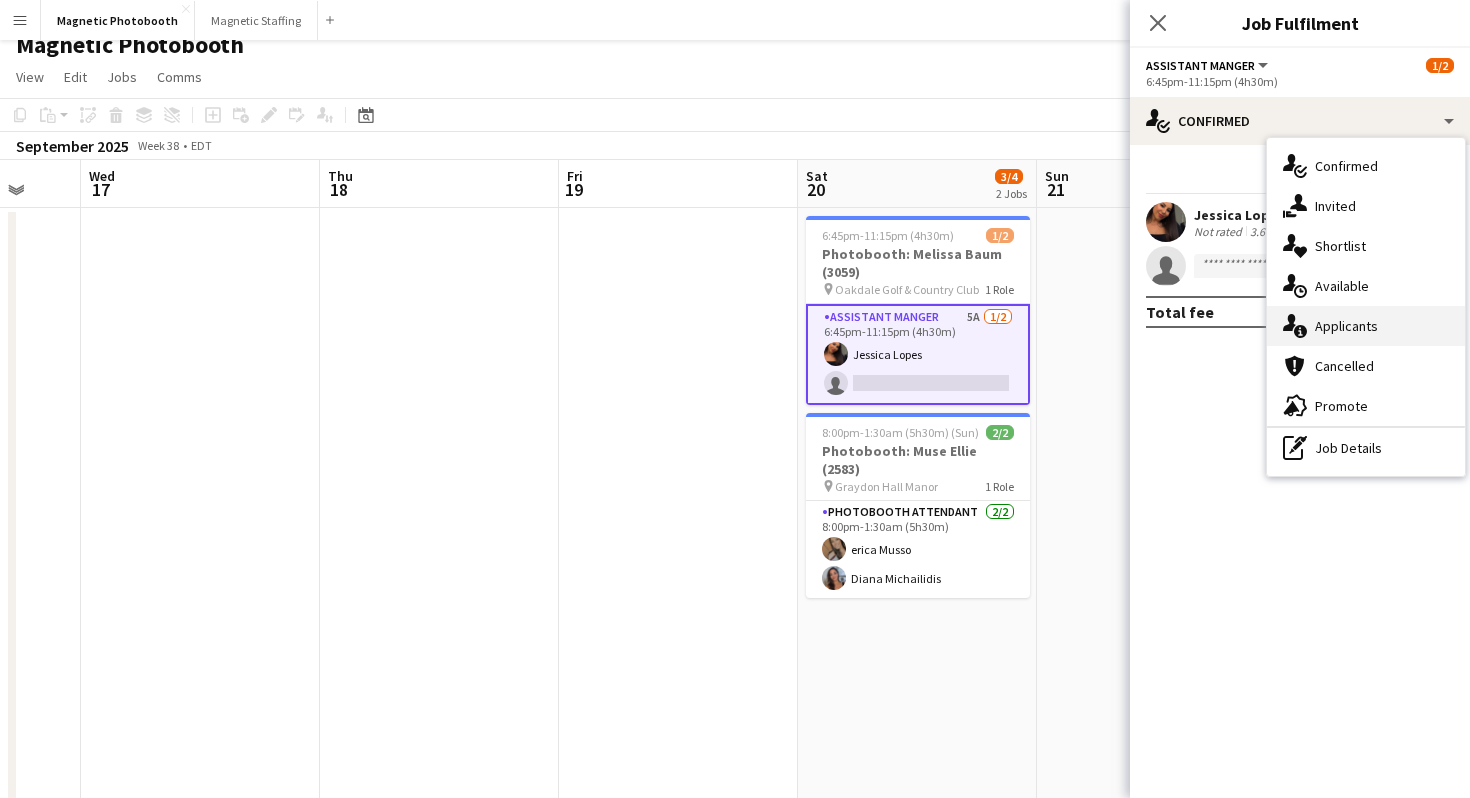 click on "single-neutral-actions-information
Applicants" at bounding box center (1366, 326) 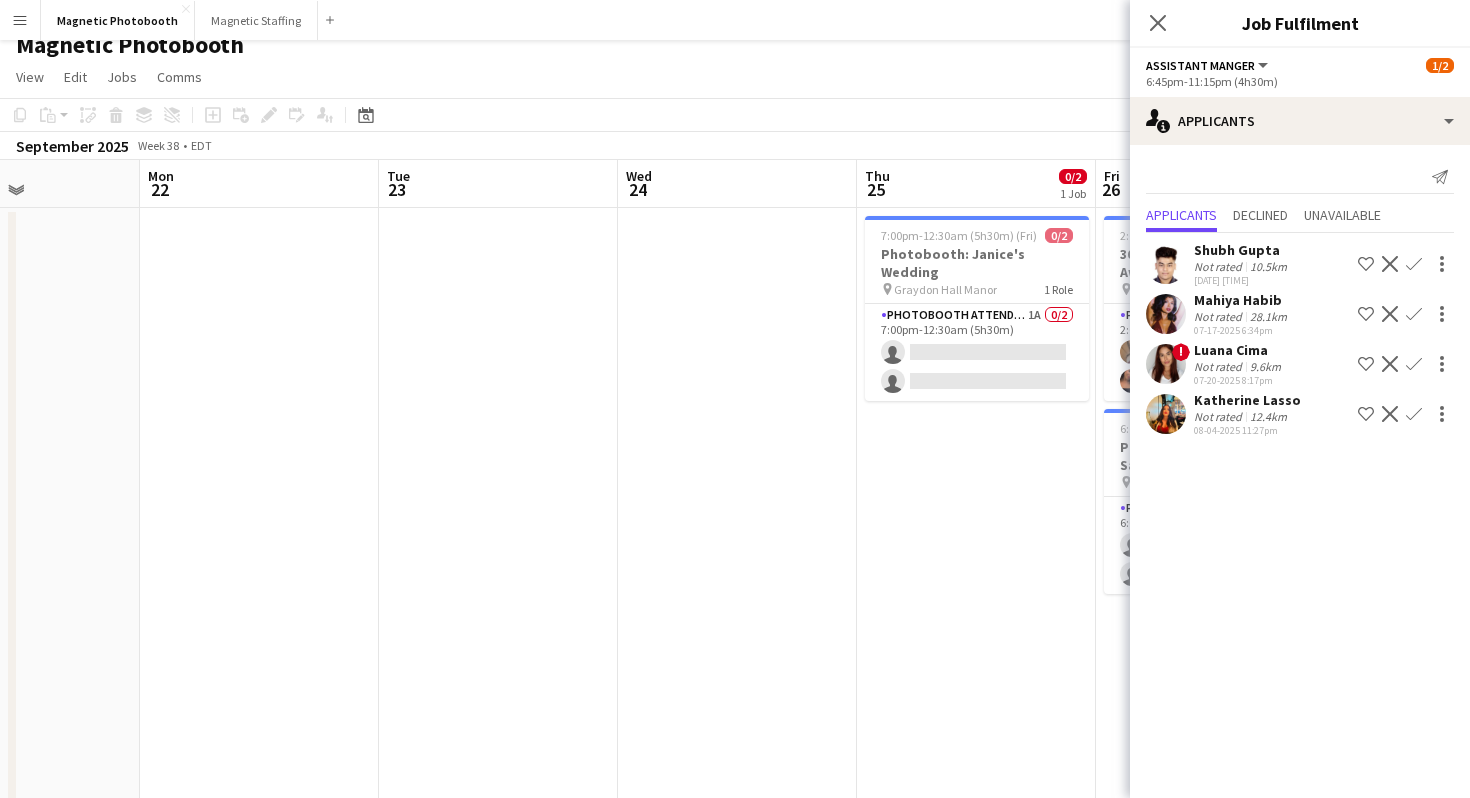 scroll, scrollTop: 0, scrollLeft: 822, axis: horizontal 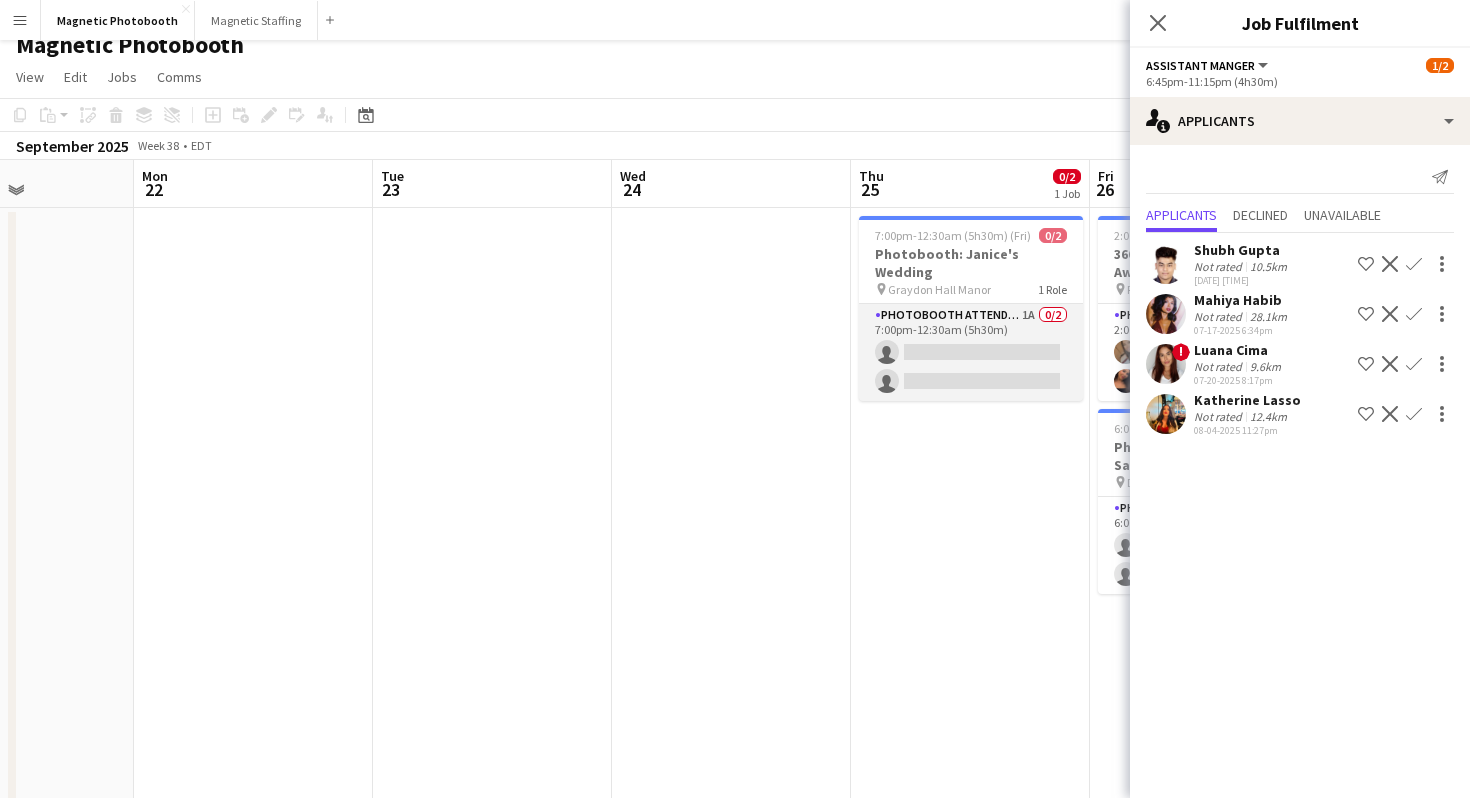 click on "Photobooth Attendant    1A   0/2   7:00pm-12:30am (5h30m)
single-neutral-actions
single-neutral-actions" at bounding box center (971, 352) 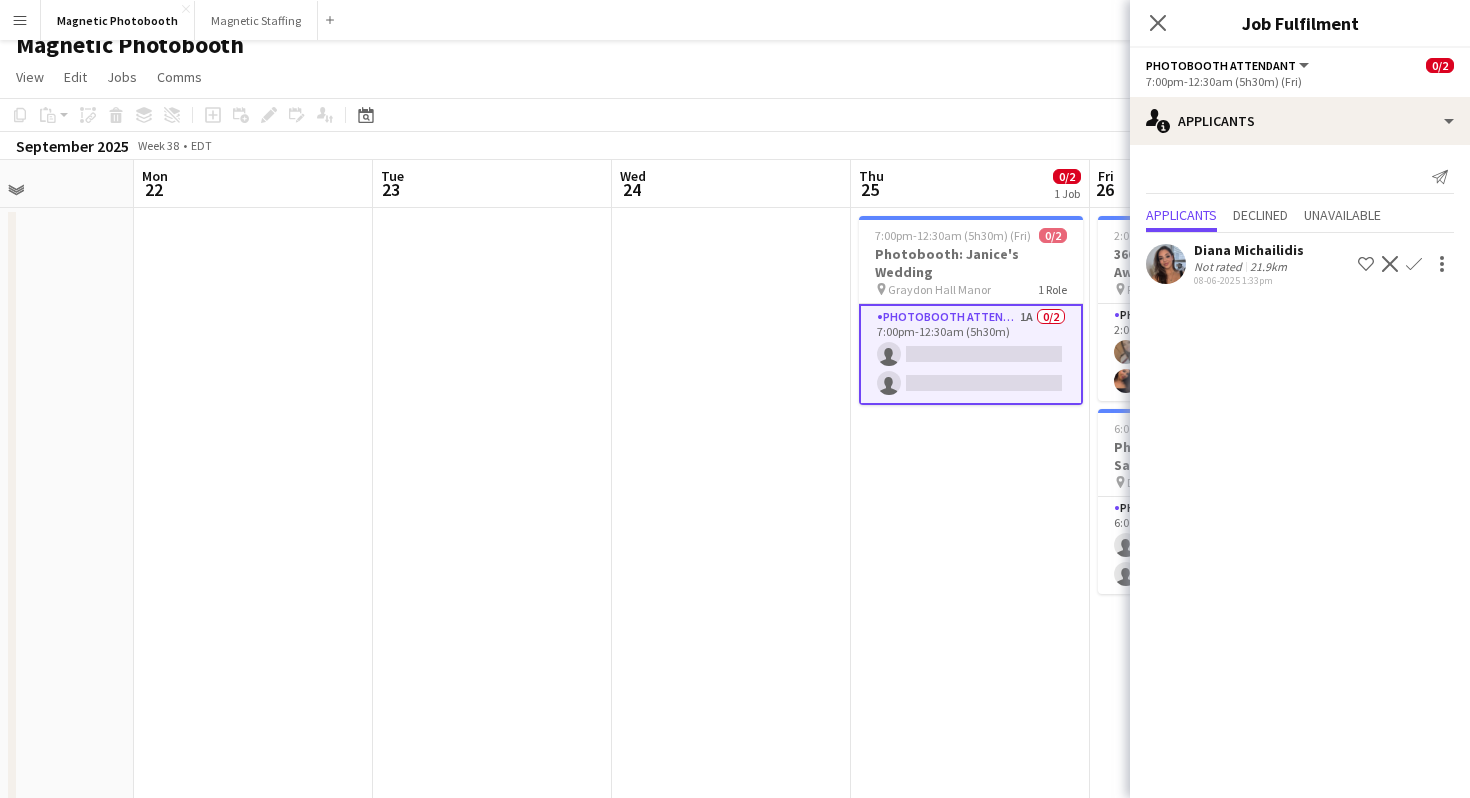 click on "Confirm" 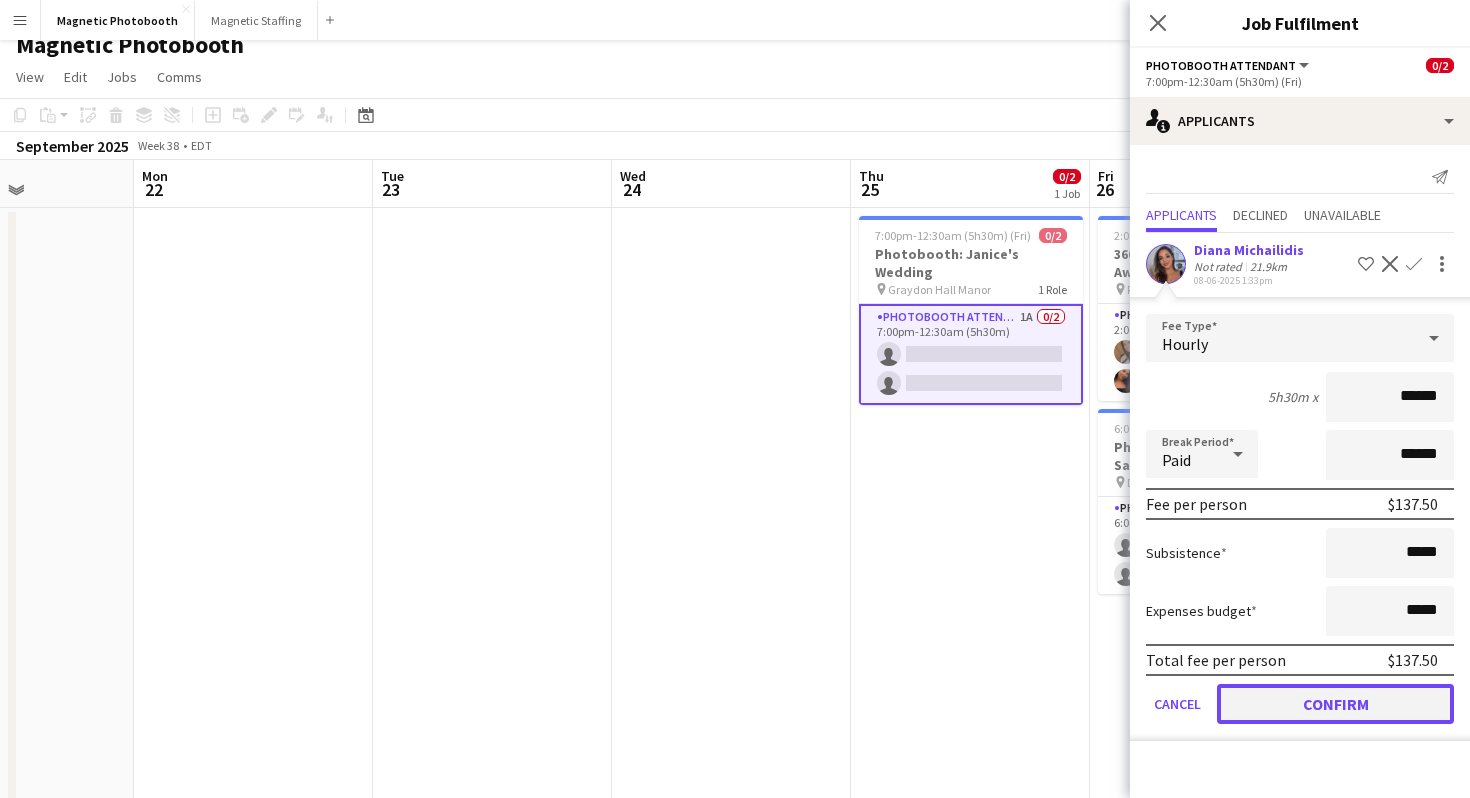 click on "Confirm" 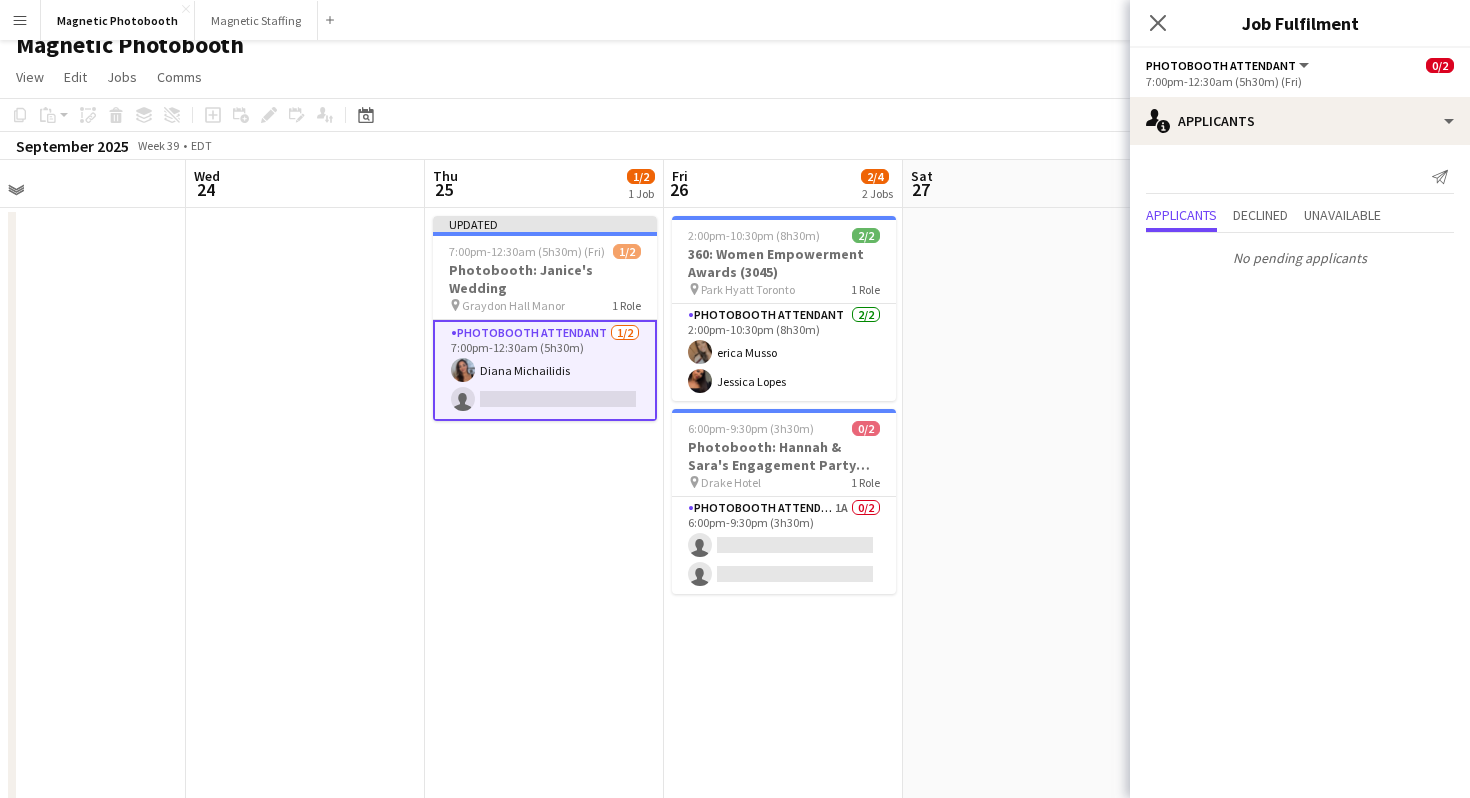 scroll, scrollTop: 0, scrollLeft: 857, axis: horizontal 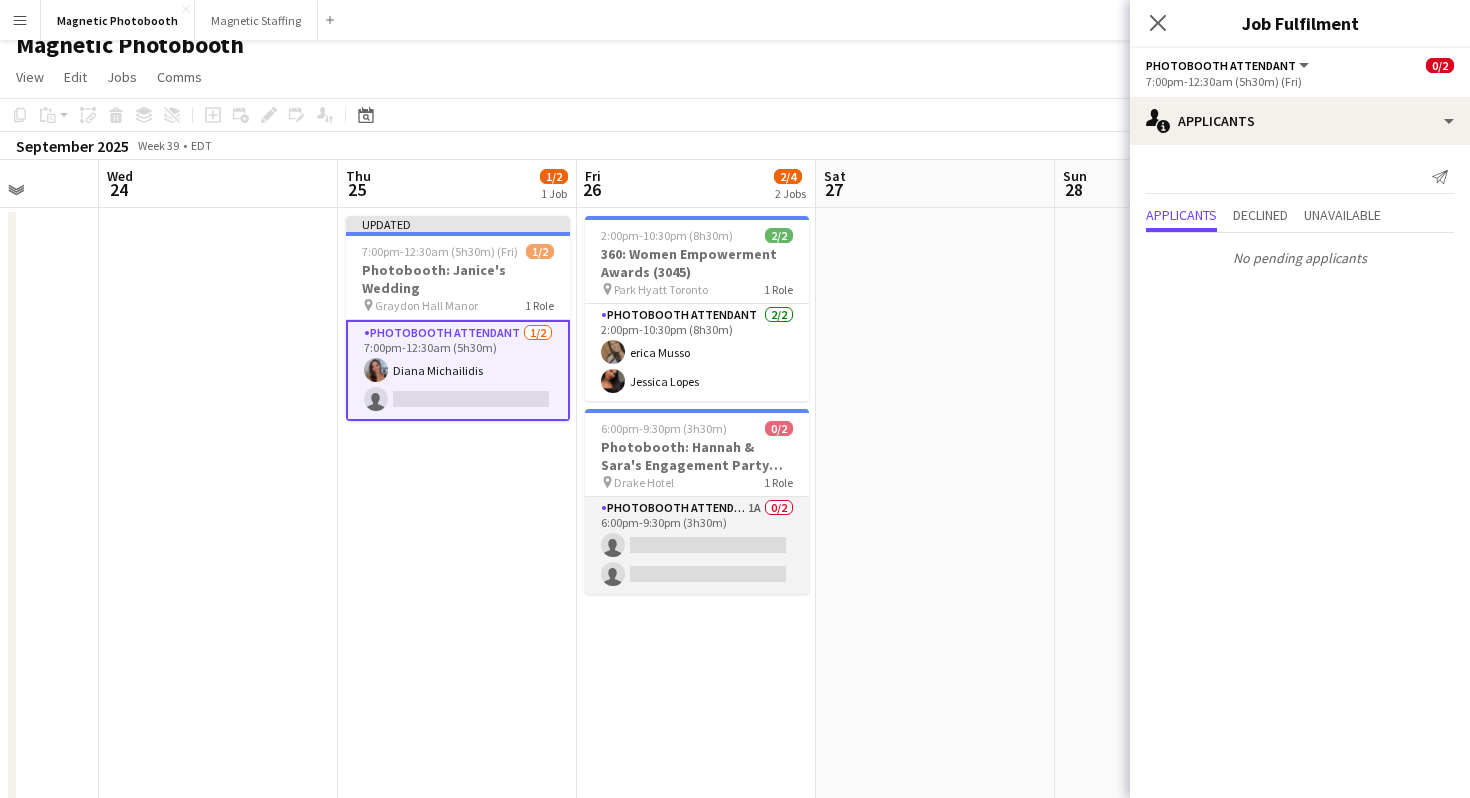 click on "Photobooth Attendant    1A   0/2   6:00pm-9:30pm (3h30m)
single-neutral-actions
single-neutral-actions" at bounding box center [697, 545] 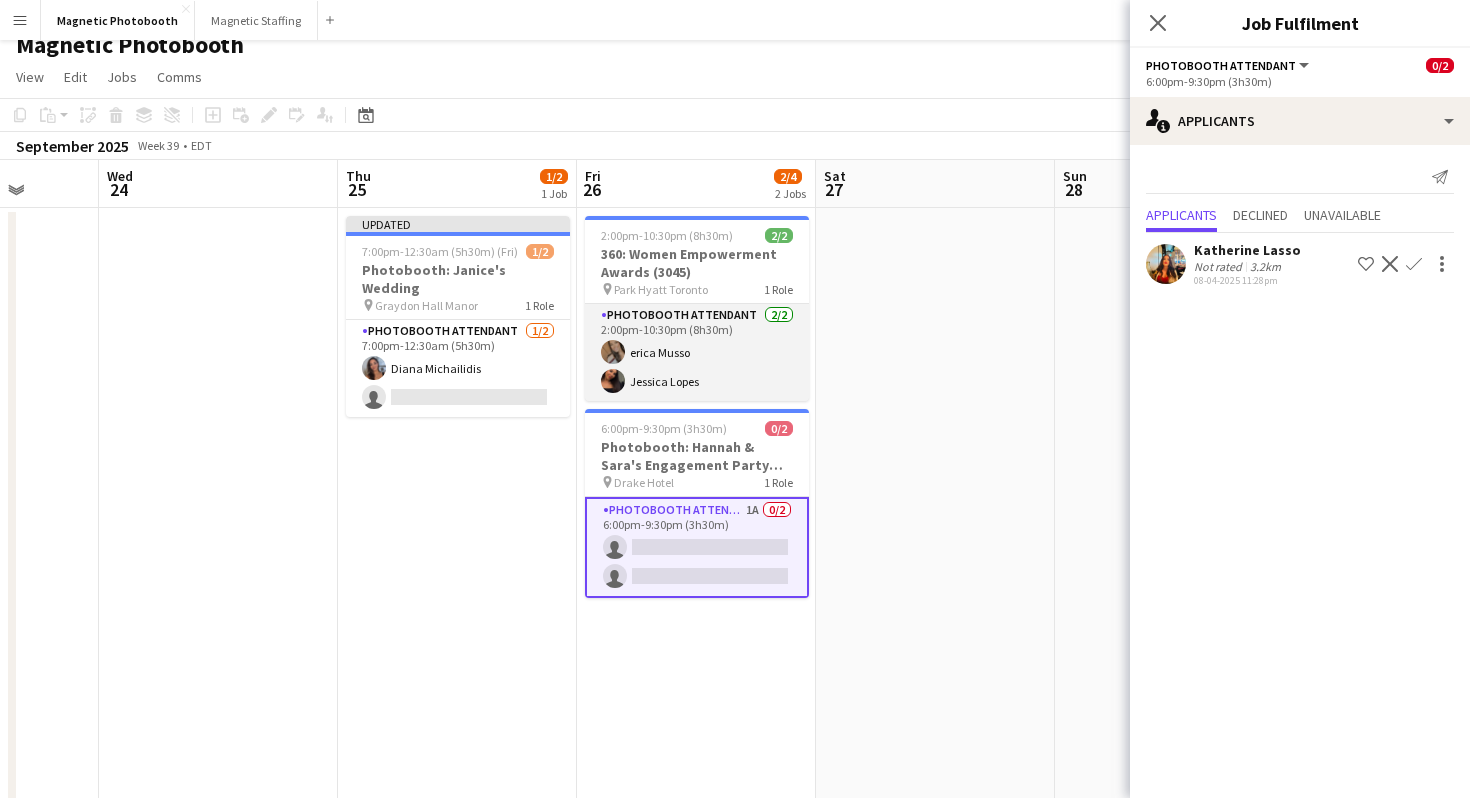 click on "Photobooth Attendant    2/2   2:00pm-10:30pm (8h30m)
erica Musso Jessica Lopes" at bounding box center (697, 352) 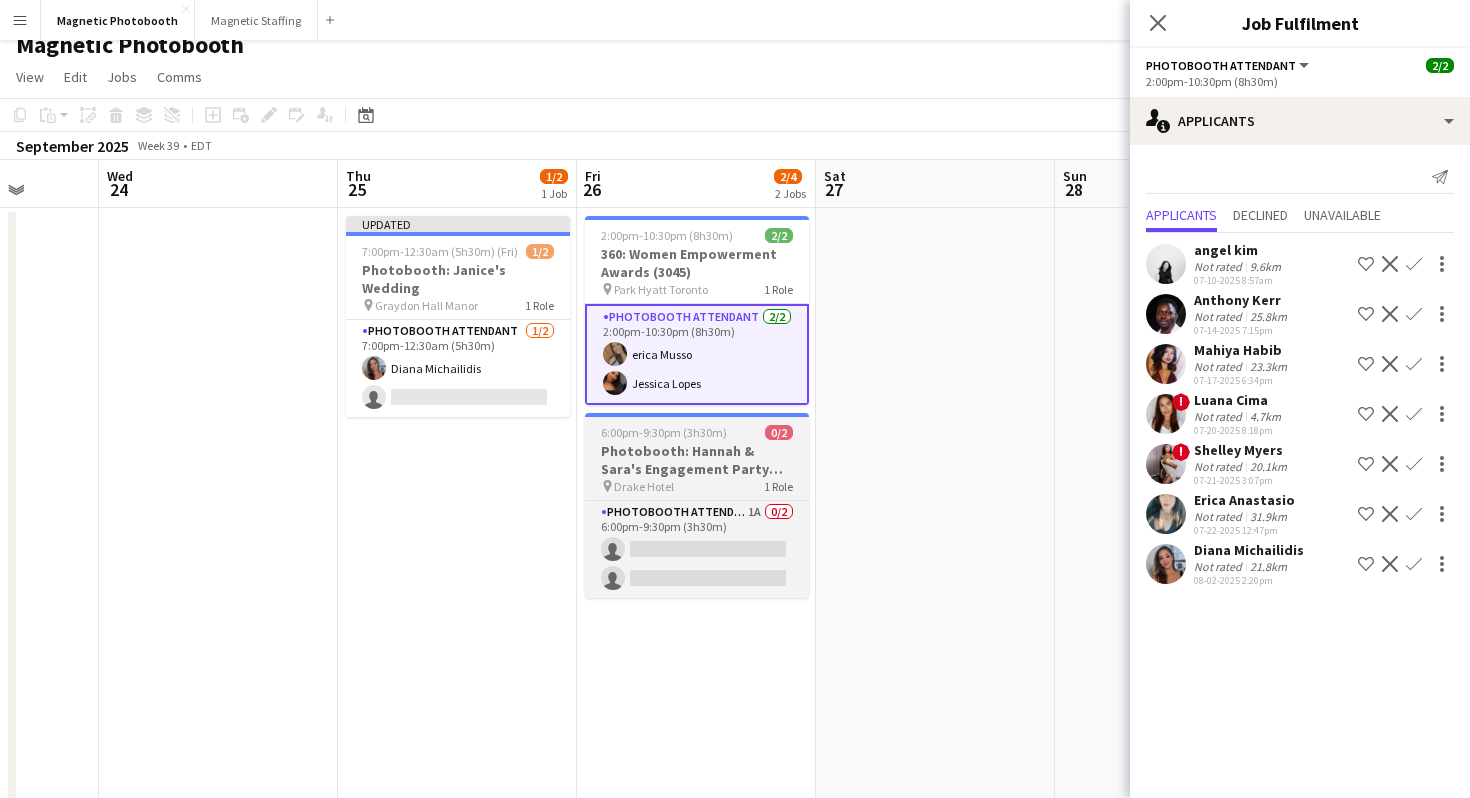 click on "6:00pm-9:30pm (3h30m)    0/2   Photobooth: Hannah & Sara's Engagement Party (3017)
pin
Drake Hotel   1 Role   Photobooth Attendant    1A   0/2   6:00pm-9:30pm (3h30m)
single-neutral-actions
single-neutral-actions" at bounding box center [697, 505] 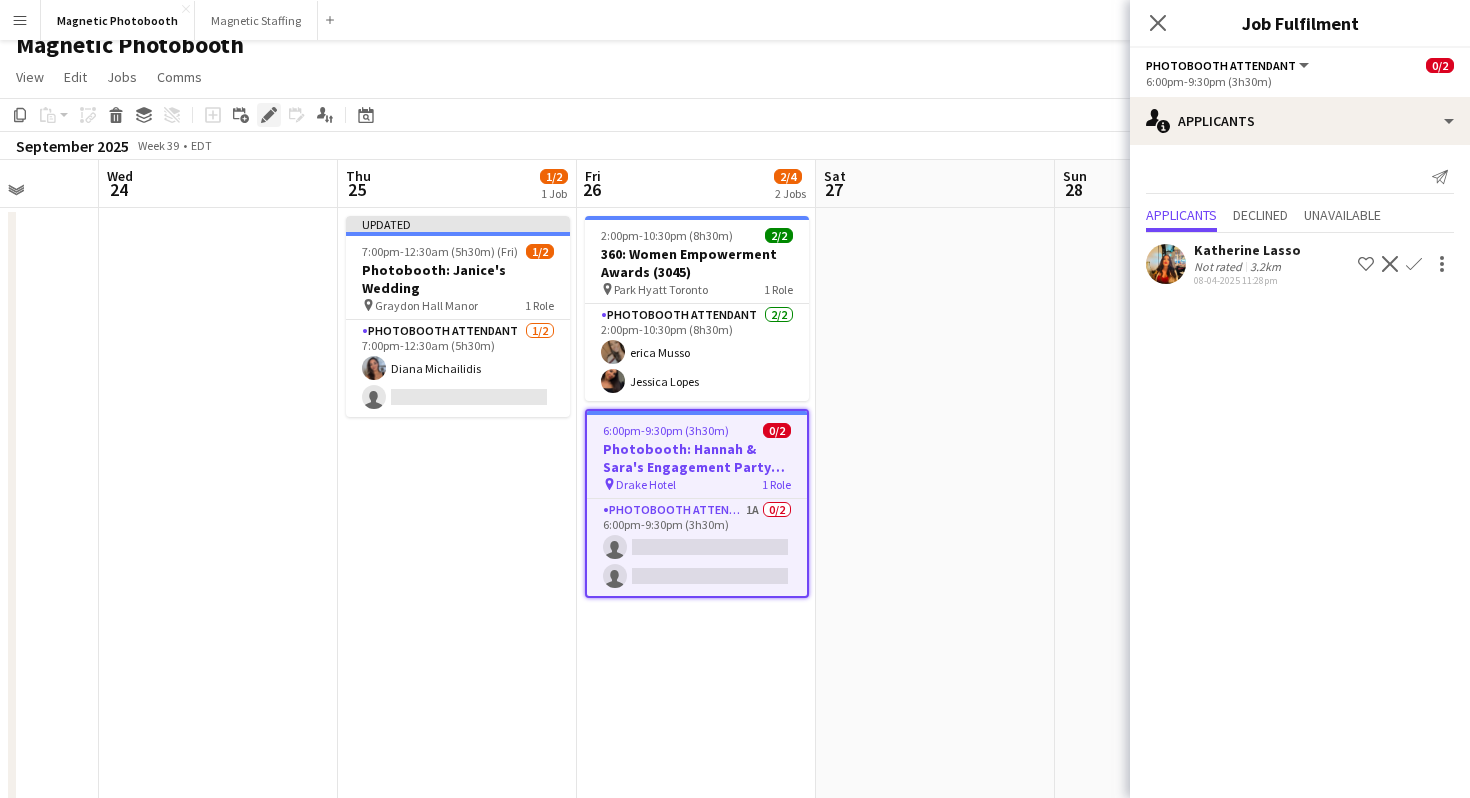 click 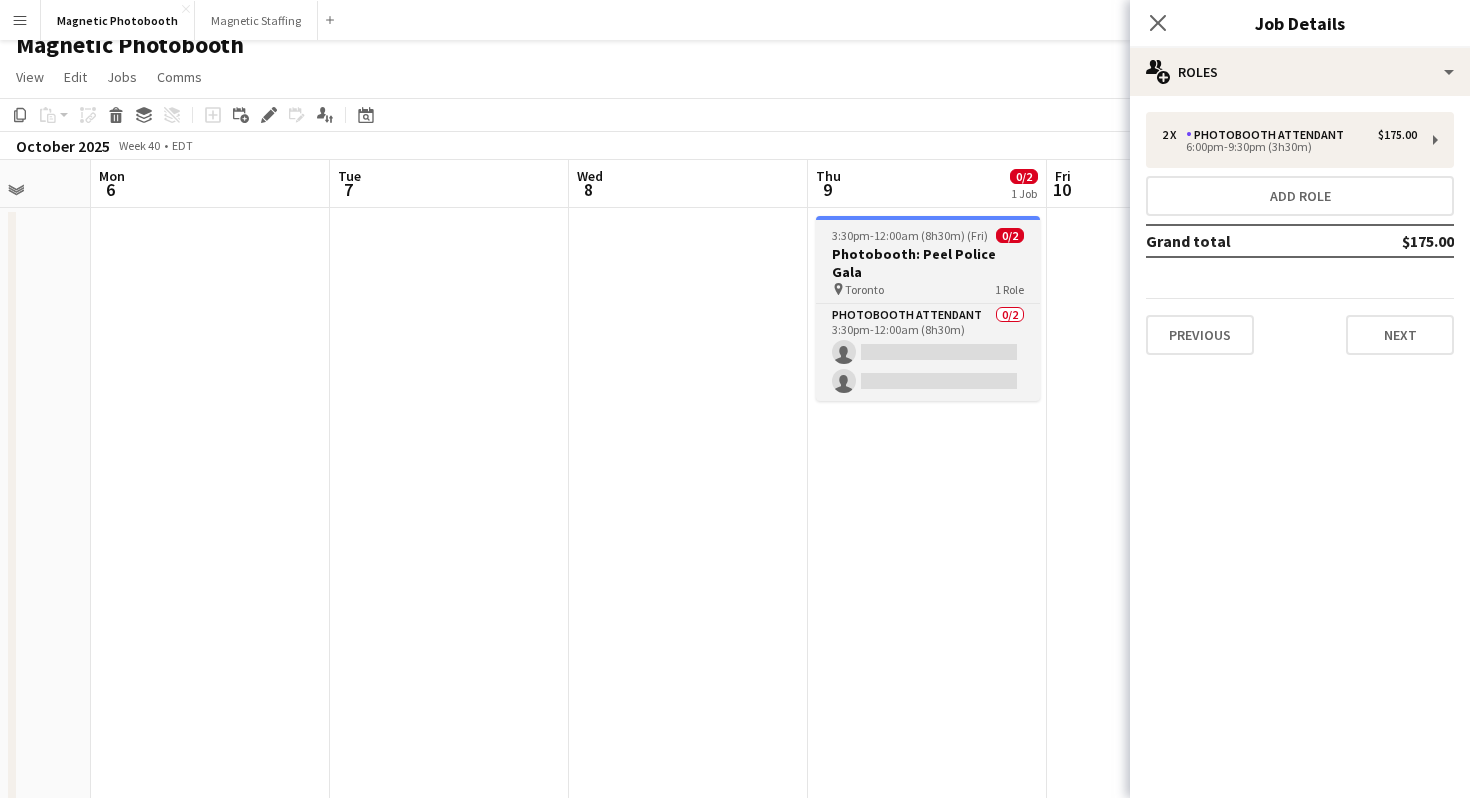 scroll, scrollTop: 0, scrollLeft: 863, axis: horizontal 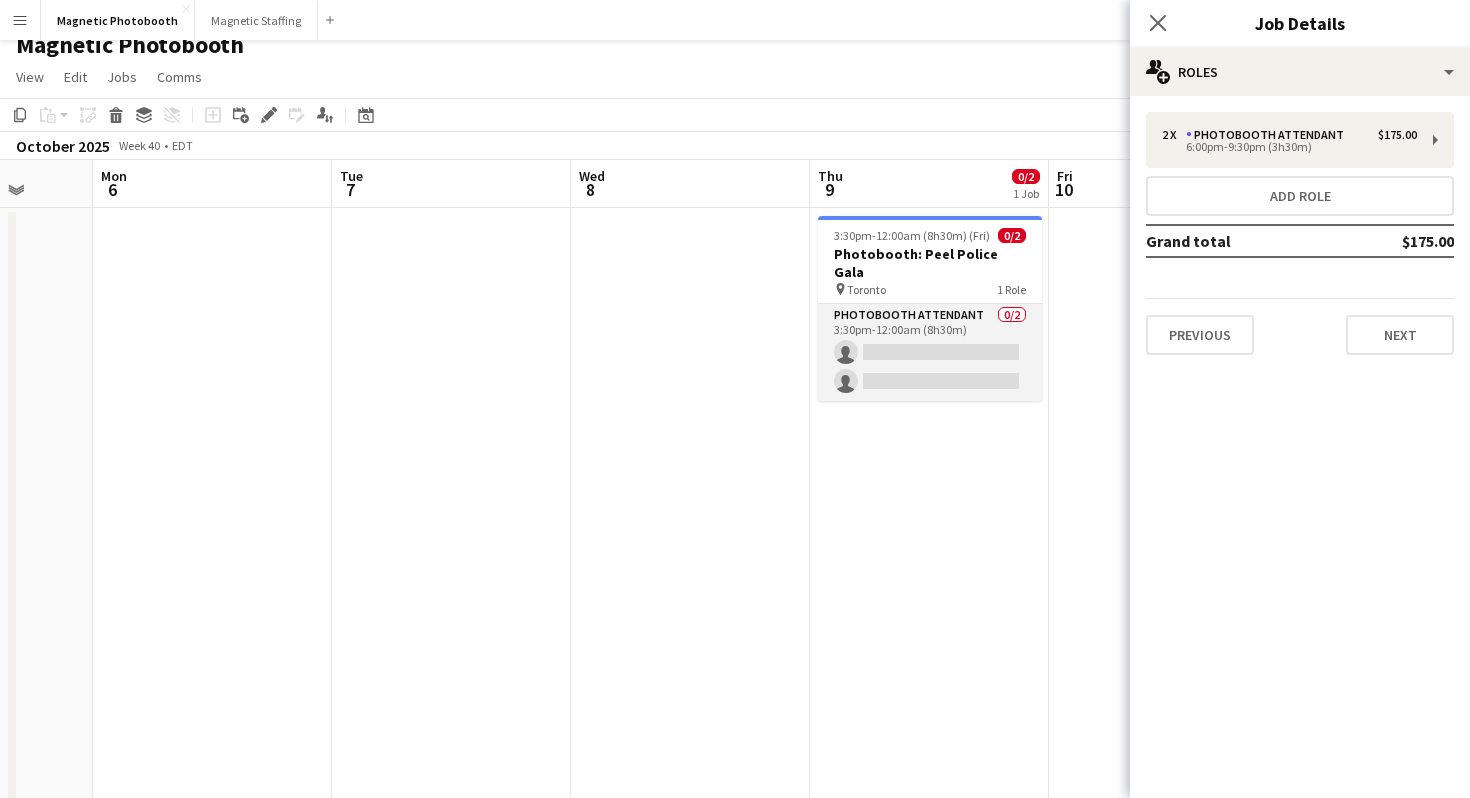 click on "Photobooth Attendant    0/2   3:30pm-12:00am (8h30m)
single-neutral-actions
single-neutral-actions" at bounding box center (930, 352) 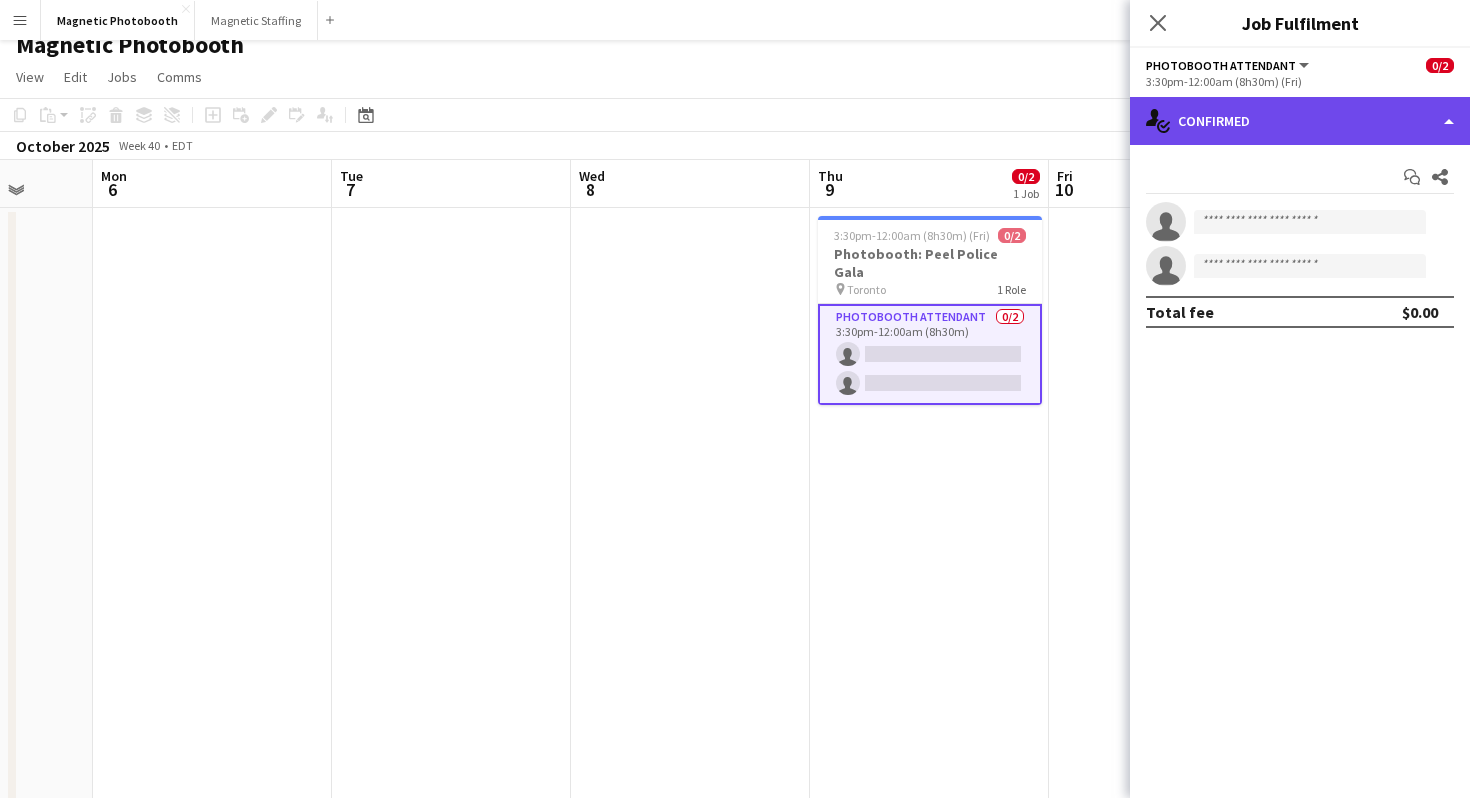 click on "single-neutral-actions-check-2
Confirmed" 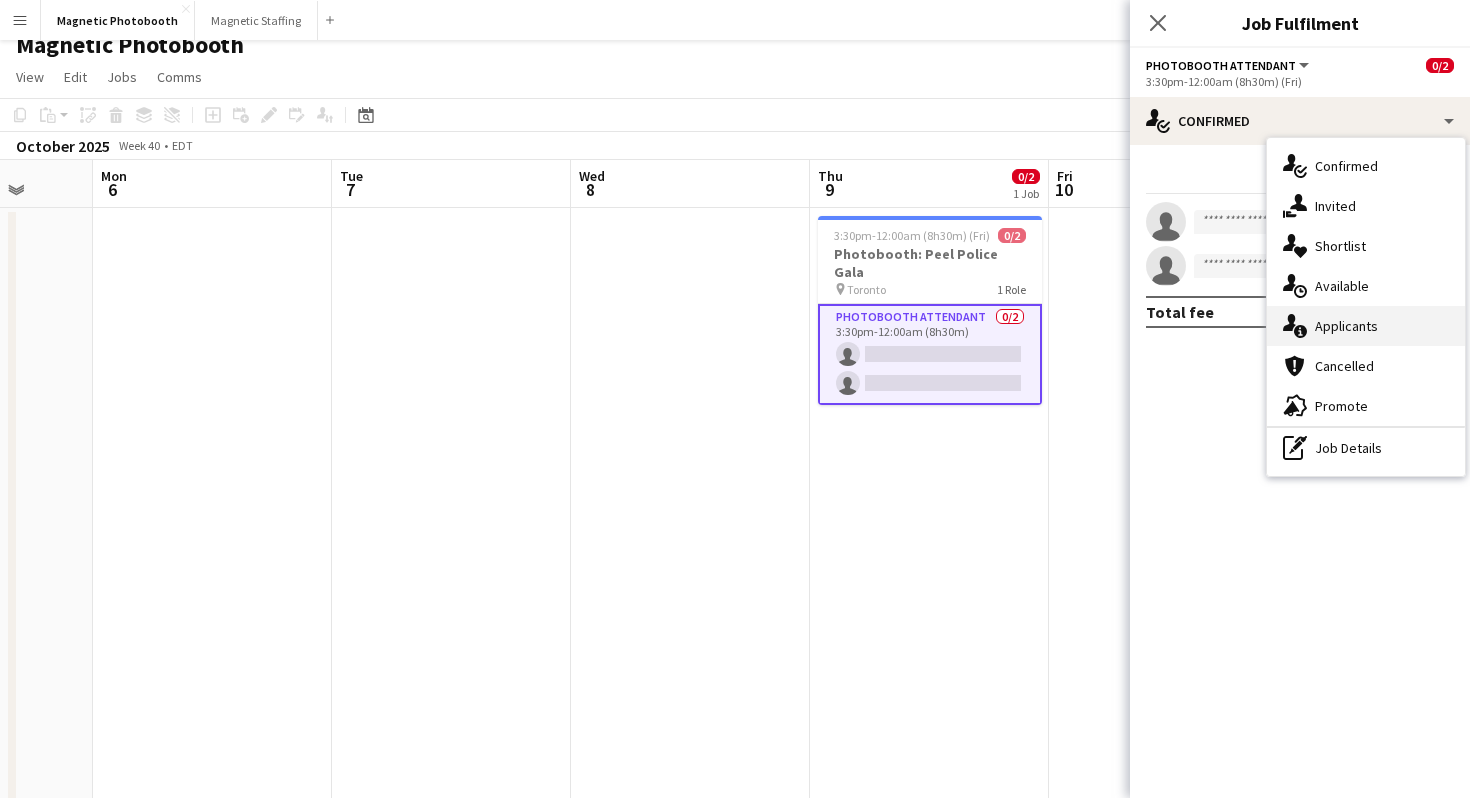 click on "single-neutral-actions-information
Applicants" at bounding box center (1366, 326) 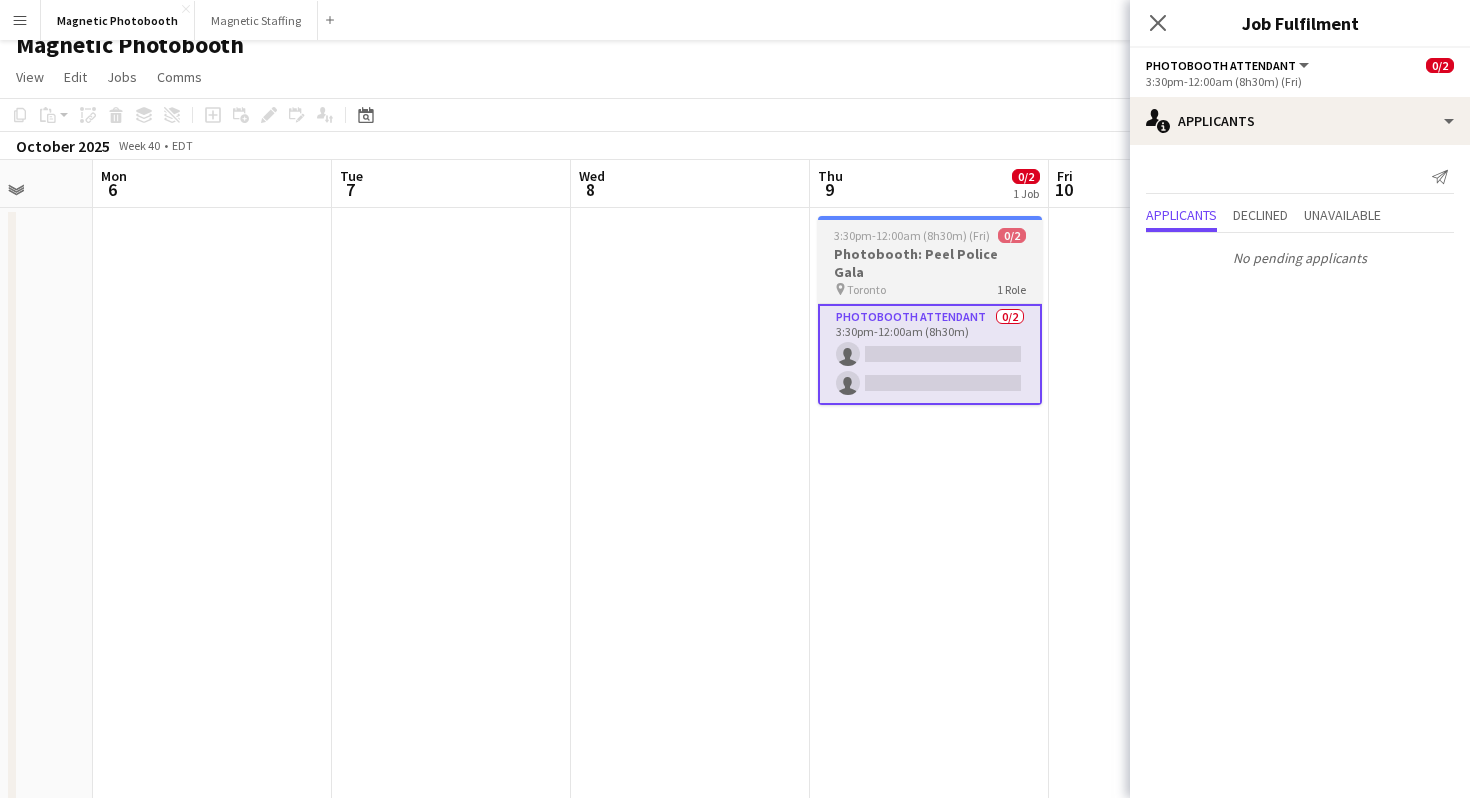 click on "Photobooth: Peel Police Gala" at bounding box center [930, 263] 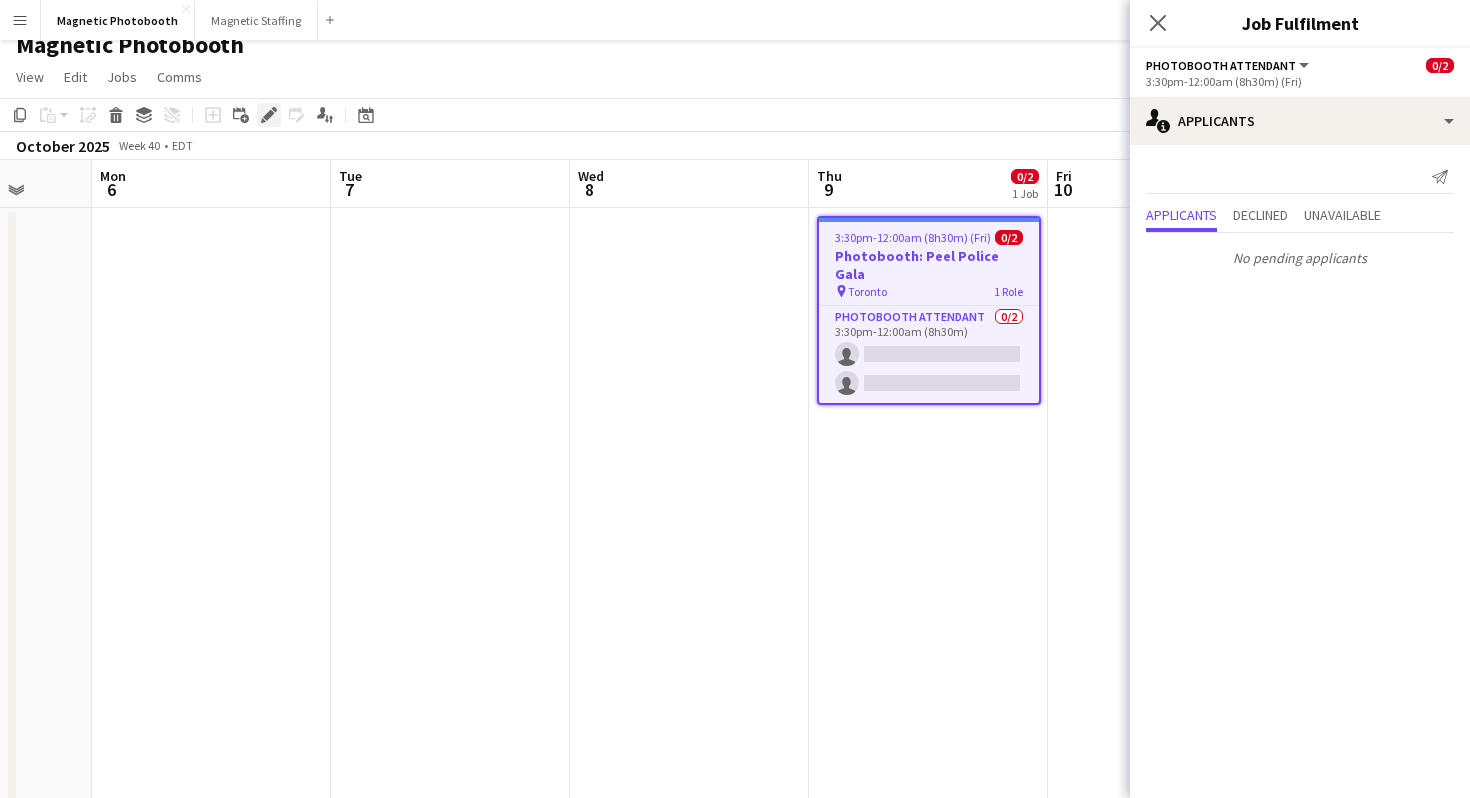 click on "Edit" 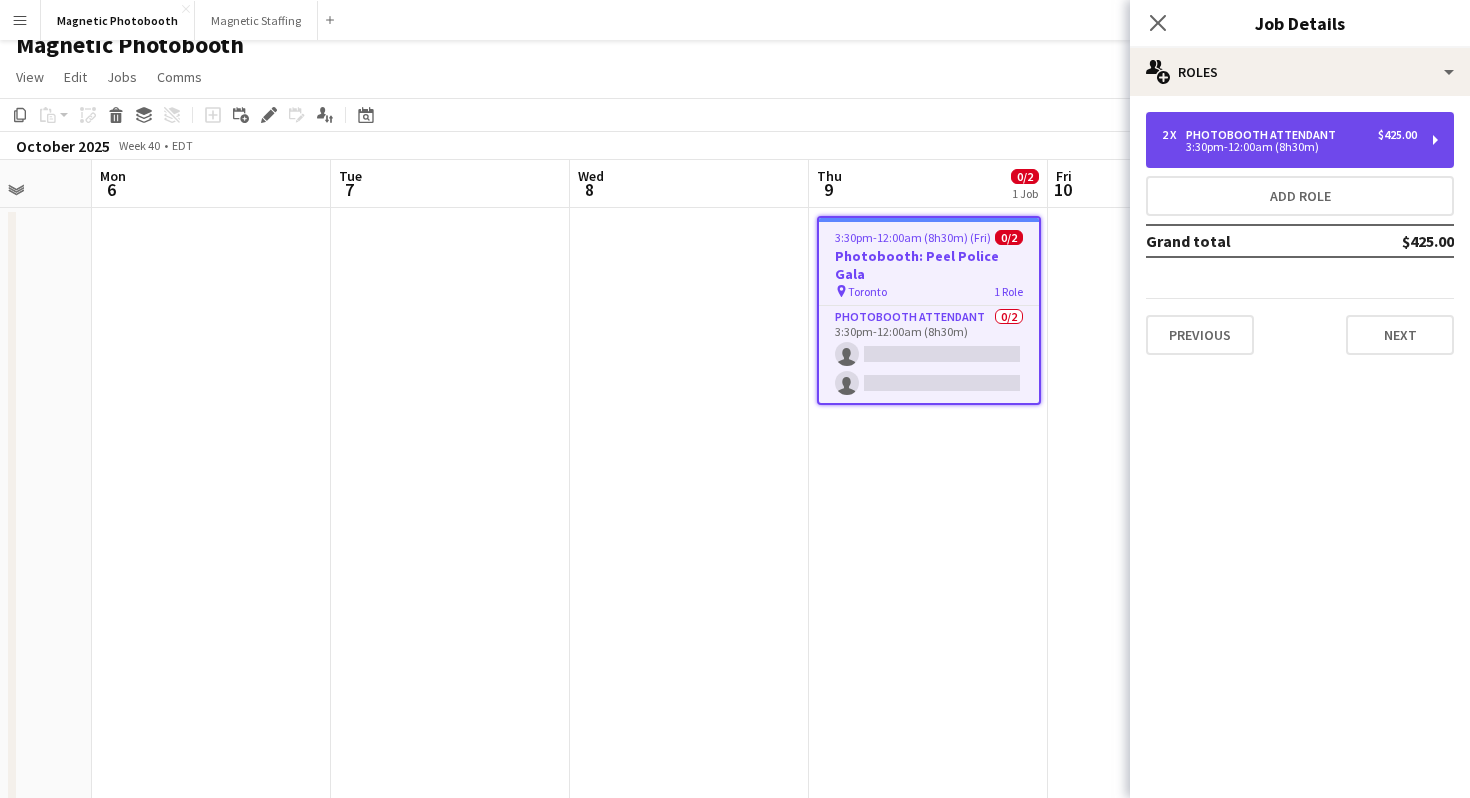 click on "2 x   Photobooth Attendant    $425.00   3:30pm-12:00am (8h30m)" at bounding box center (1300, 140) 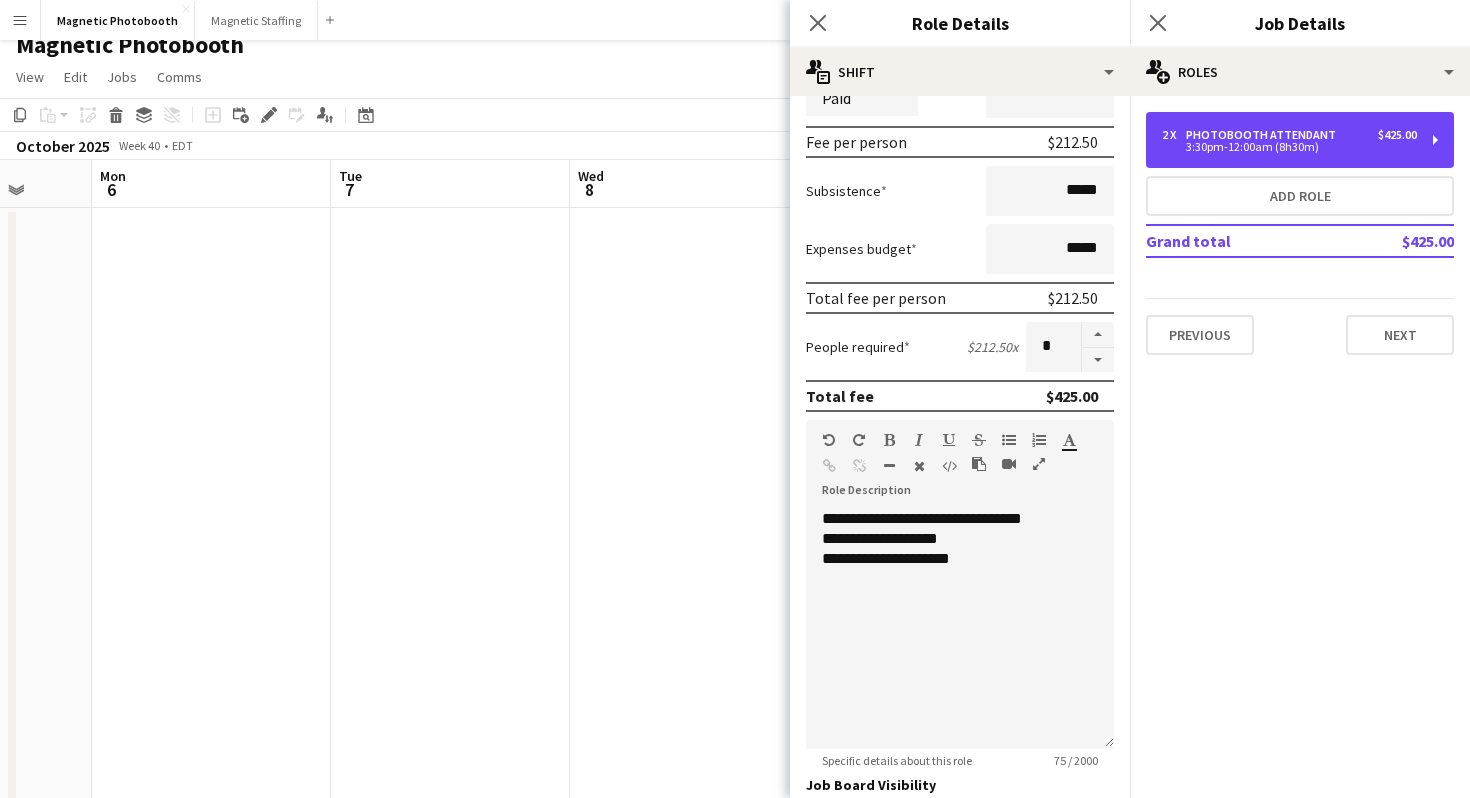scroll, scrollTop: 454, scrollLeft: 0, axis: vertical 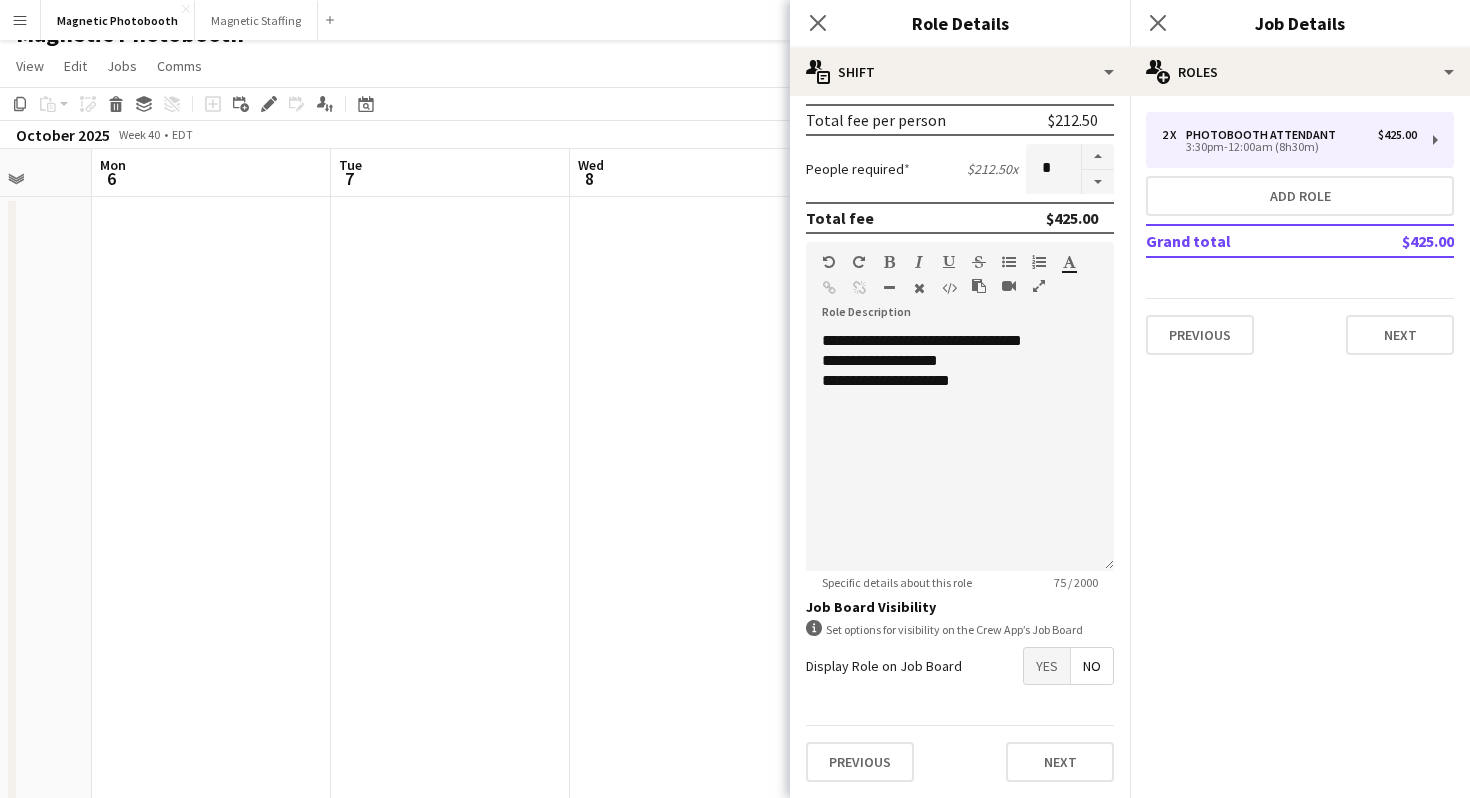 click on "Yes" at bounding box center (1047, 666) 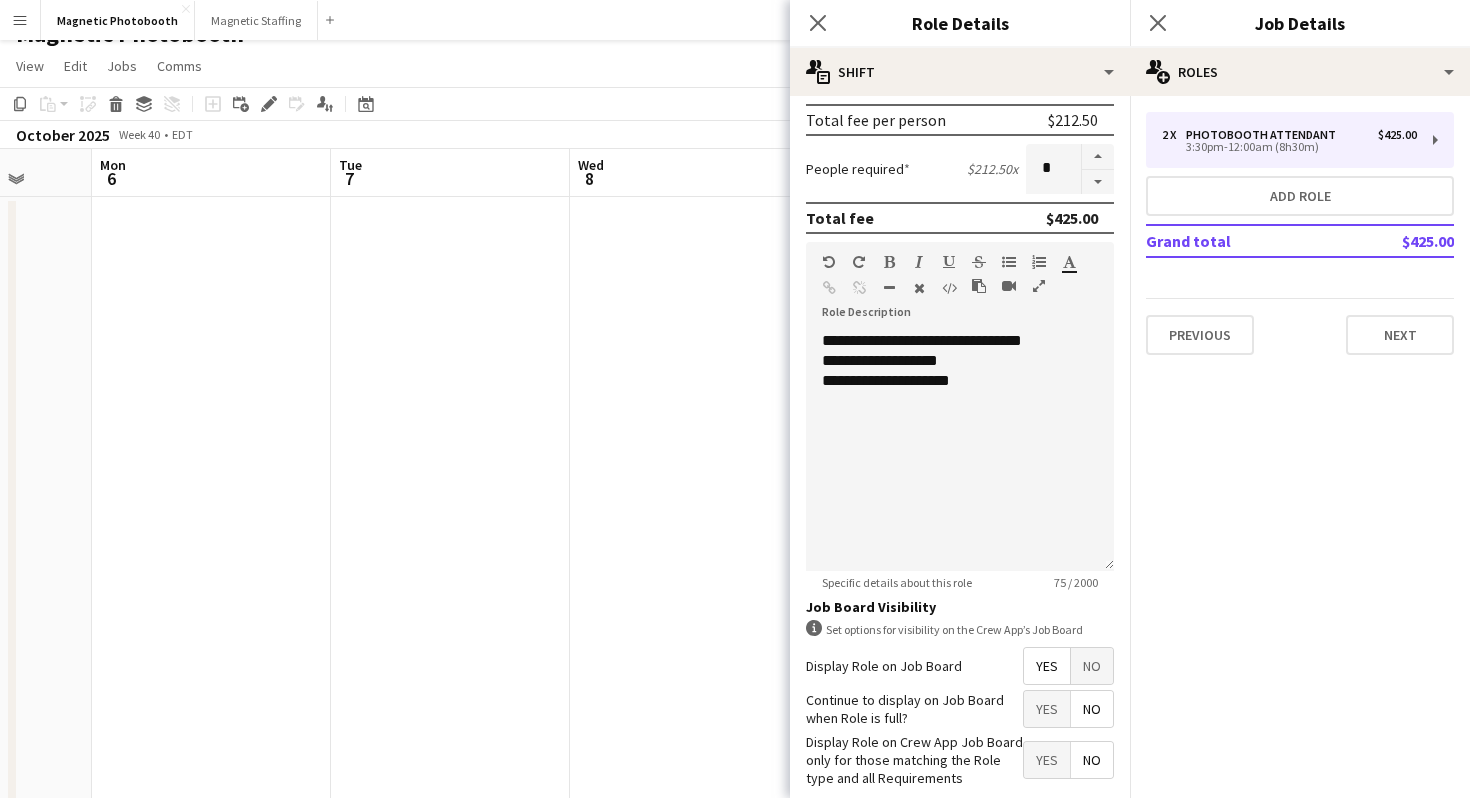 click on "Yes" at bounding box center (1047, 709) 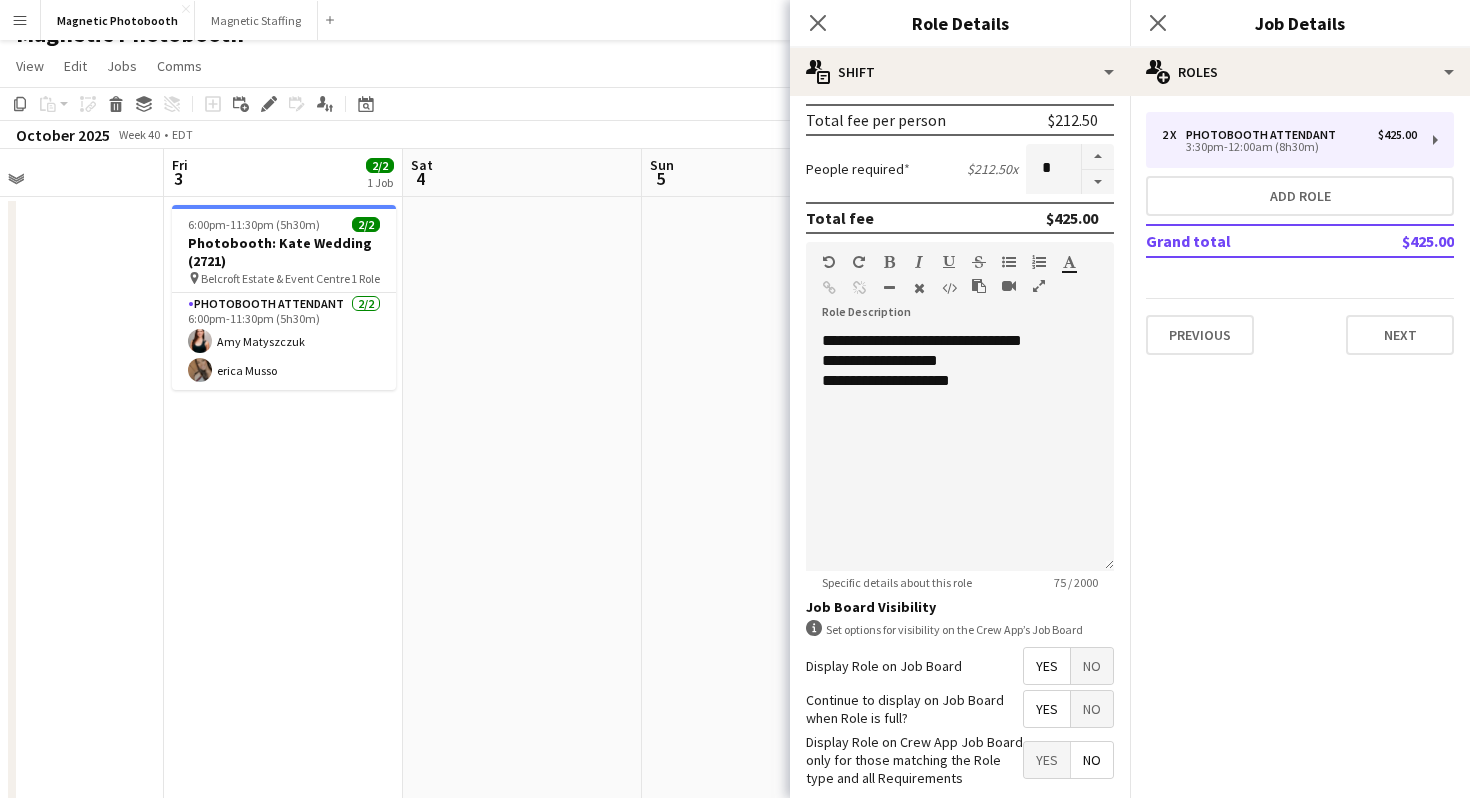 scroll, scrollTop: 0, scrollLeft: 533, axis: horizontal 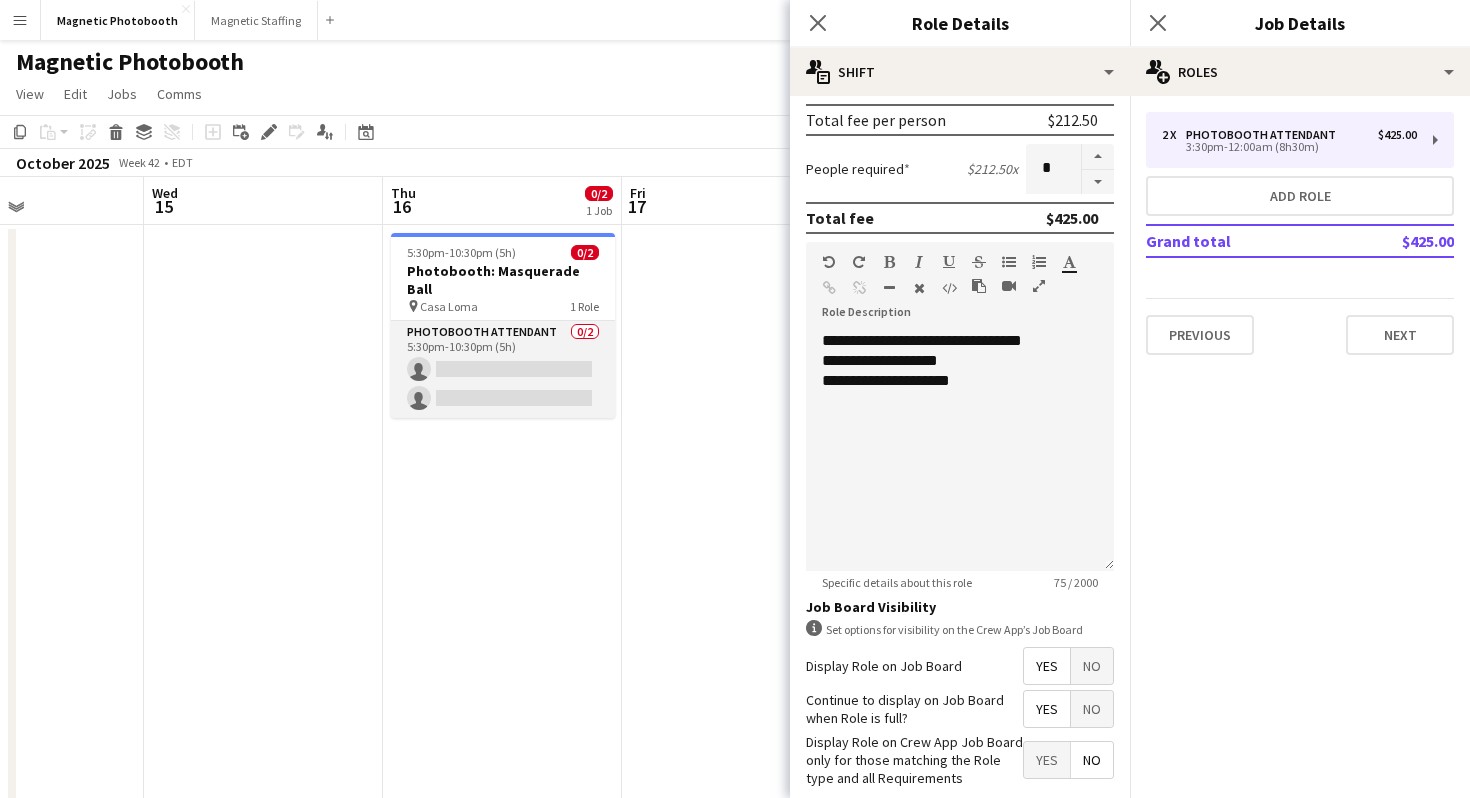 click on "Photobooth Attendant    0/2   5:30pm-10:30pm (5h)
single-neutral-actions
single-neutral-actions" at bounding box center (503, 369) 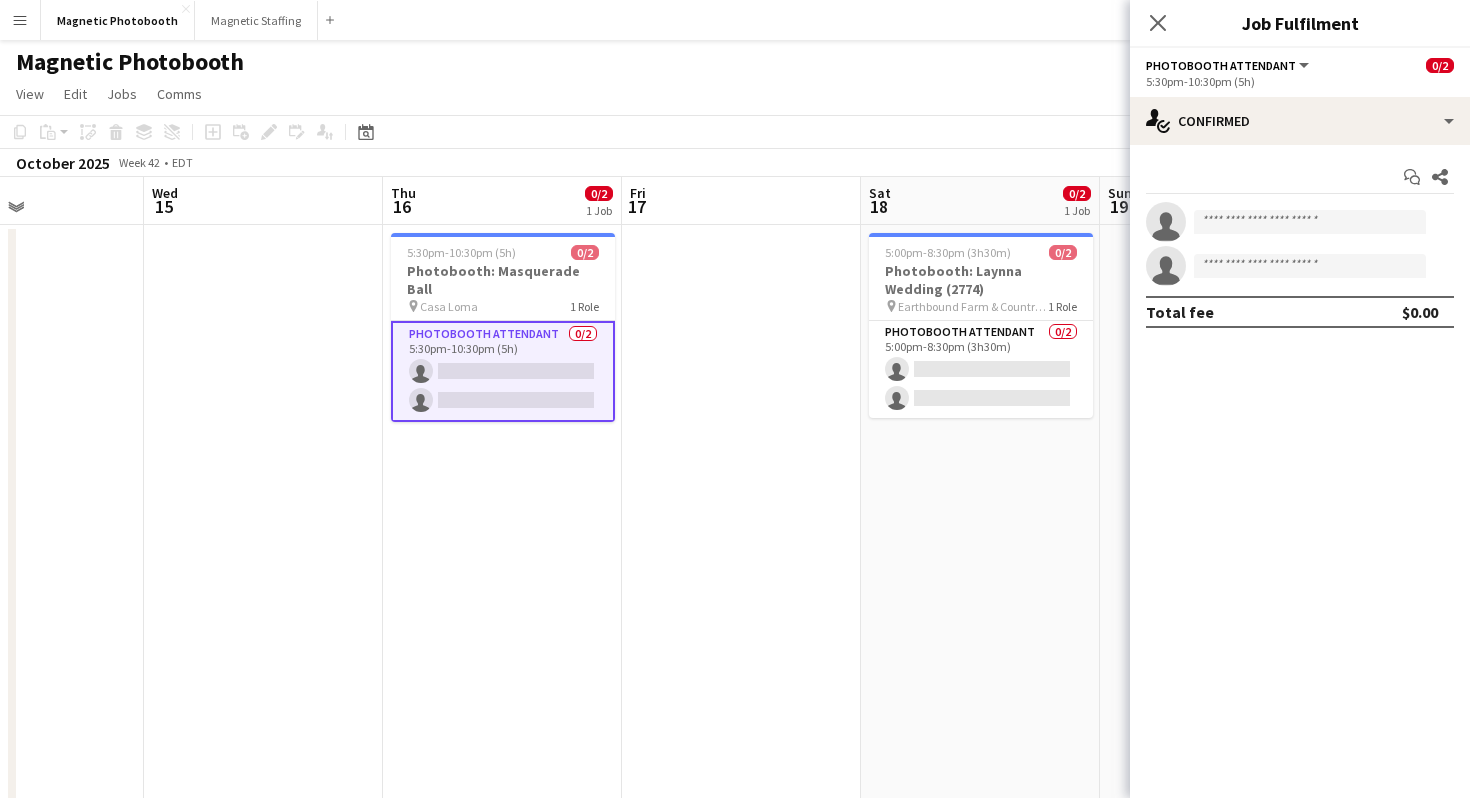 click on "Photobooth Attendant    0/2   5:30pm-10:30pm (5h)
single-neutral-actions
single-neutral-actions" at bounding box center [503, 371] 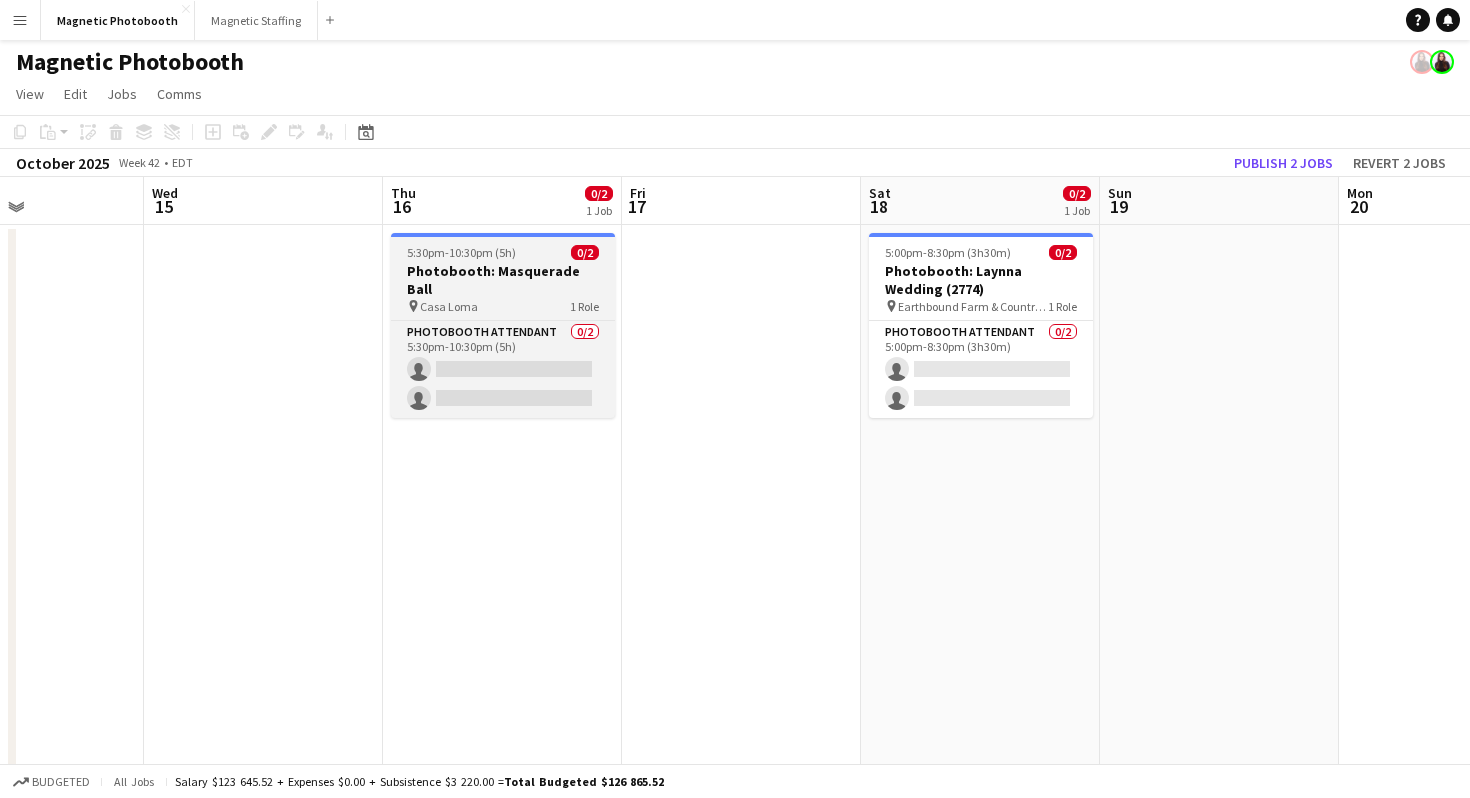 click on "Casa Loma" at bounding box center (449, 306) 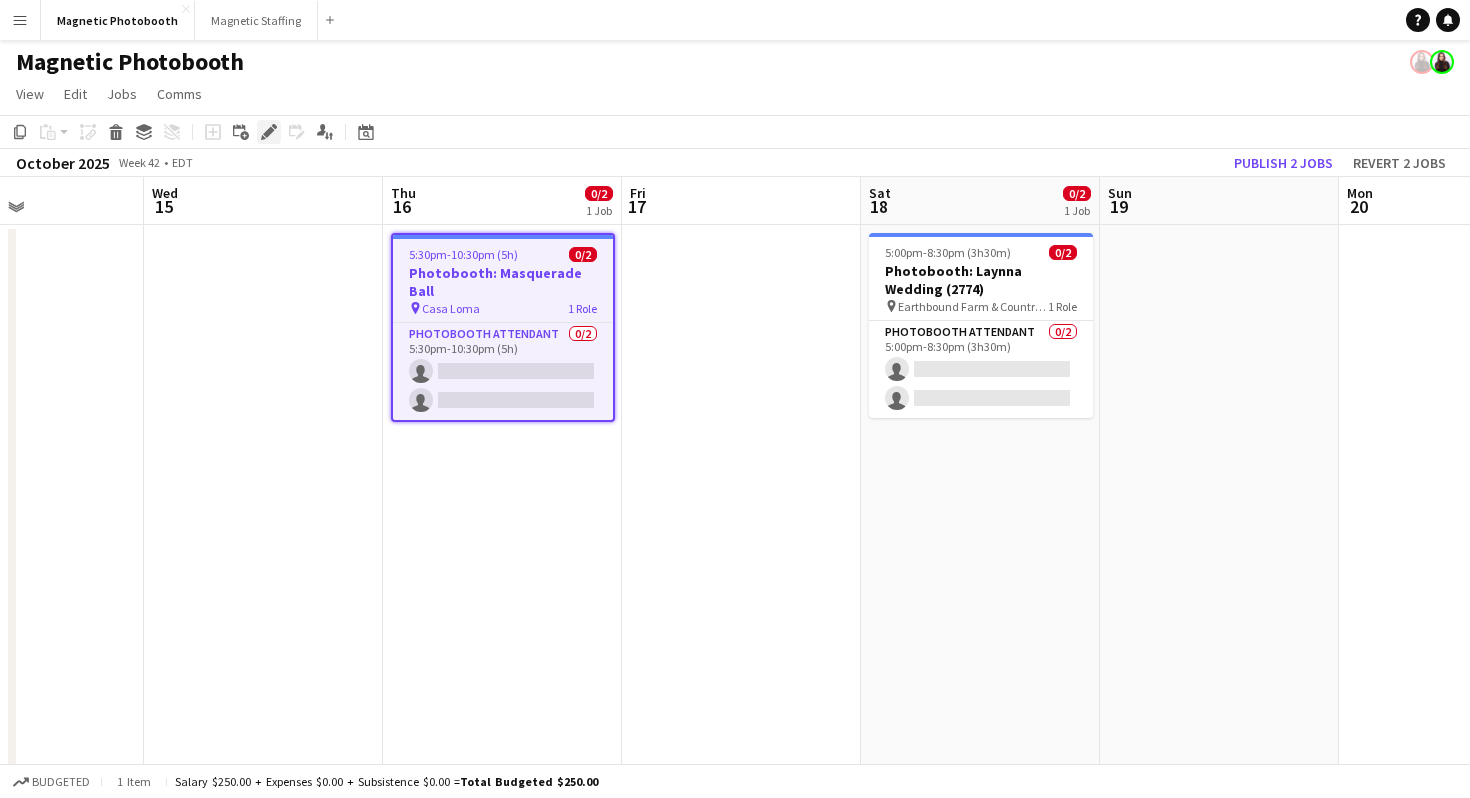 click 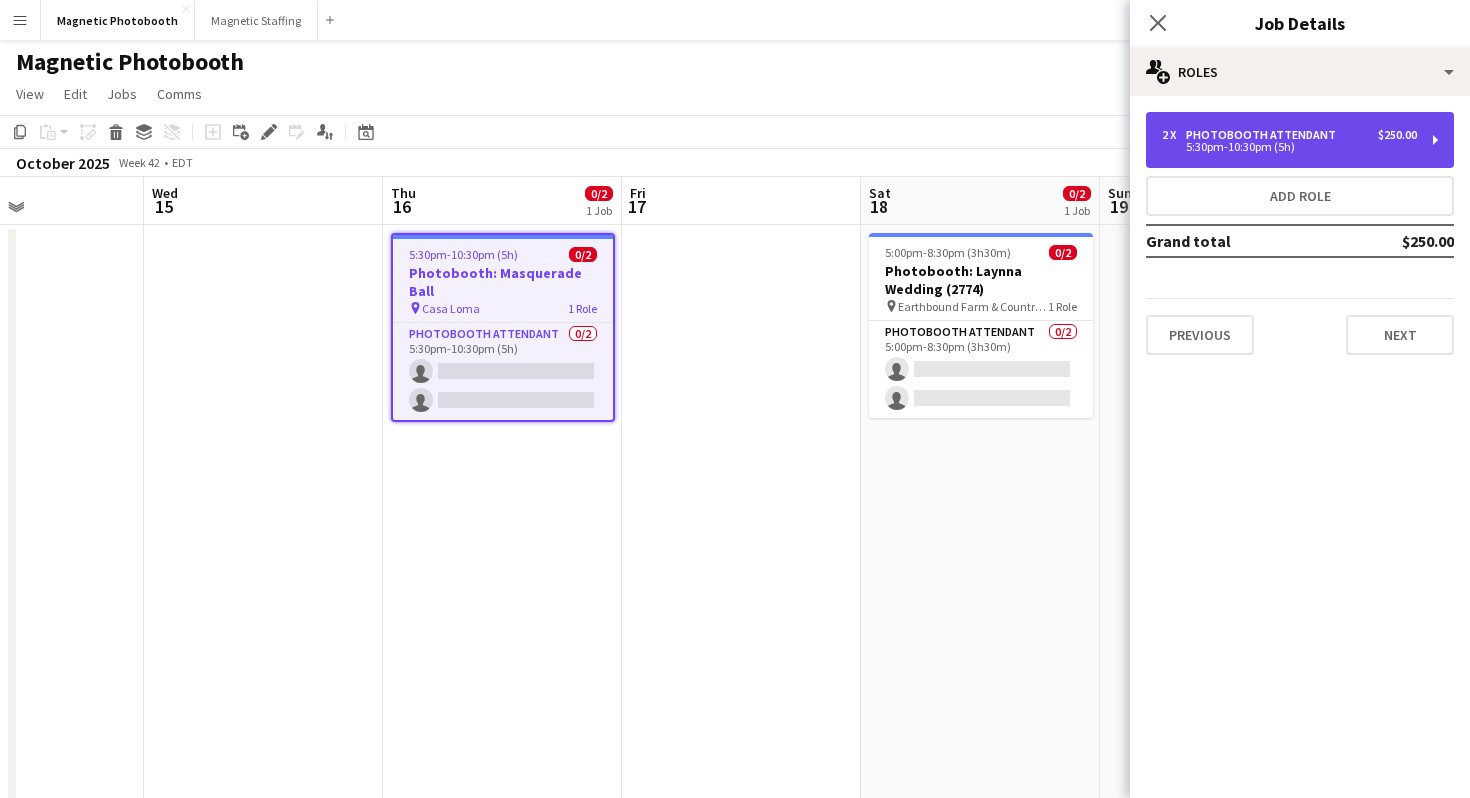 click on "5:30pm-10:30pm (5h)" at bounding box center (1289, 147) 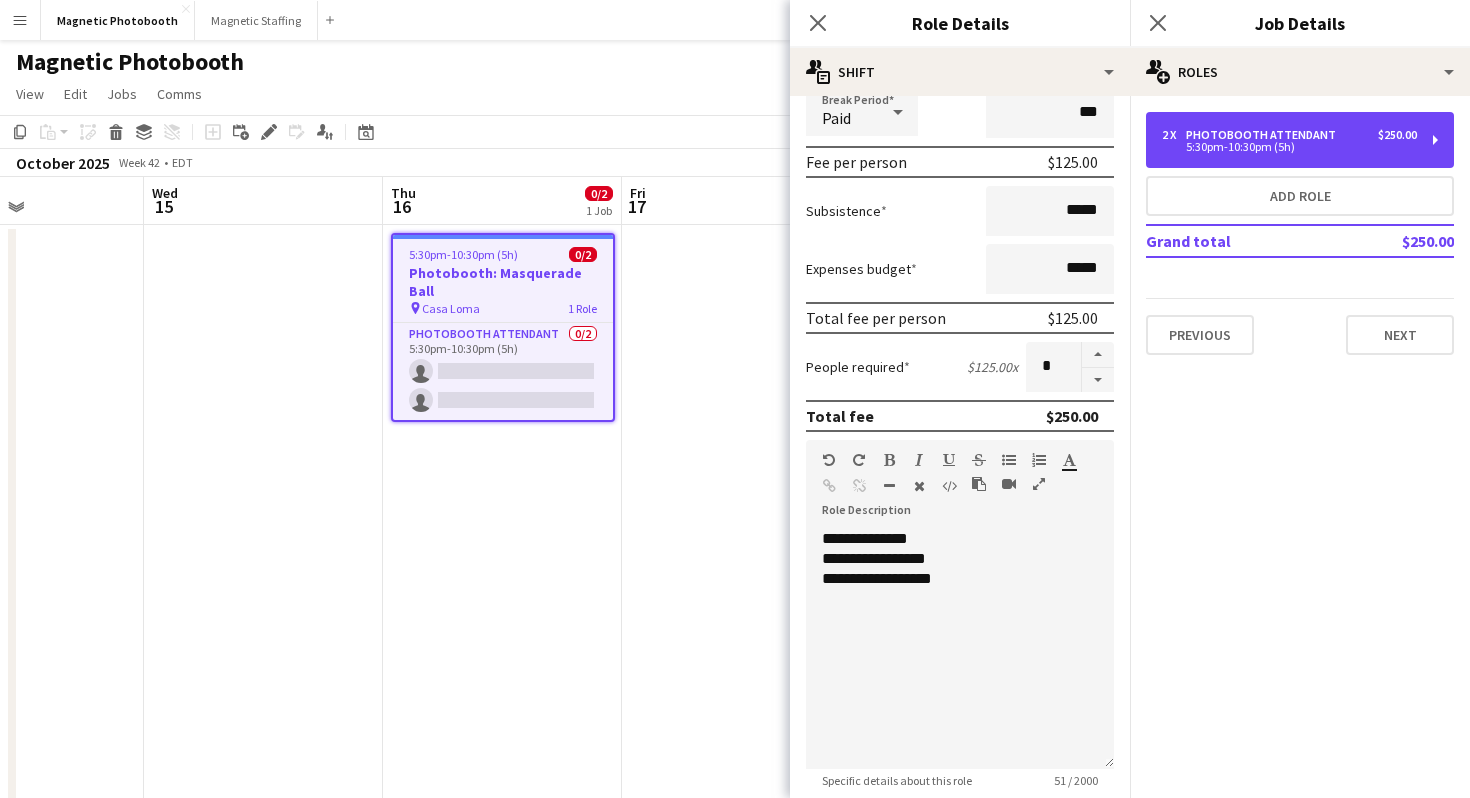 scroll, scrollTop: 454, scrollLeft: 0, axis: vertical 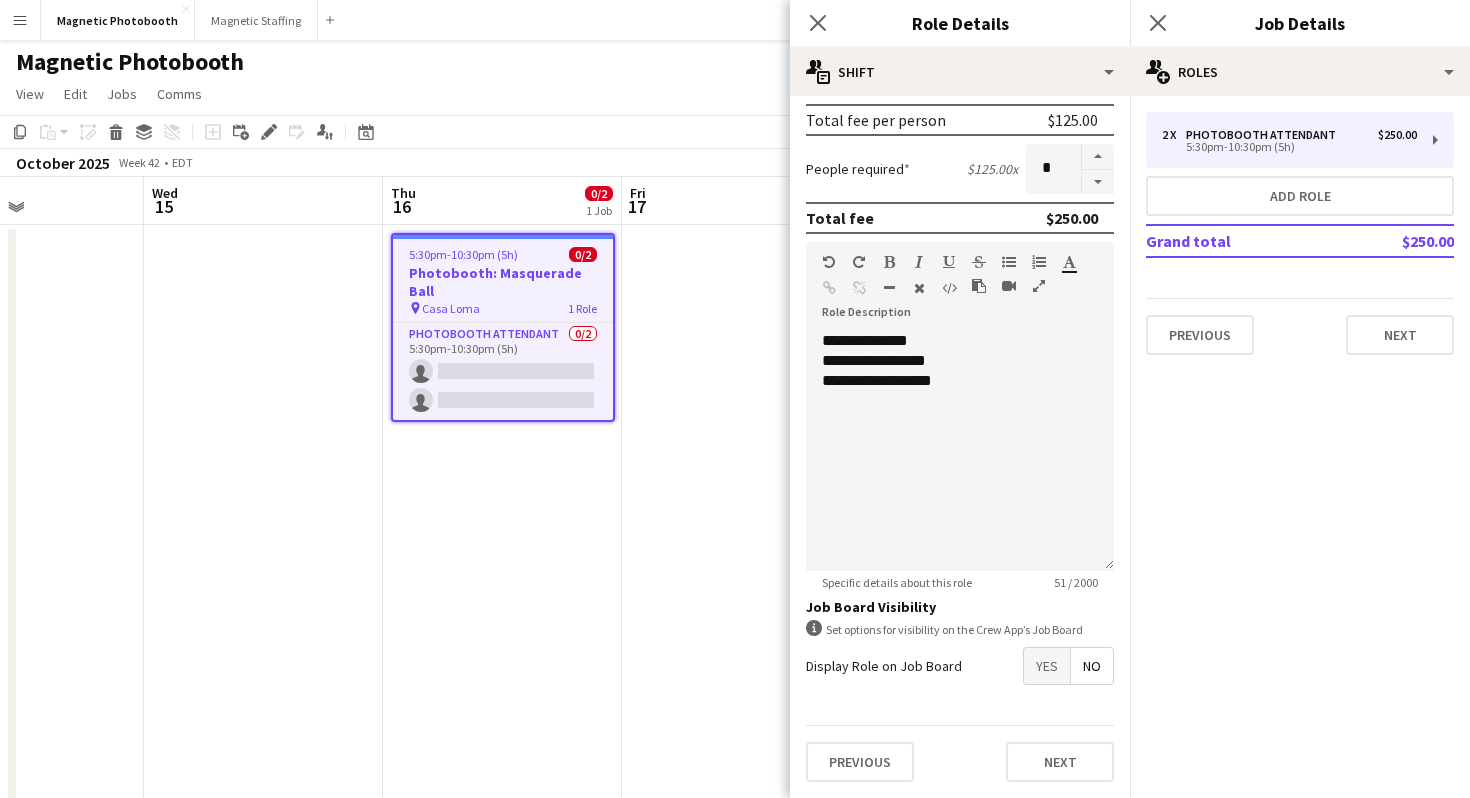 click on "Yes" at bounding box center (1047, 666) 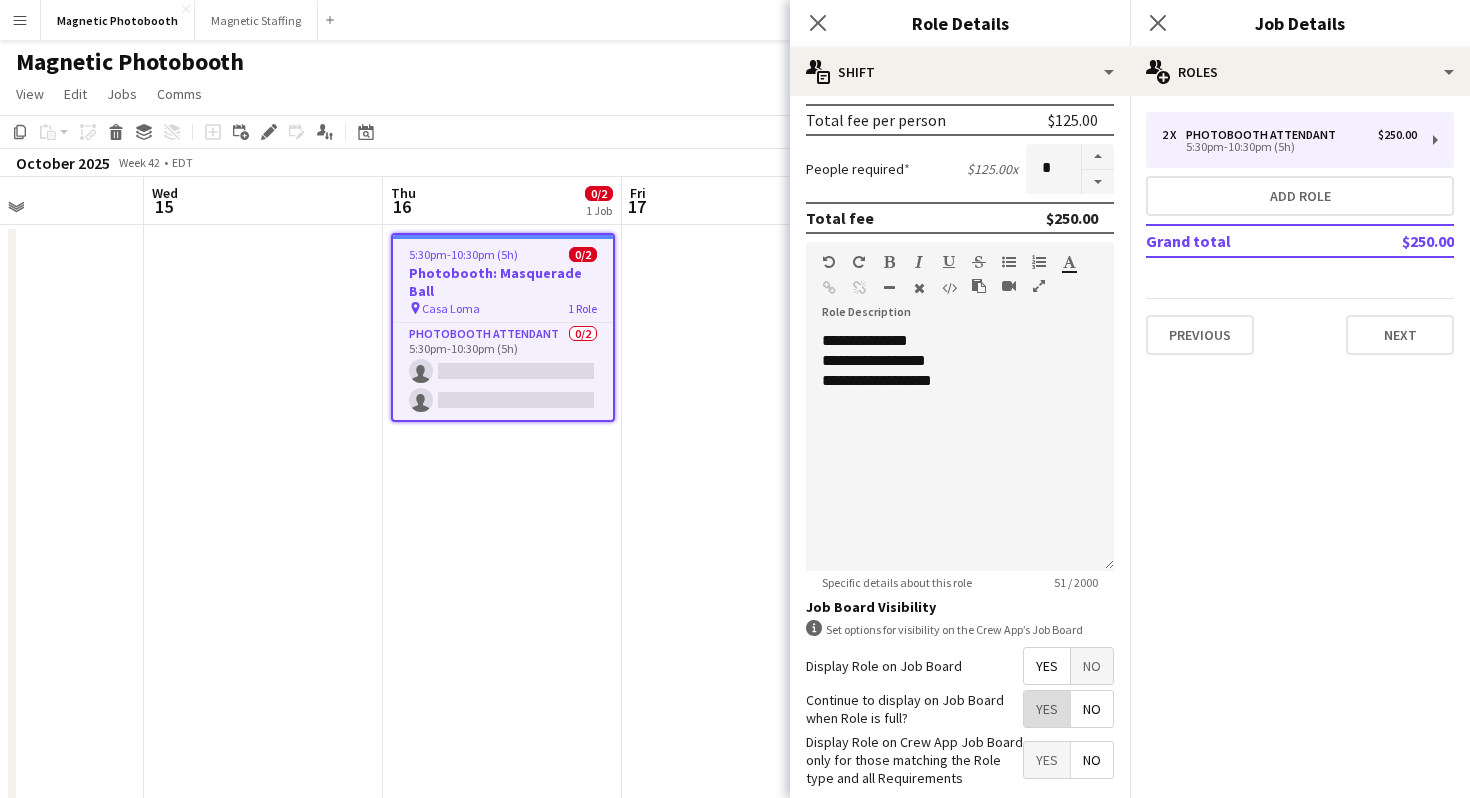 click on "Yes" at bounding box center [1047, 709] 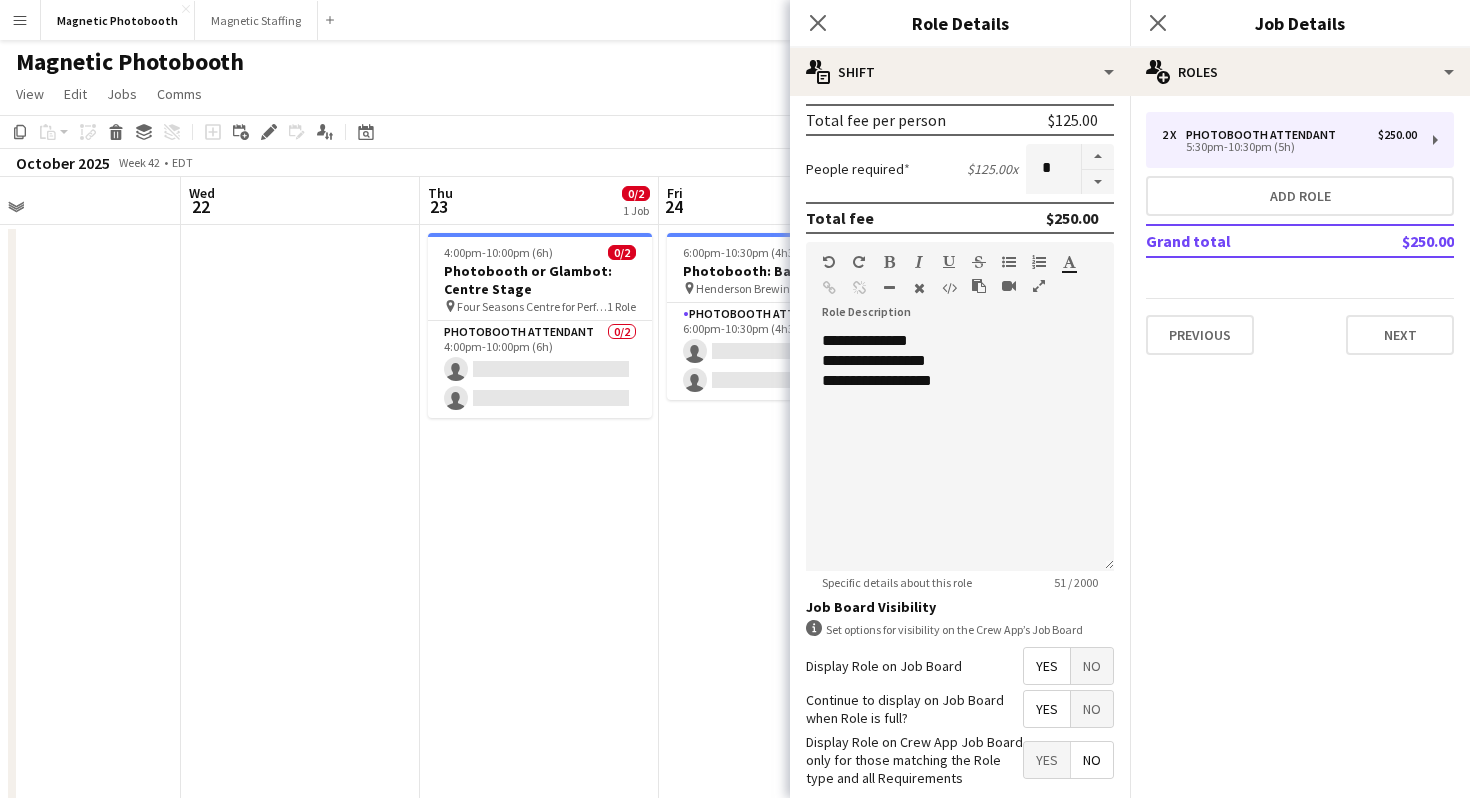 scroll, scrollTop: 0, scrollLeft: 842, axis: horizontal 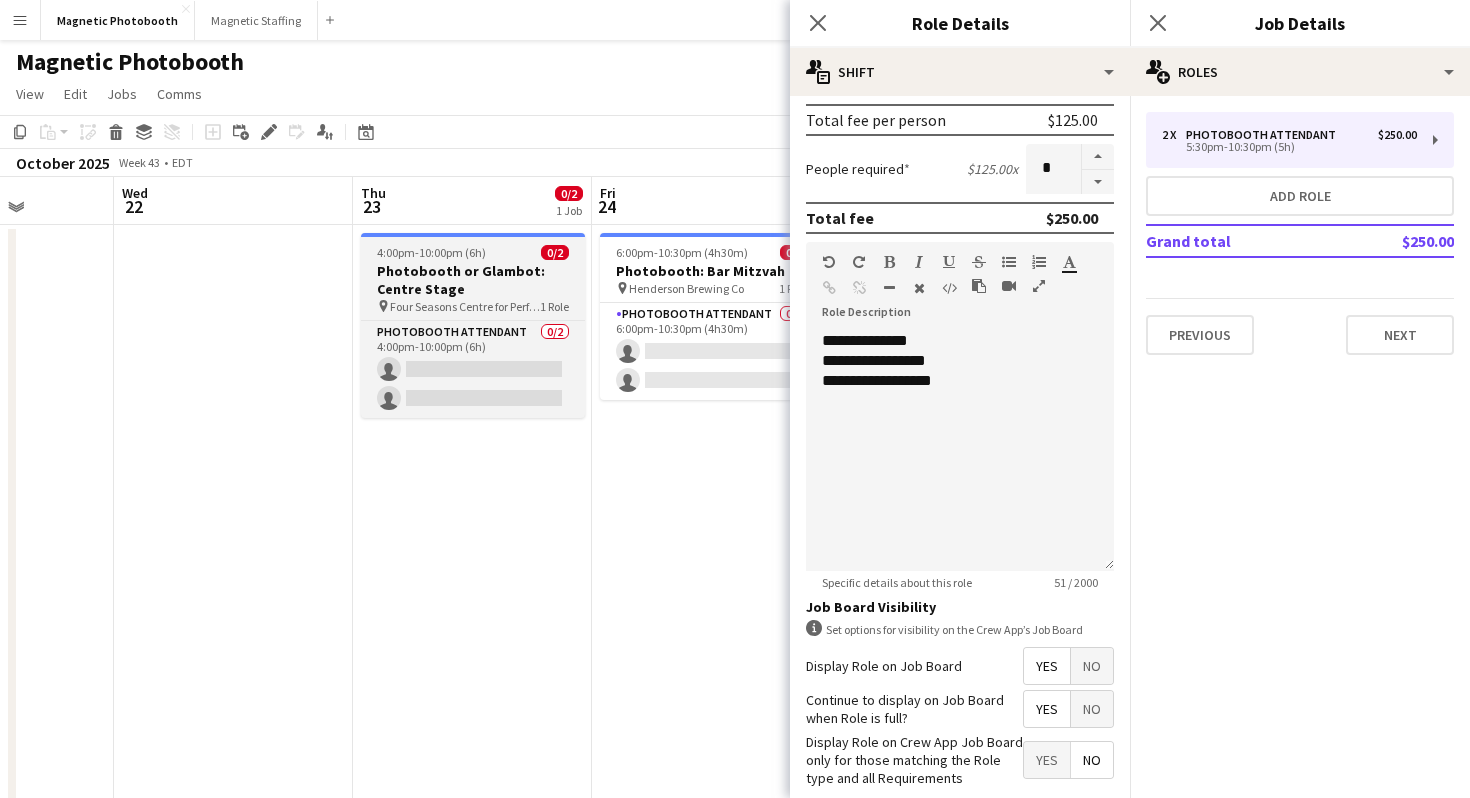 click on "Four Seasons Centre for Performing Arts" at bounding box center (465, 306) 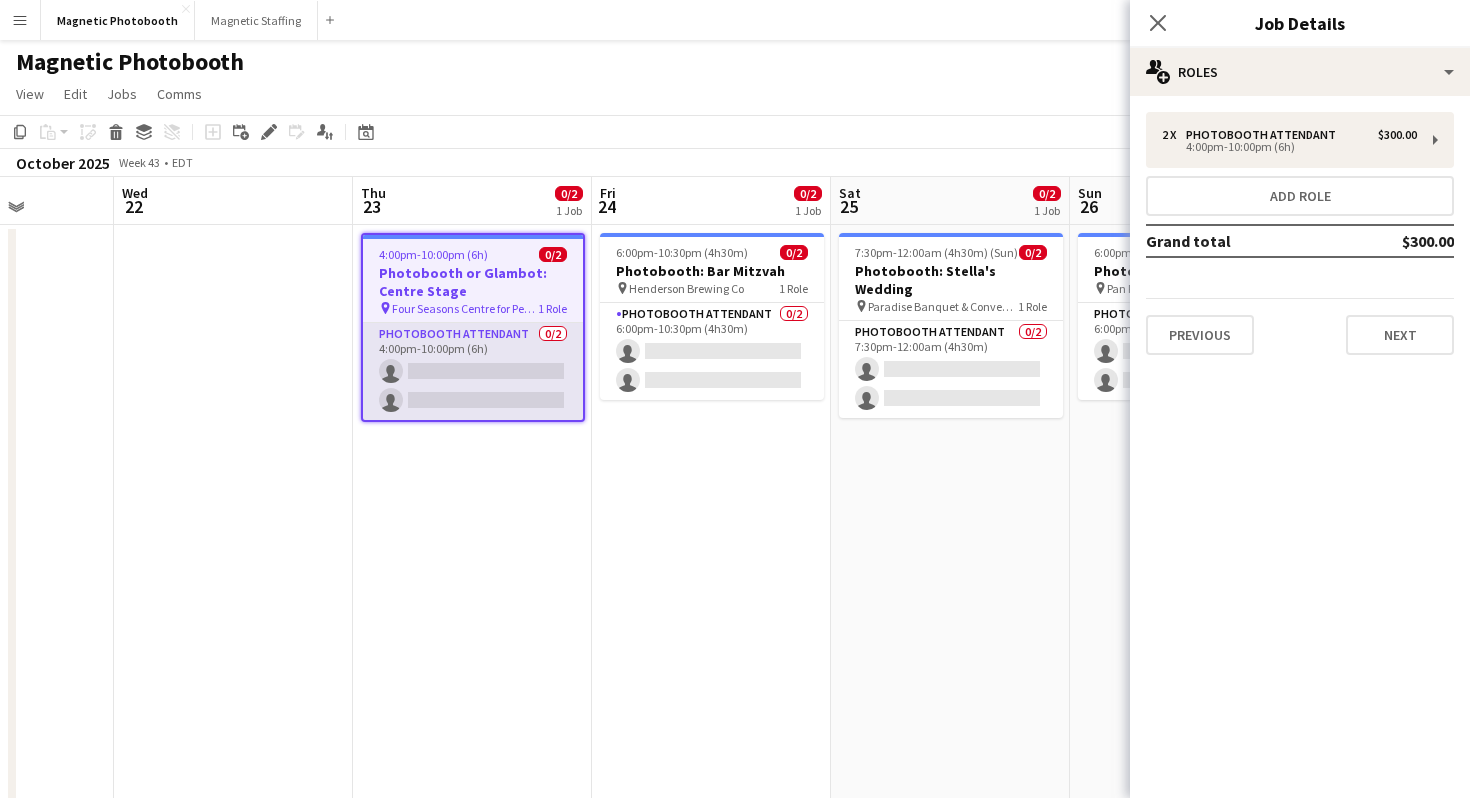 click on "Photobooth Attendant    0/2   4:00pm-10:00pm (6h)
single-neutral-actions
single-neutral-actions" at bounding box center [473, 371] 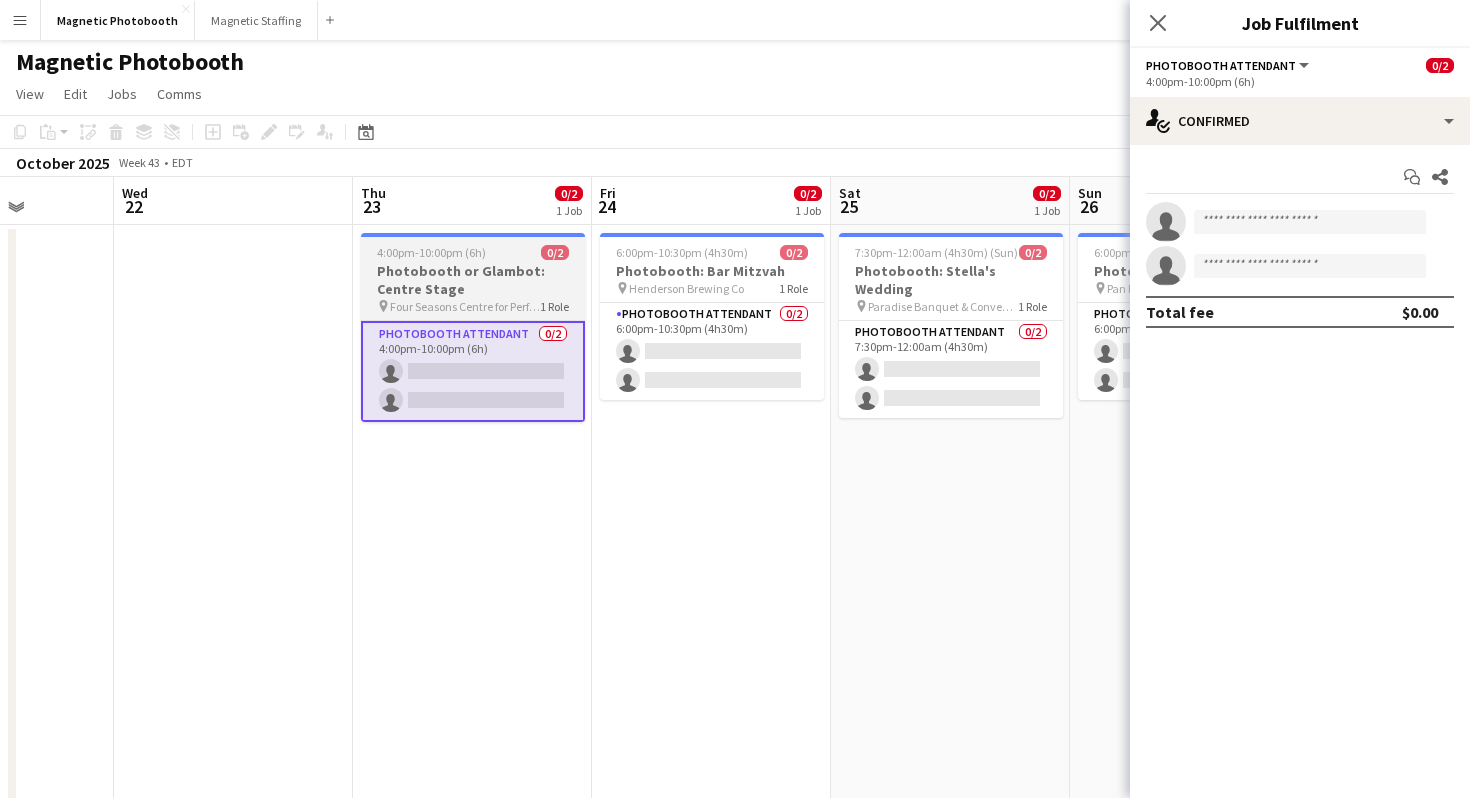 click on "4:00pm-10:00pm (6h)" at bounding box center (431, 252) 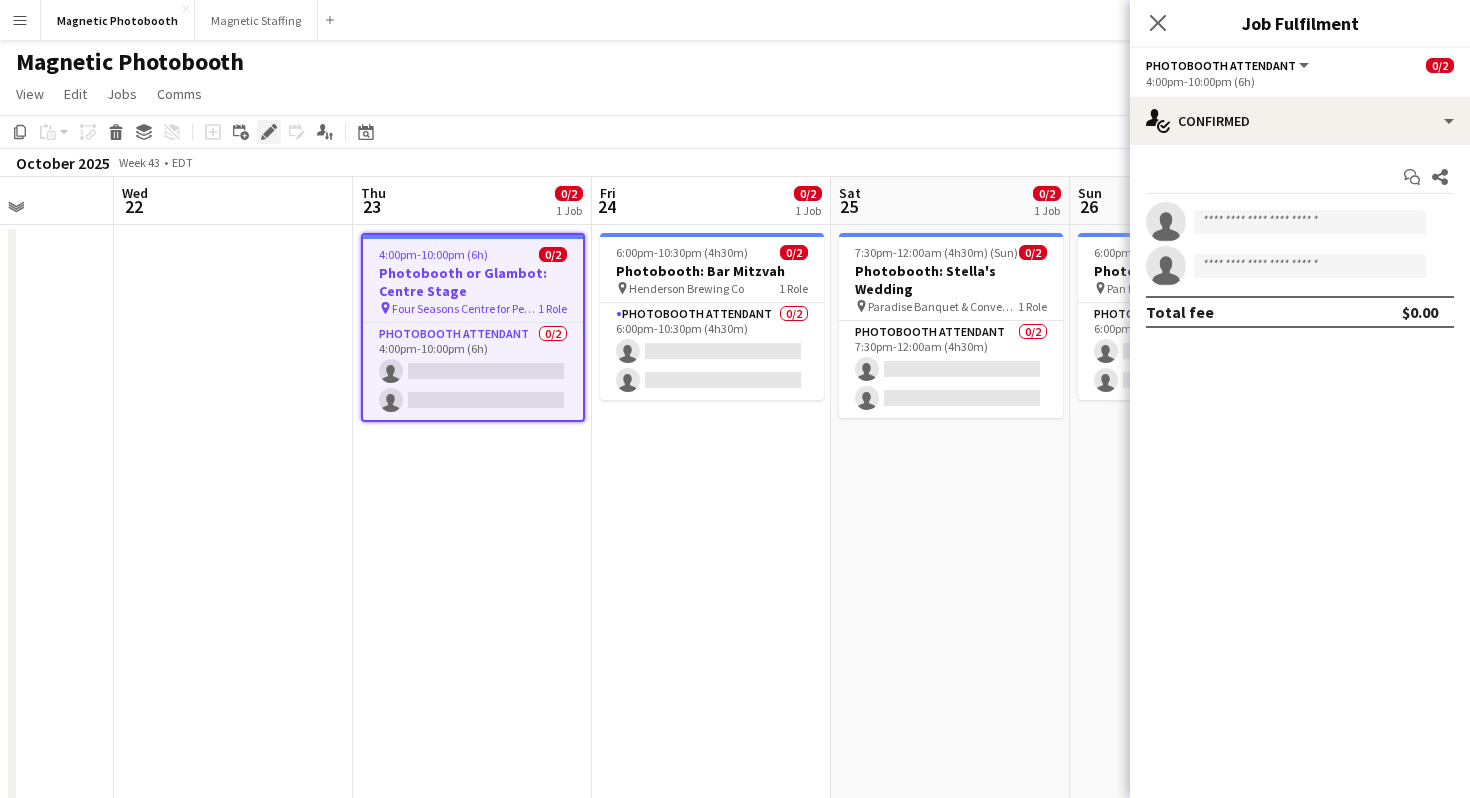click 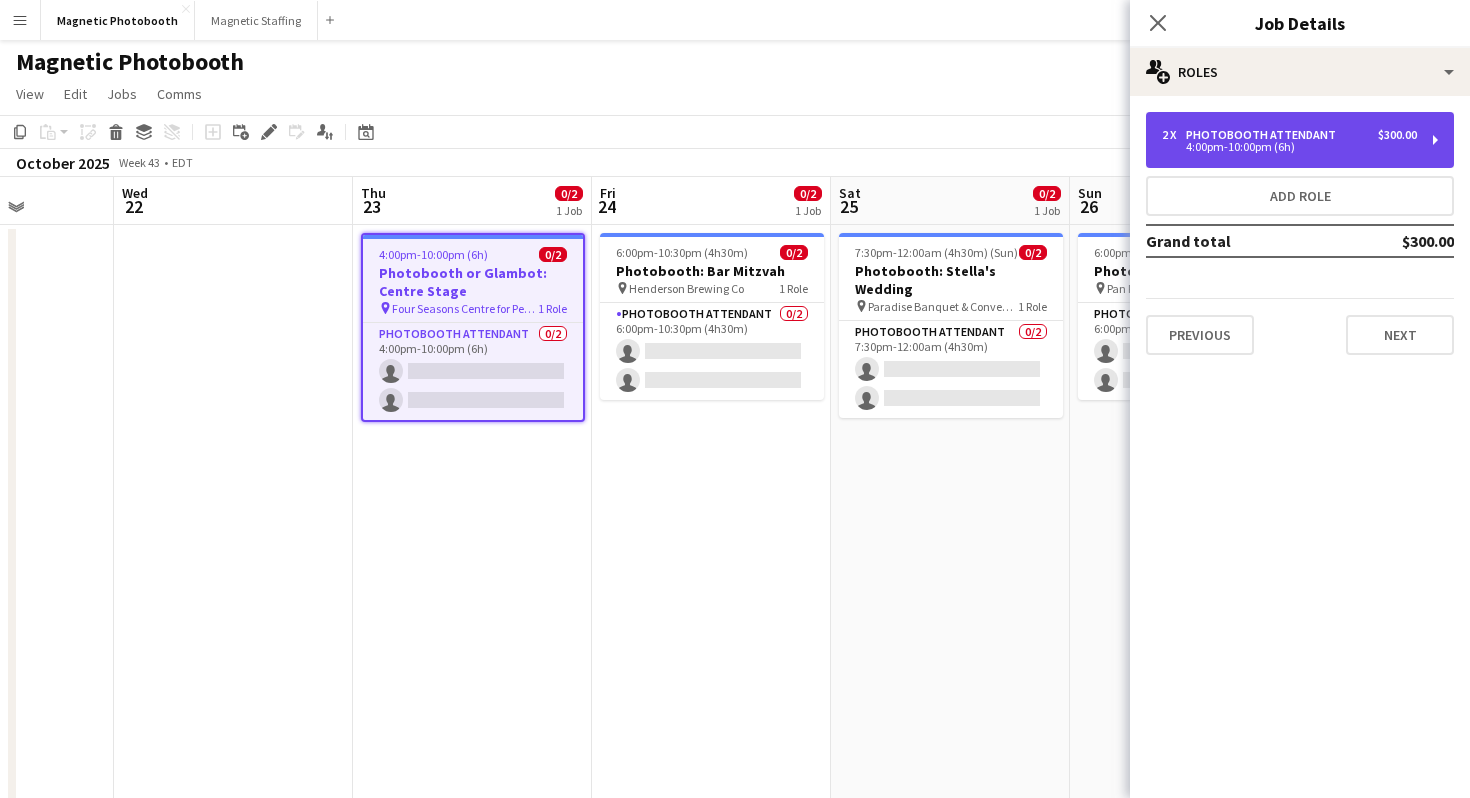 click on "Photobooth Attendant" at bounding box center (1265, 135) 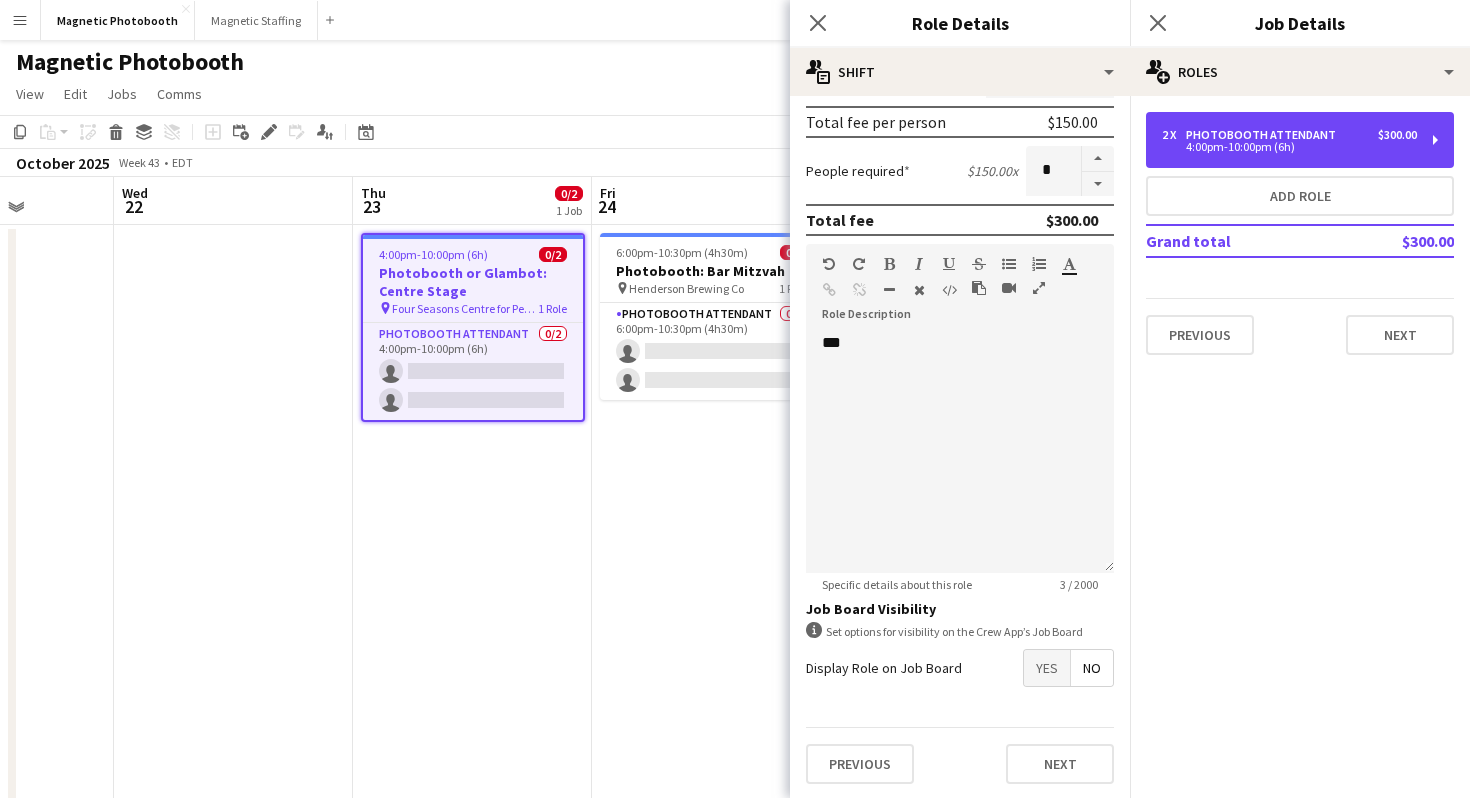 scroll, scrollTop: 454, scrollLeft: 0, axis: vertical 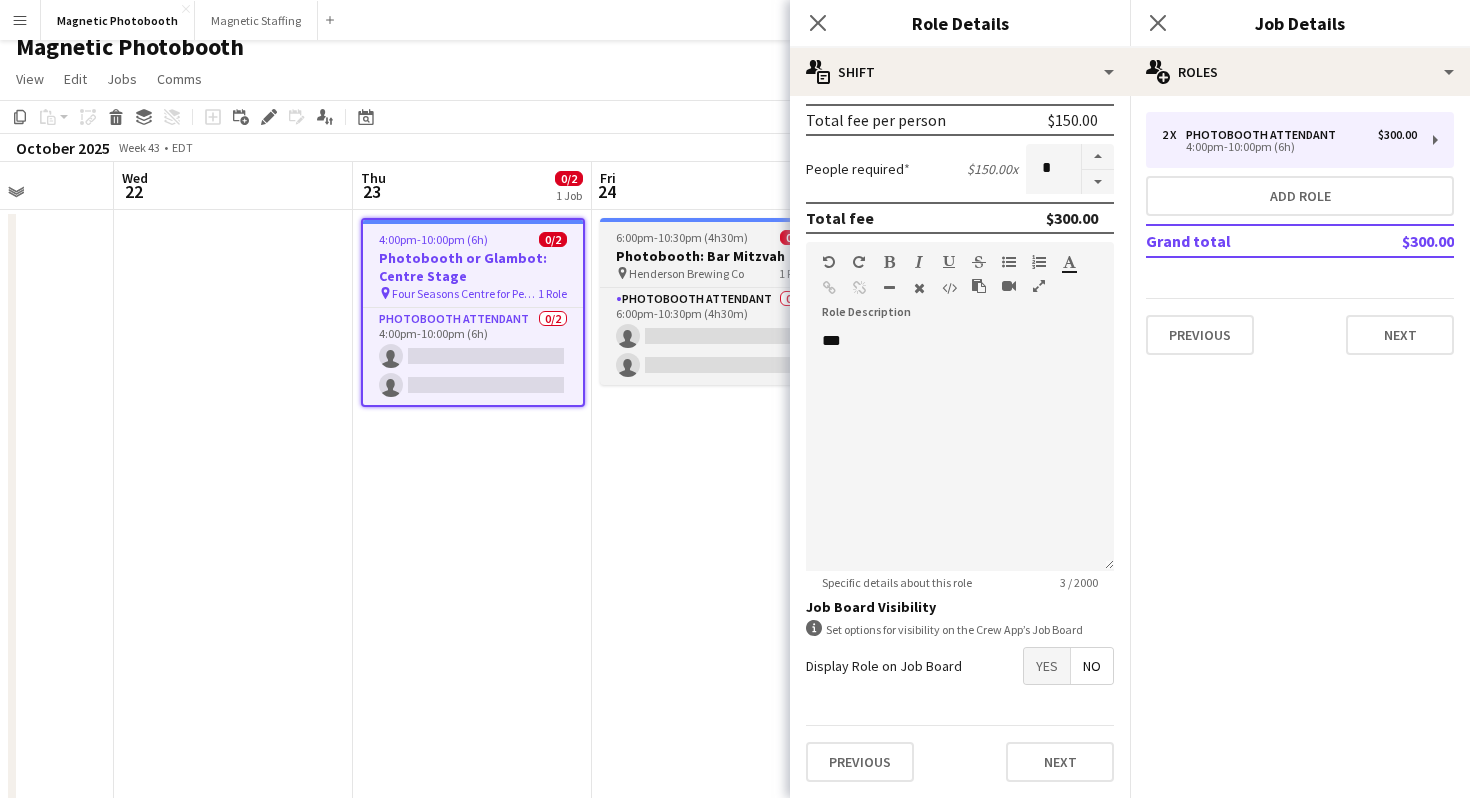 click on "6:00pm-10:30pm (4h30m)" at bounding box center [682, 237] 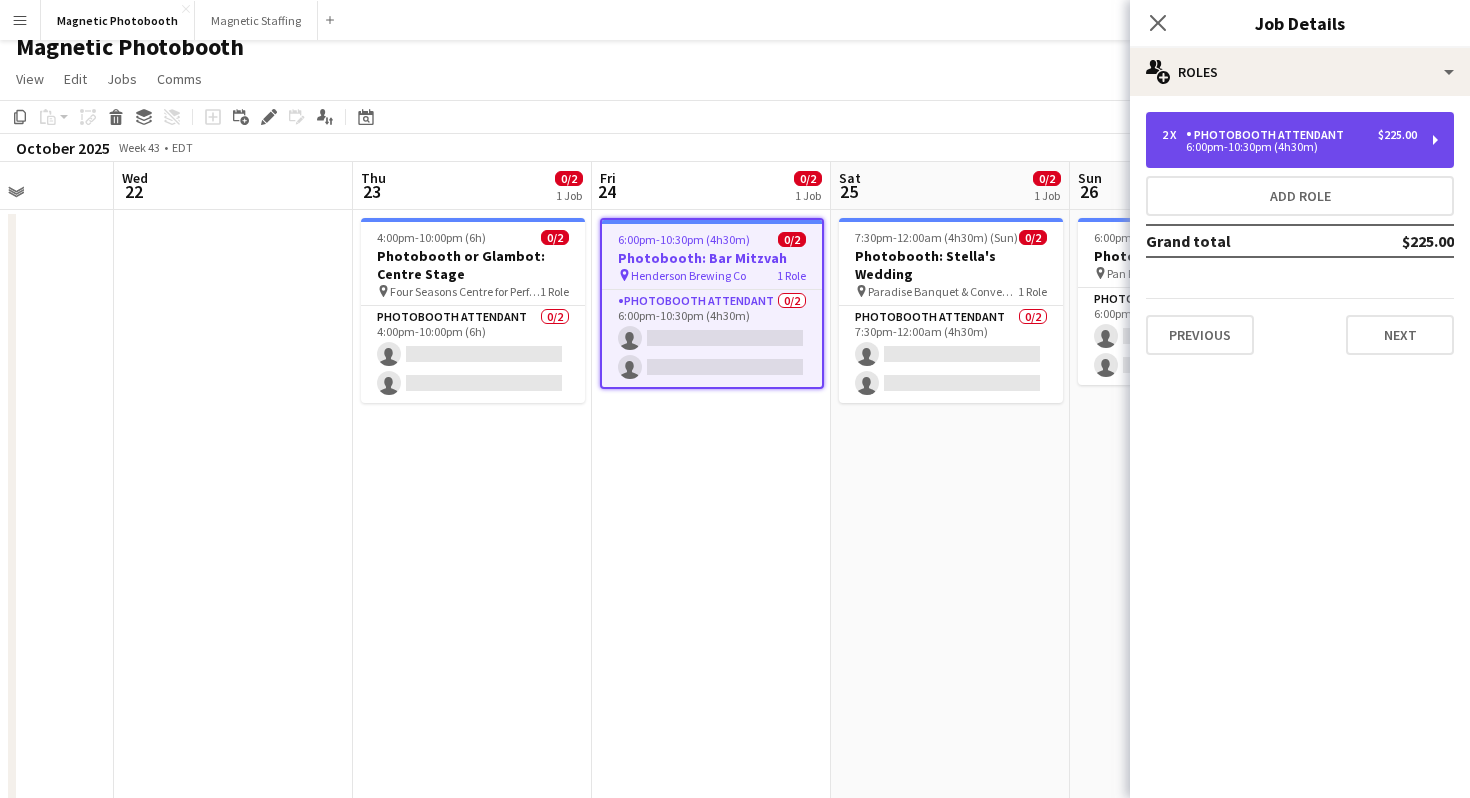 click on "6:00pm-10:30pm (4h30m)" at bounding box center (1289, 147) 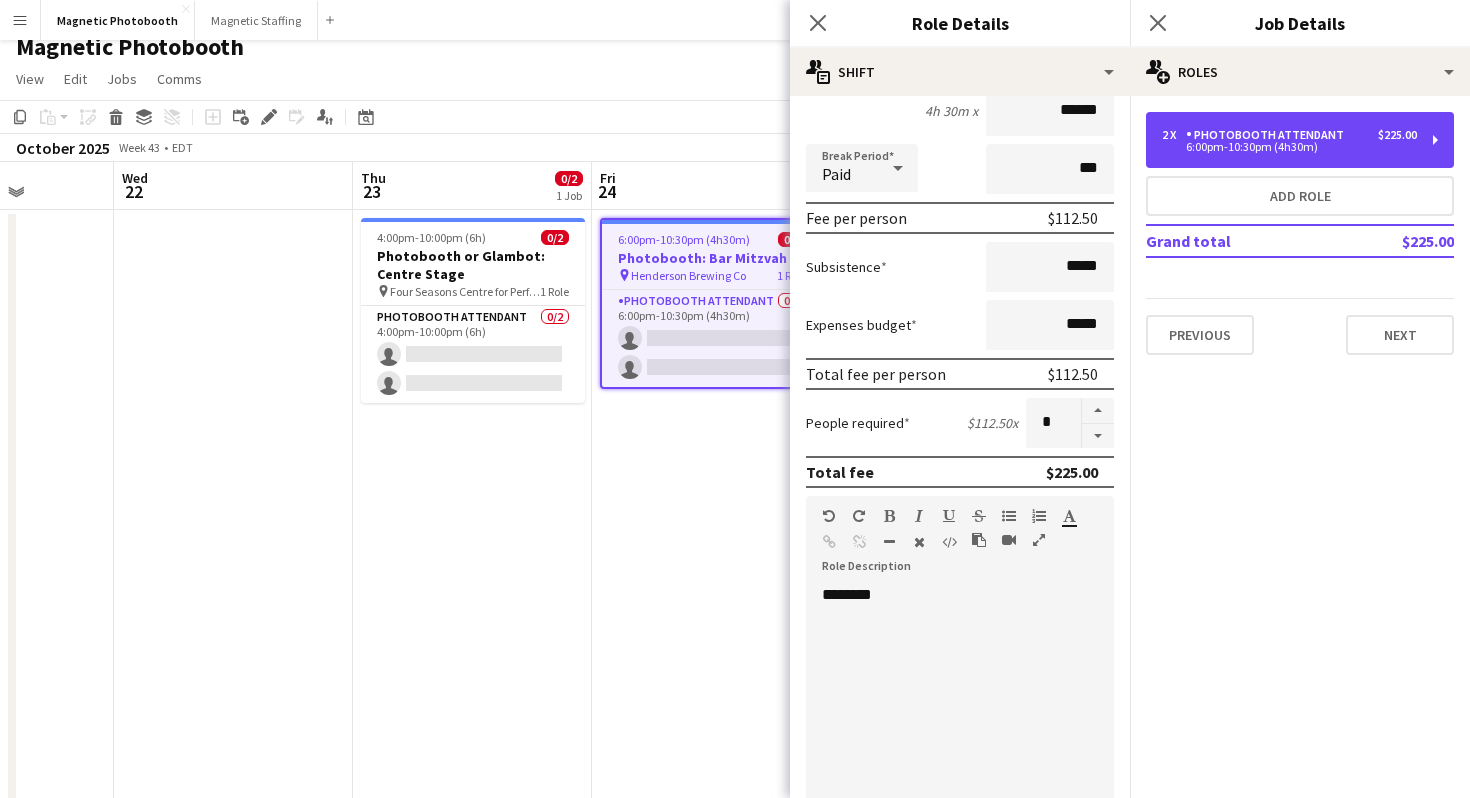 scroll, scrollTop: 556, scrollLeft: 0, axis: vertical 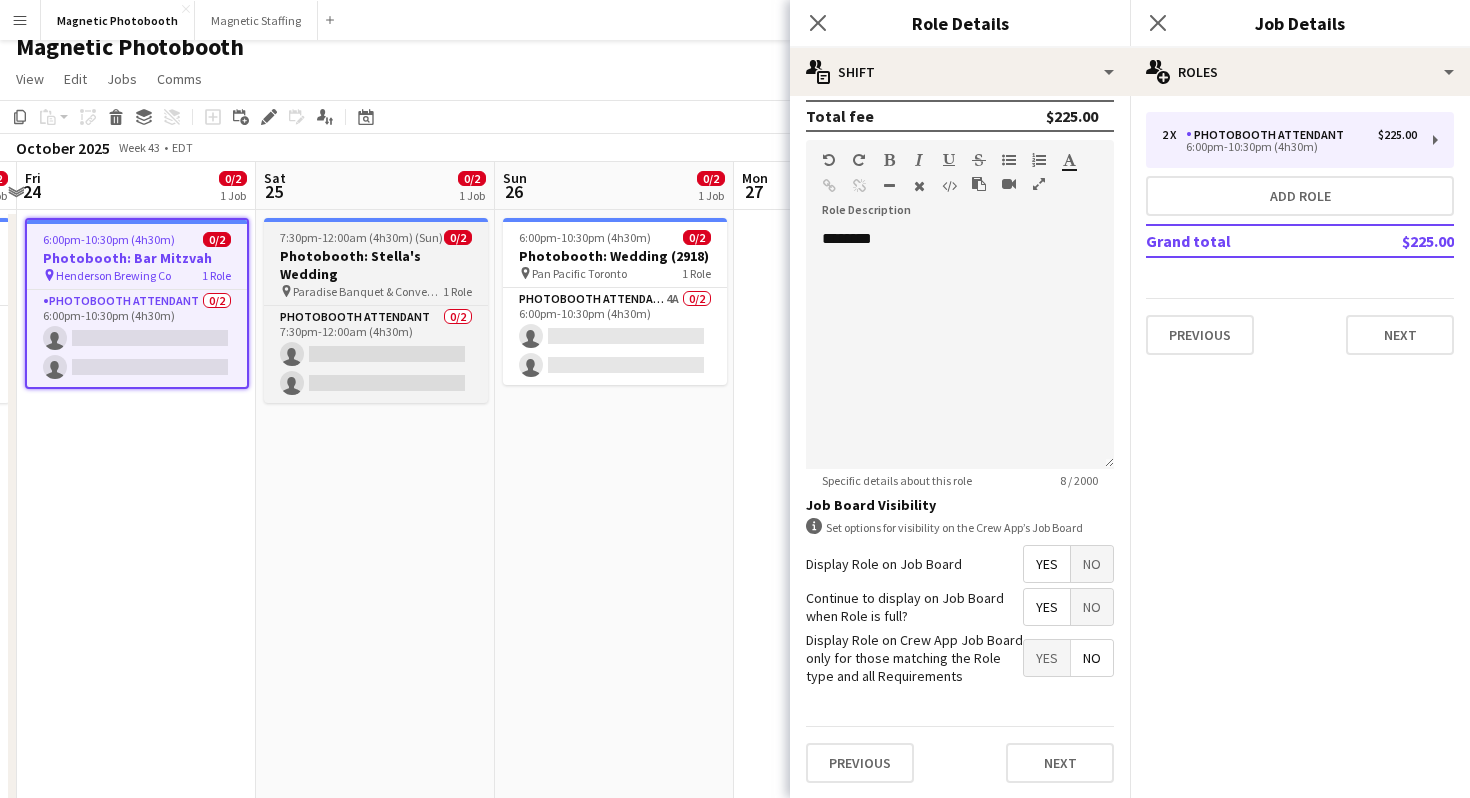 click on "Photobooth: Stella's Wedding" at bounding box center [376, 265] 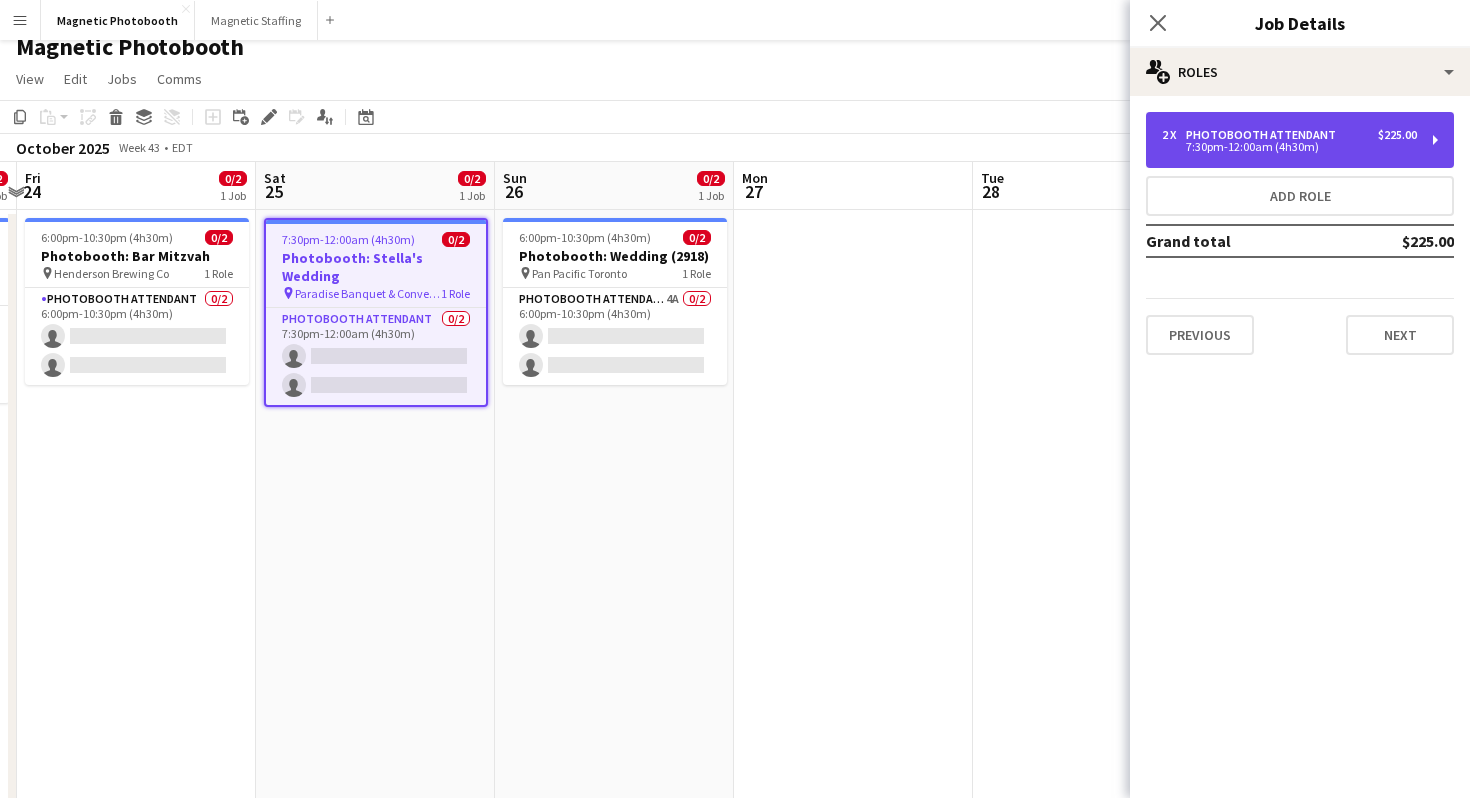 click on "Photobooth Attendant" at bounding box center [1265, 135] 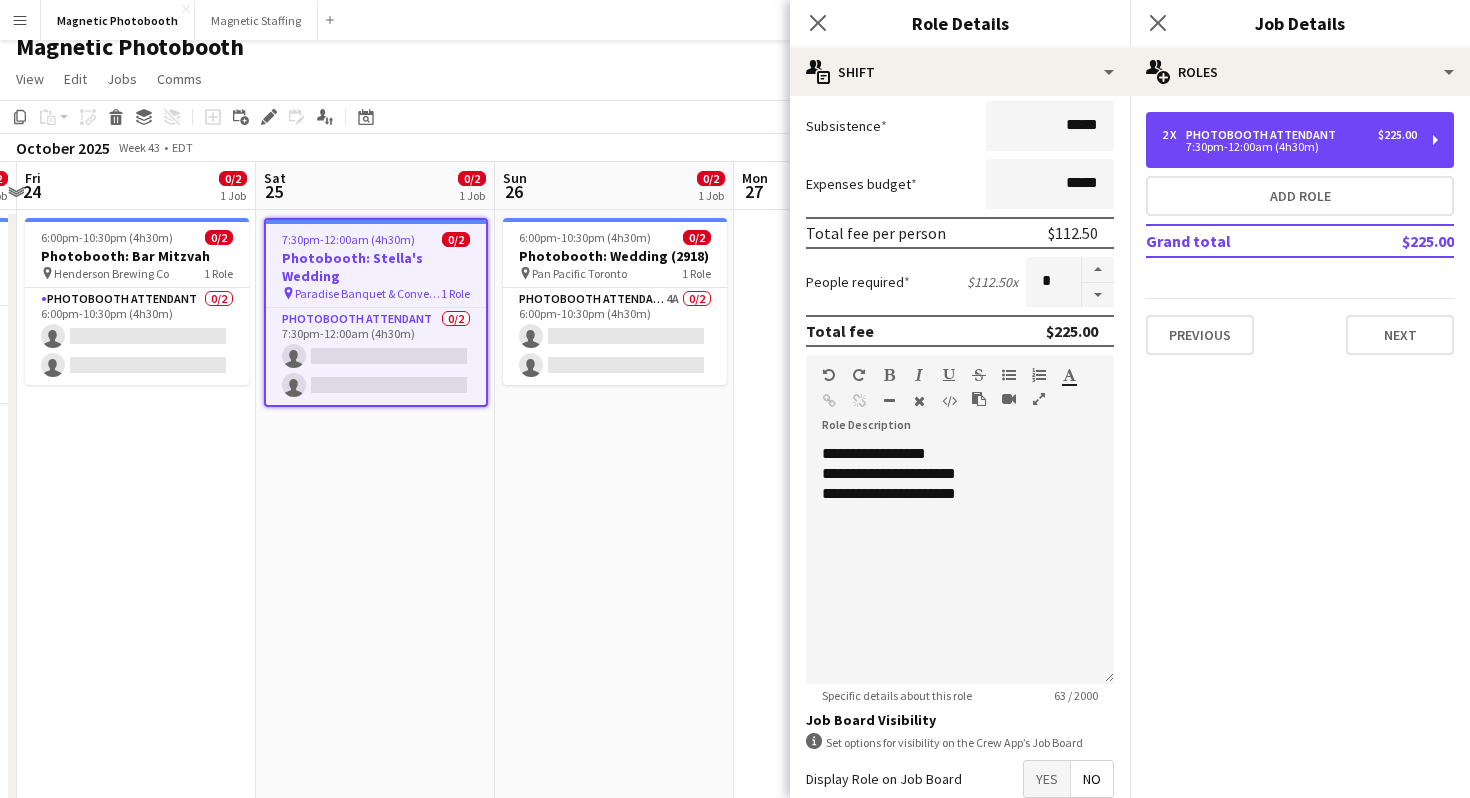 scroll, scrollTop: 398, scrollLeft: 0, axis: vertical 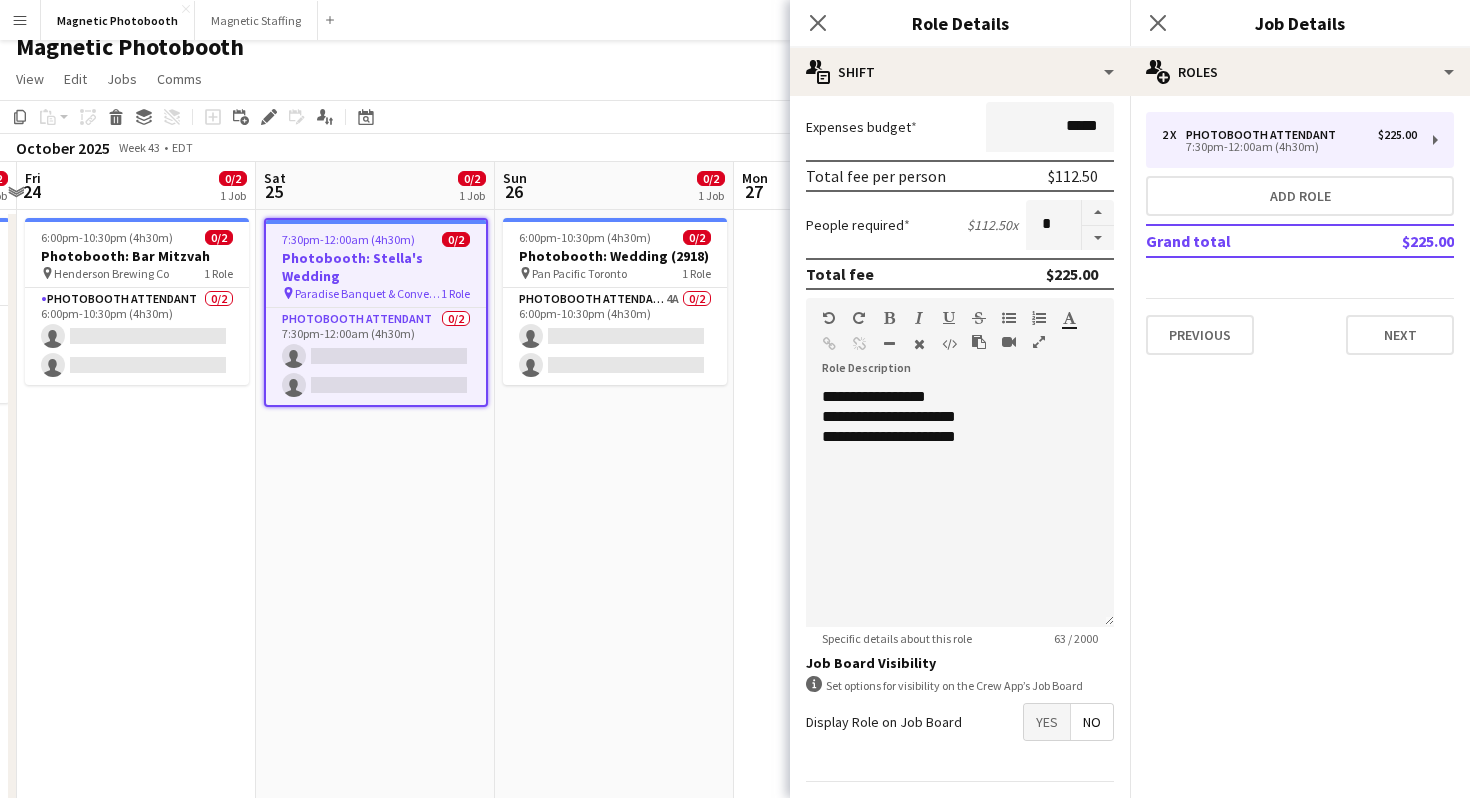 click on "Yes" at bounding box center [1047, 722] 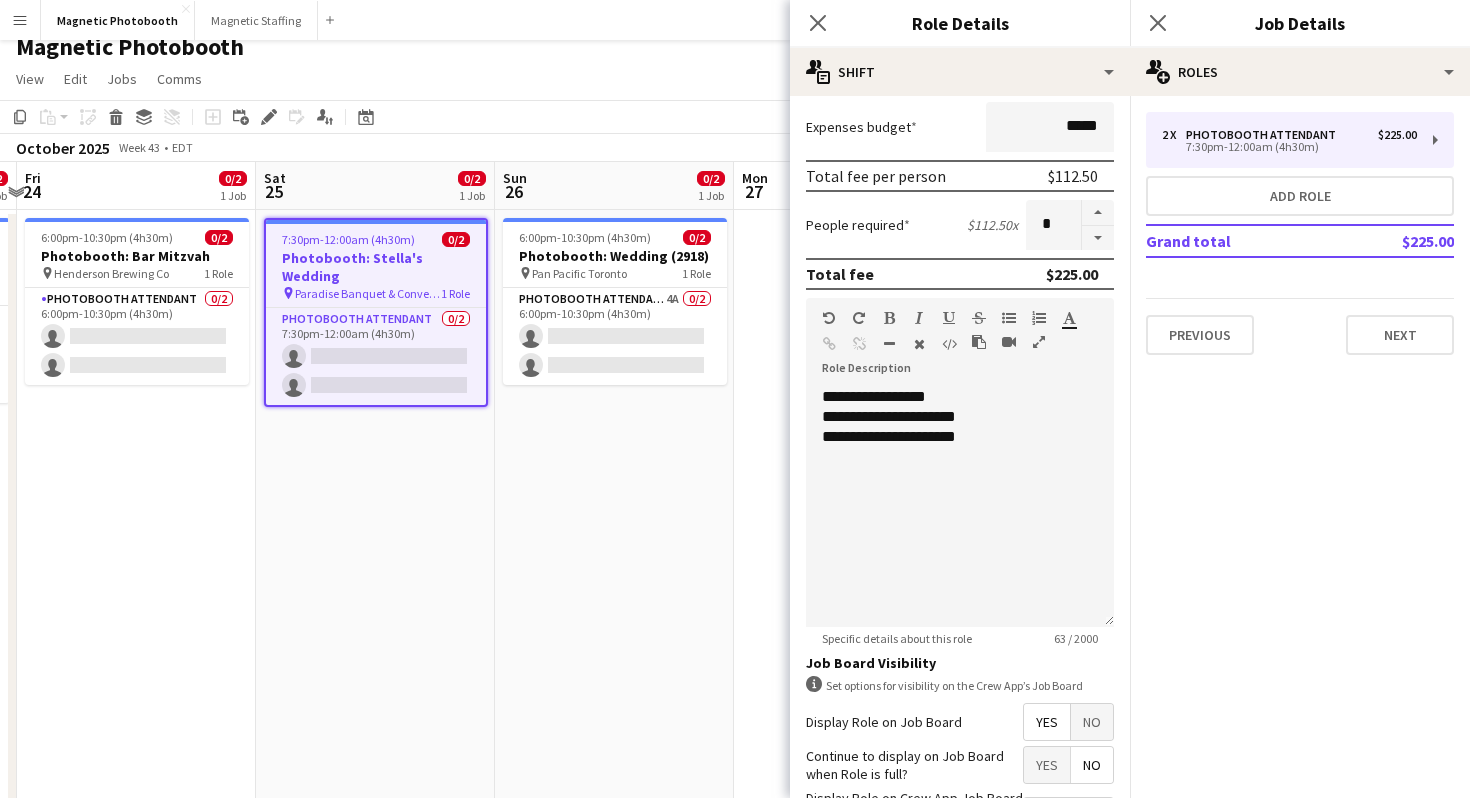 click on "Yes" at bounding box center (1047, 765) 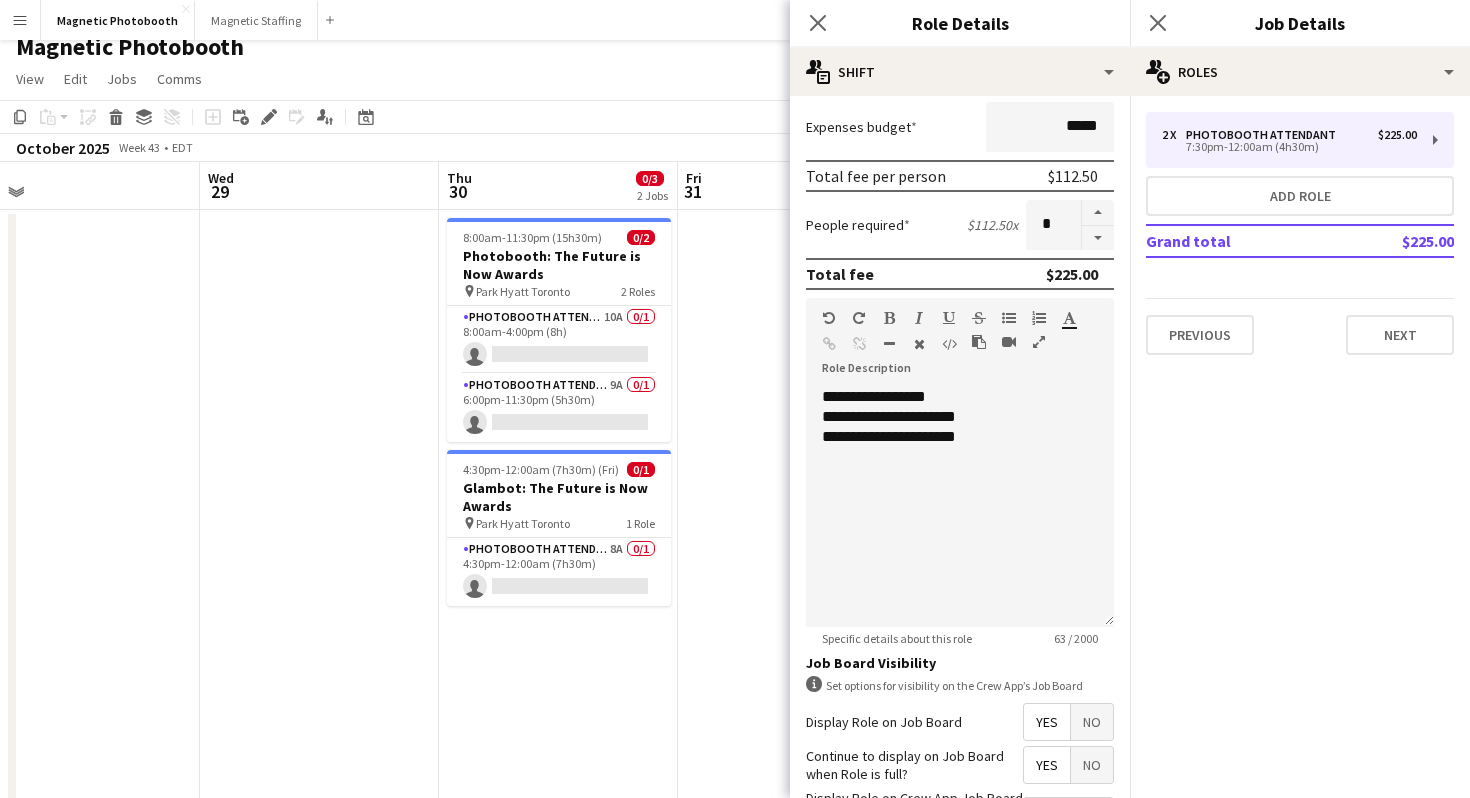 scroll, scrollTop: 0, scrollLeft: 529, axis: horizontal 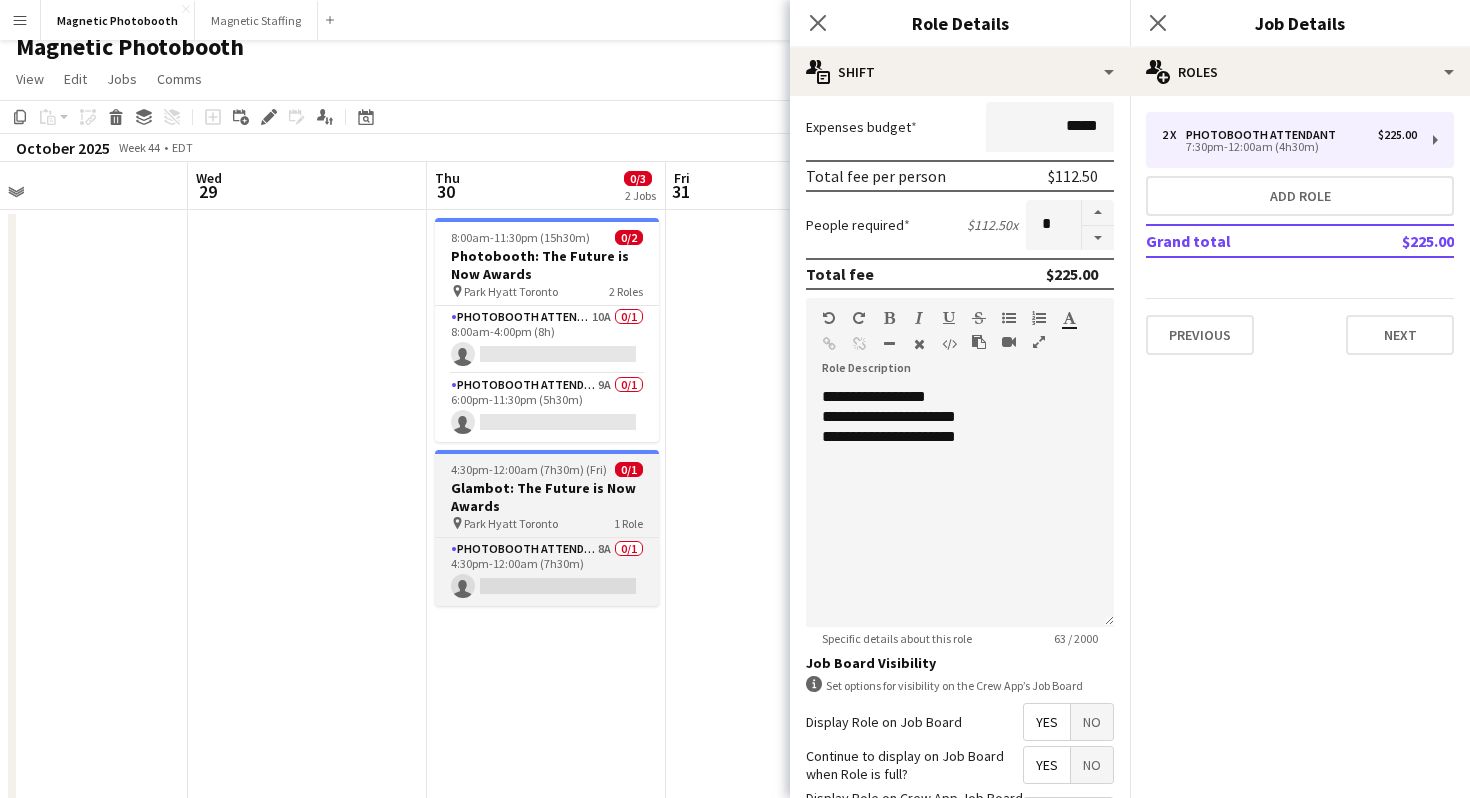 click on "Glambot: The Future is Now Awards" at bounding box center [547, 497] 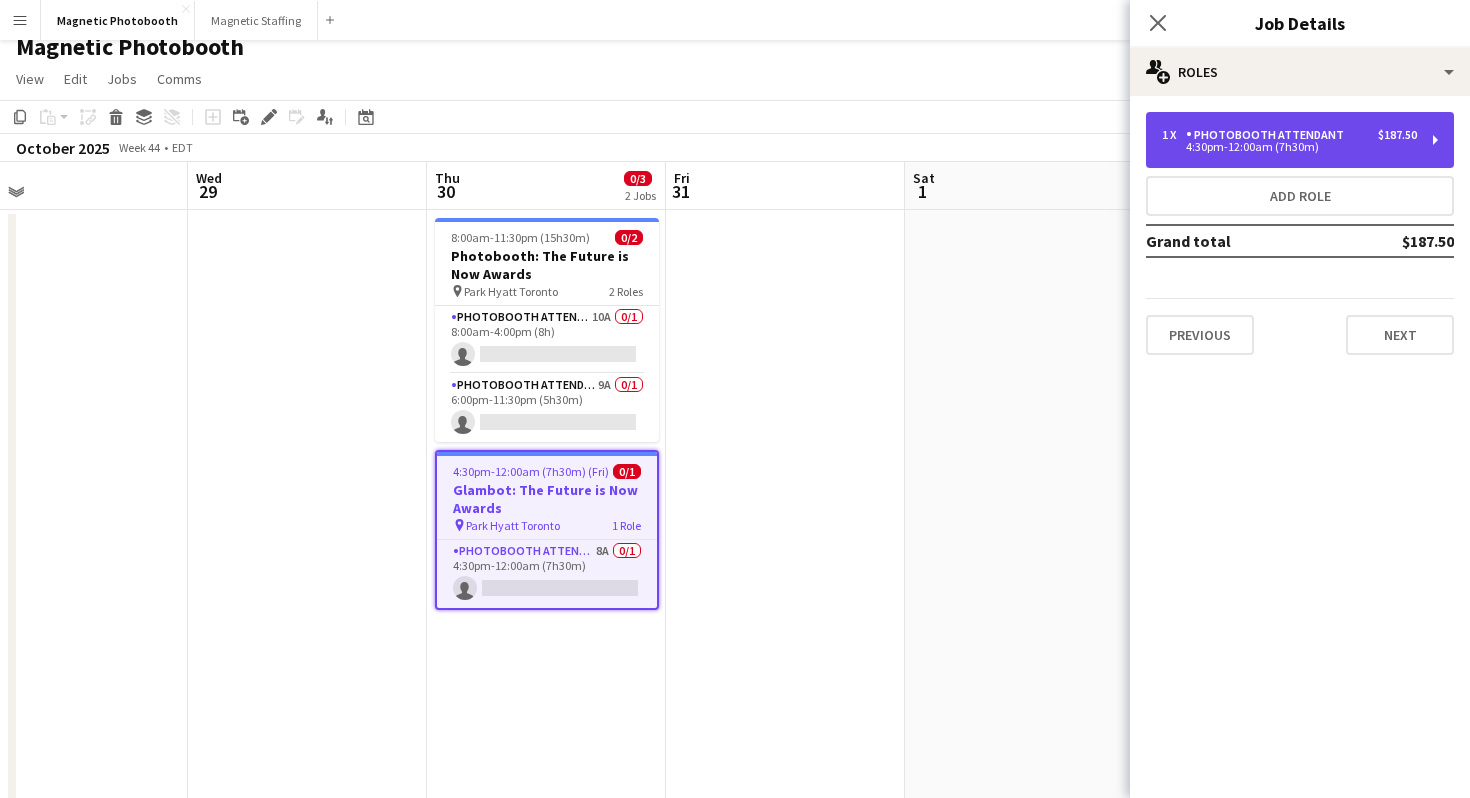 click on "1 x   Photobooth Attendant    $187.50   4:30pm-12:00am (7h30m)" at bounding box center [1300, 140] 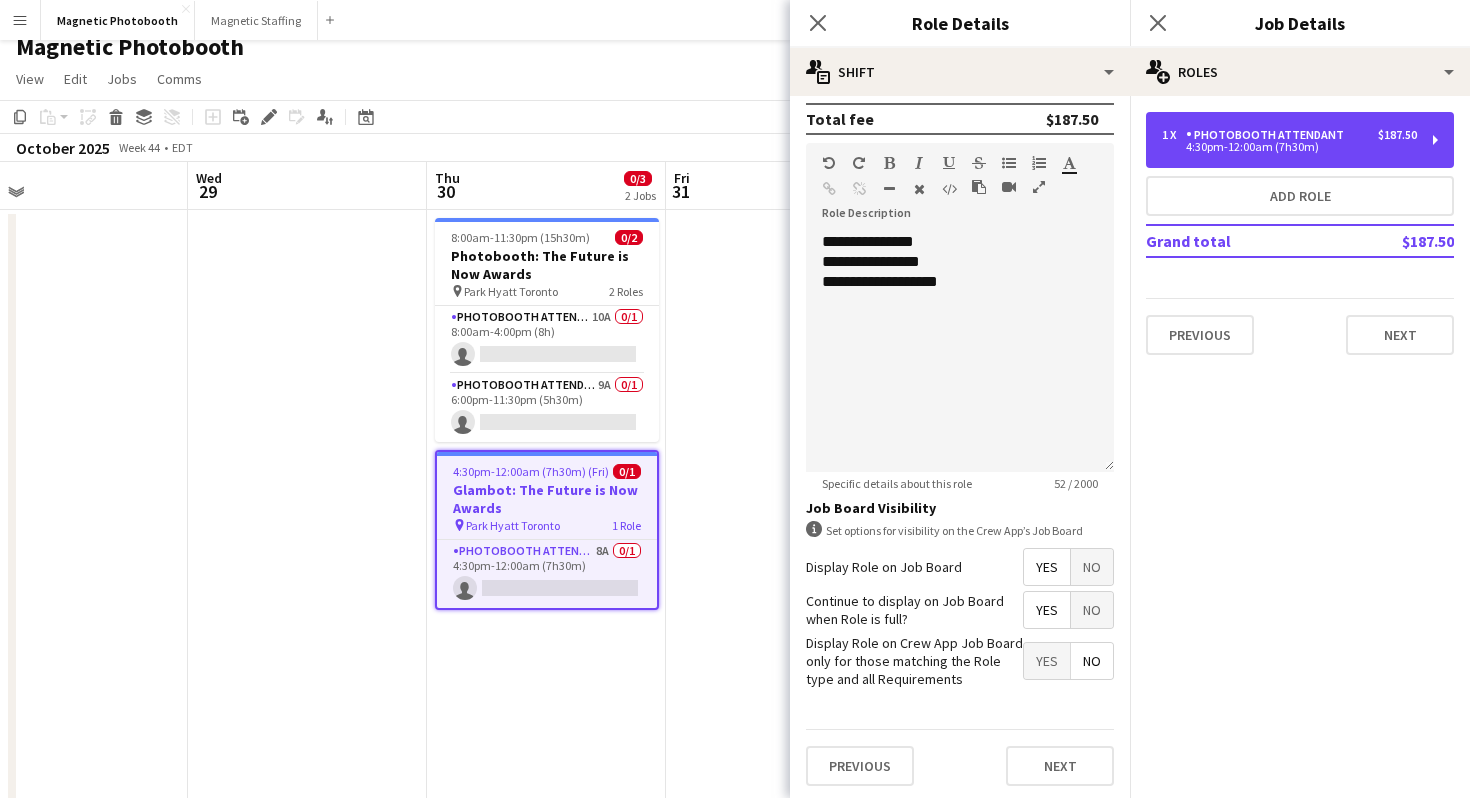 scroll, scrollTop: 556, scrollLeft: 0, axis: vertical 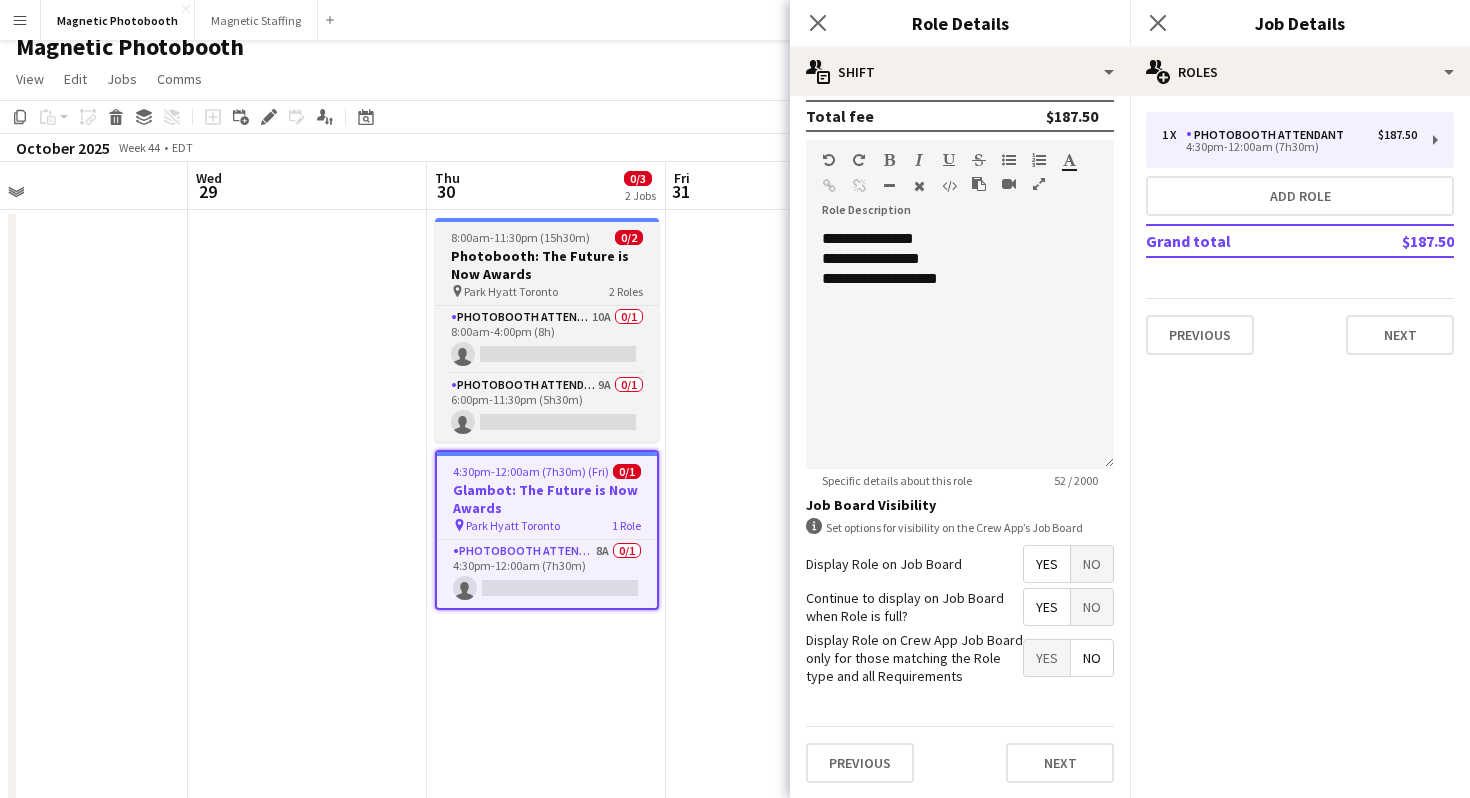 click on "Photobooth: The Future is Now Awards" at bounding box center (547, 265) 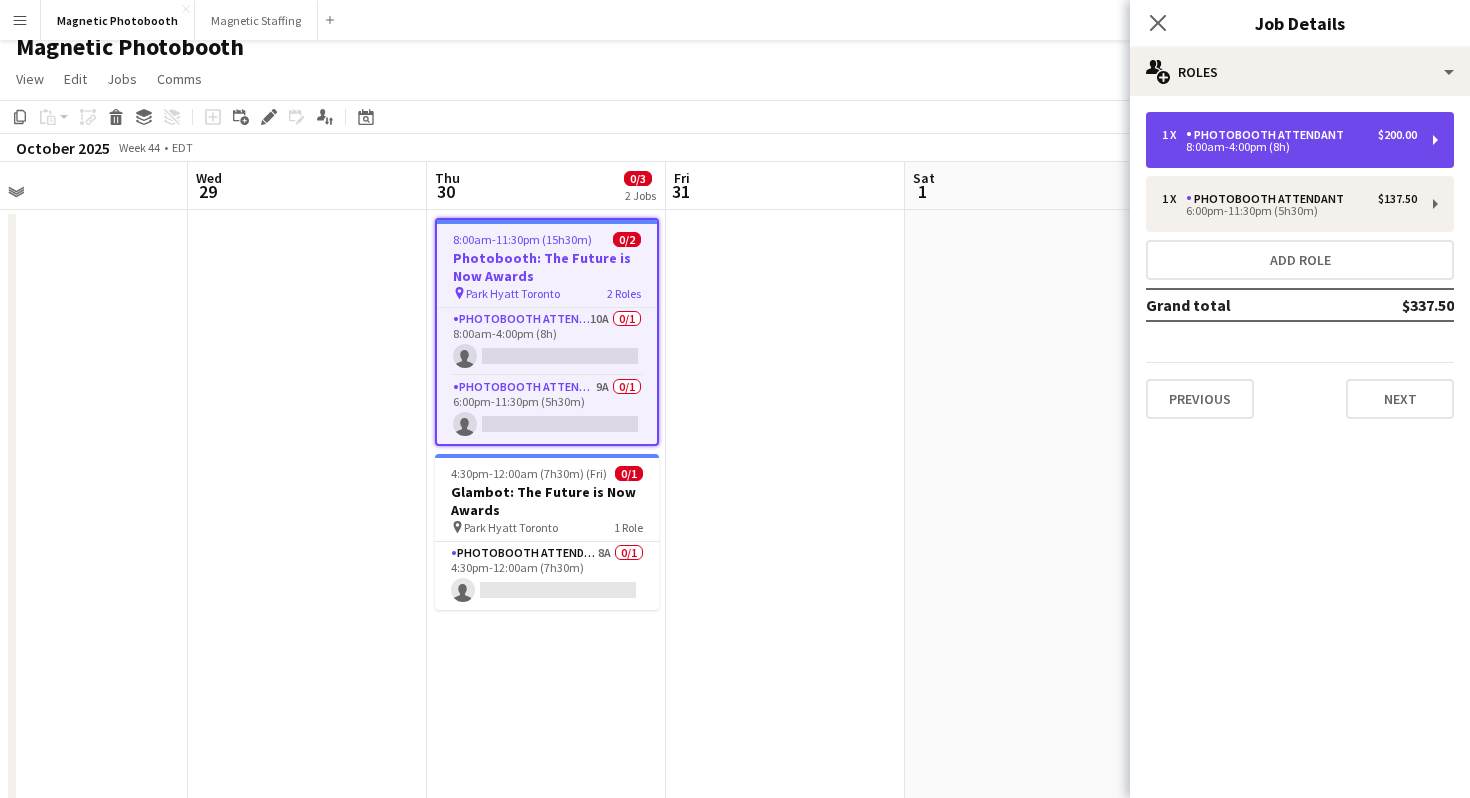 click on "8:00am-4:00pm (8h)" at bounding box center (1289, 147) 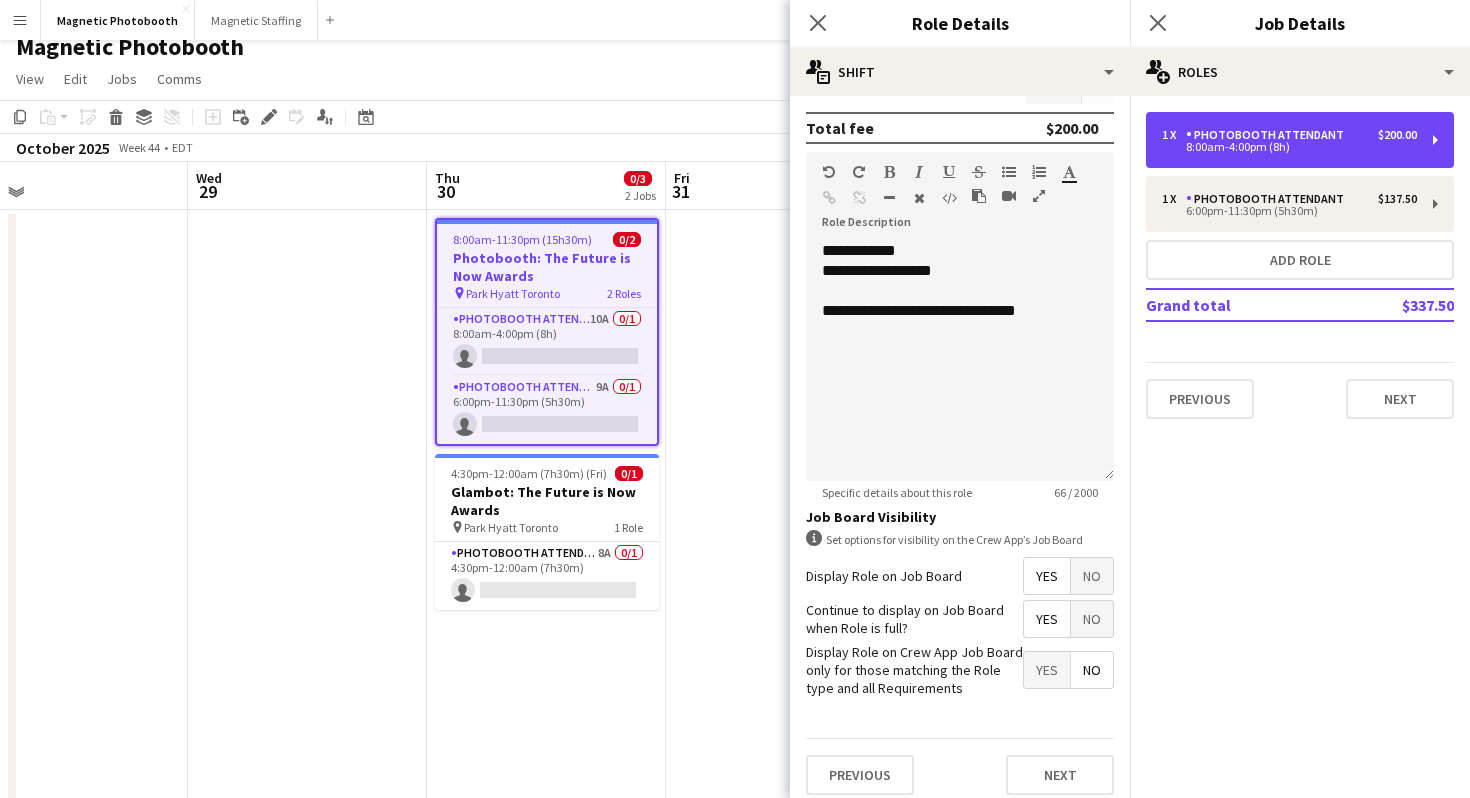 scroll, scrollTop: 552, scrollLeft: 0, axis: vertical 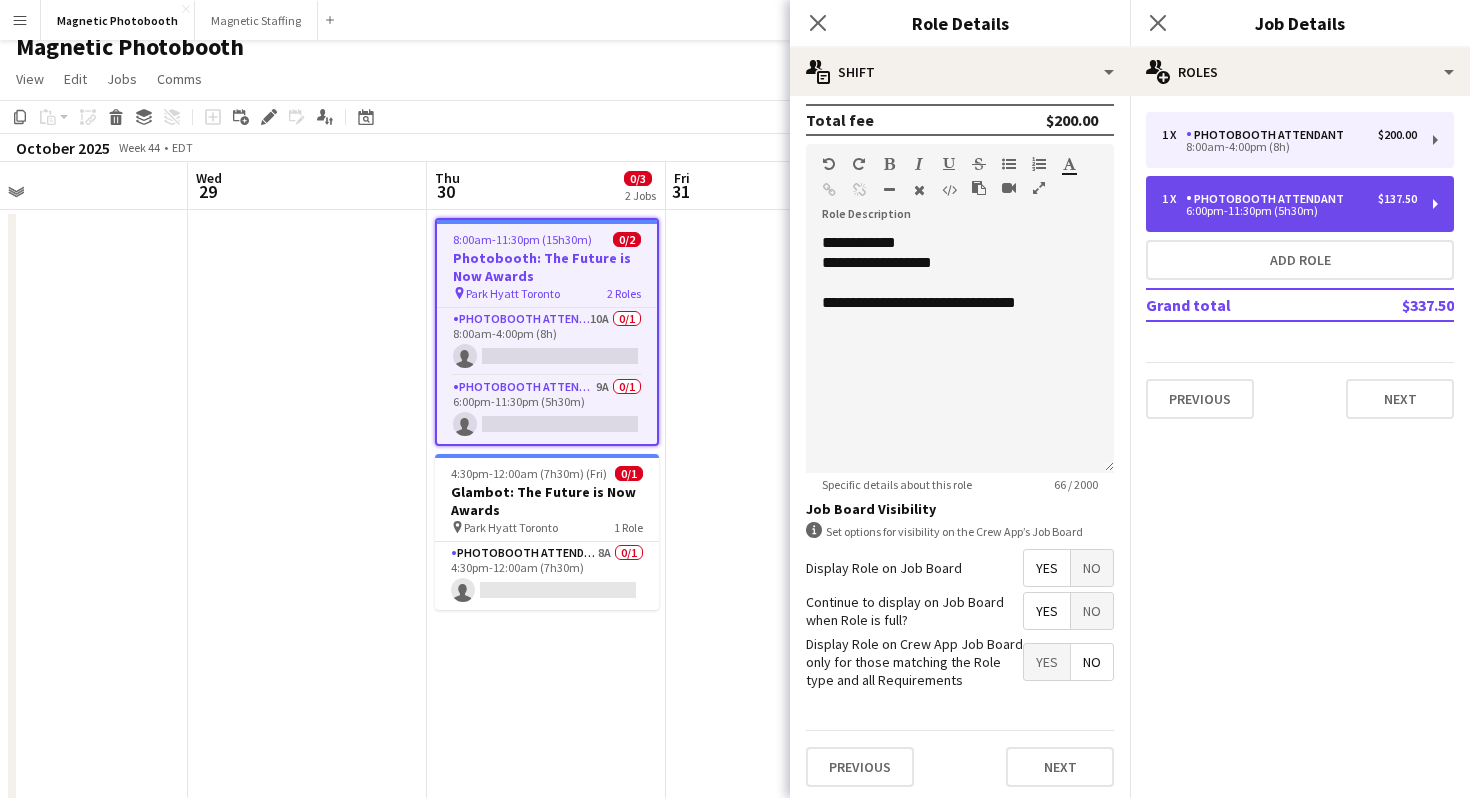 click on "Photobooth Attendant" at bounding box center (1269, 199) 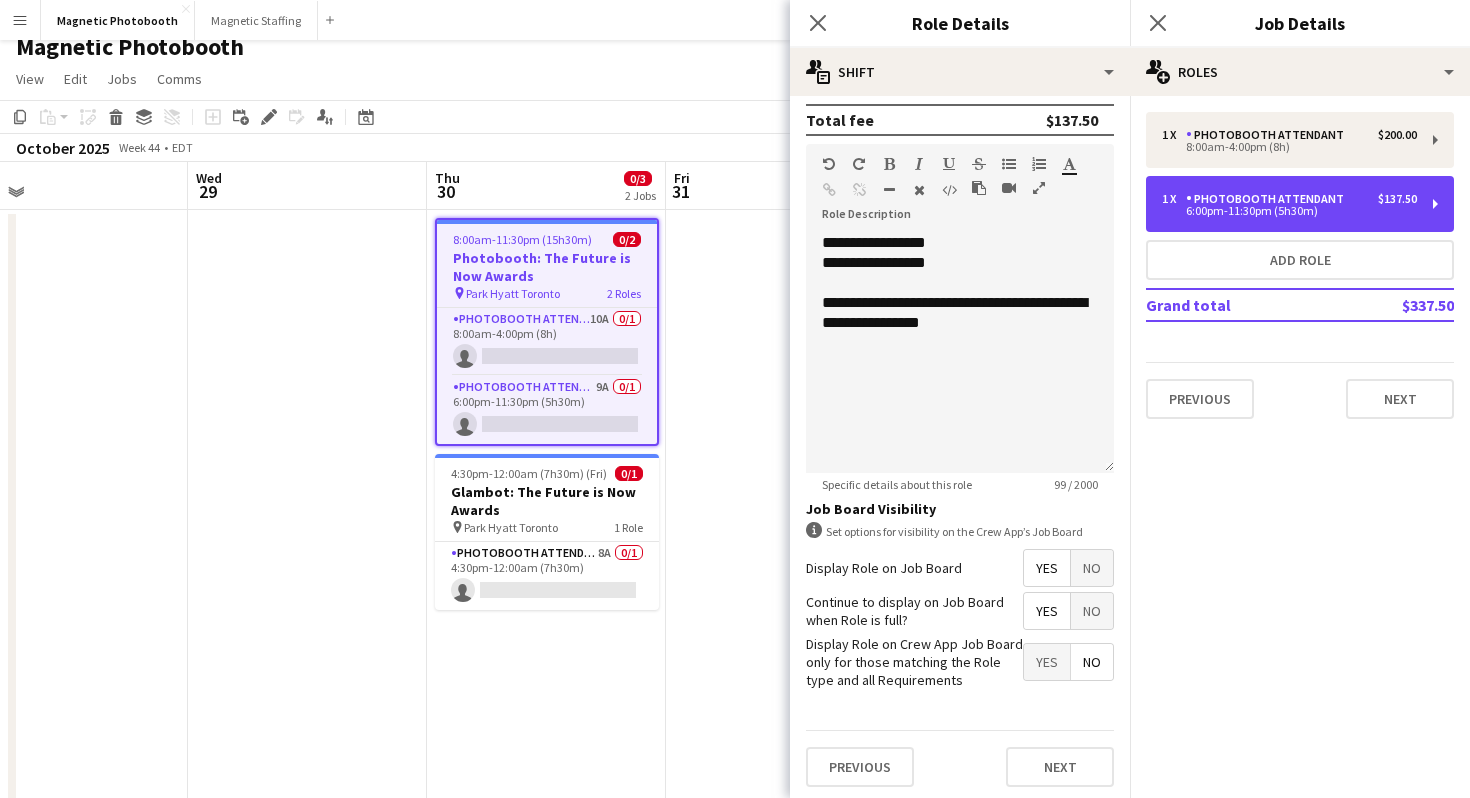 scroll, scrollTop: 556, scrollLeft: 0, axis: vertical 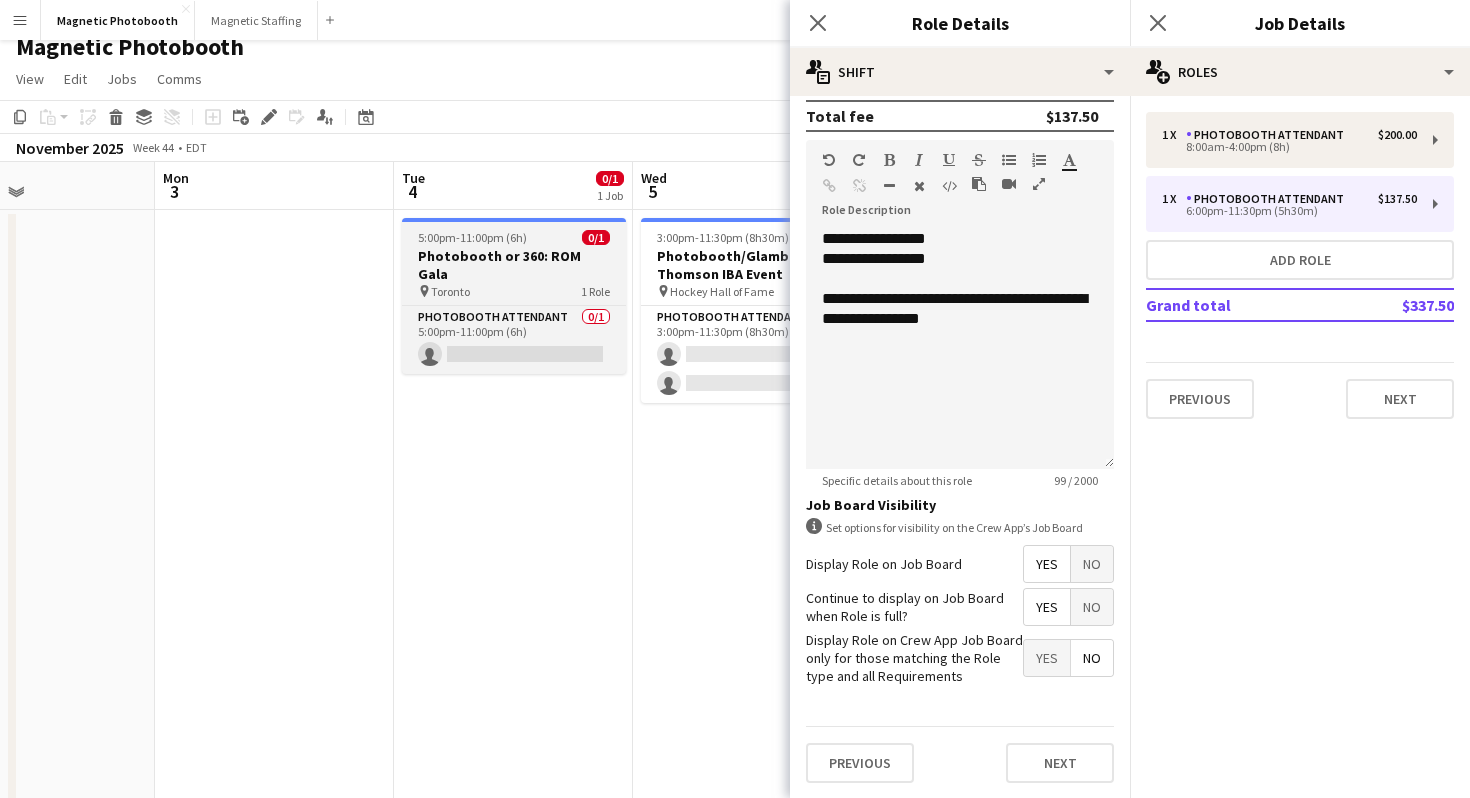 click on "Photobooth or 360: ROM Gala" at bounding box center [514, 265] 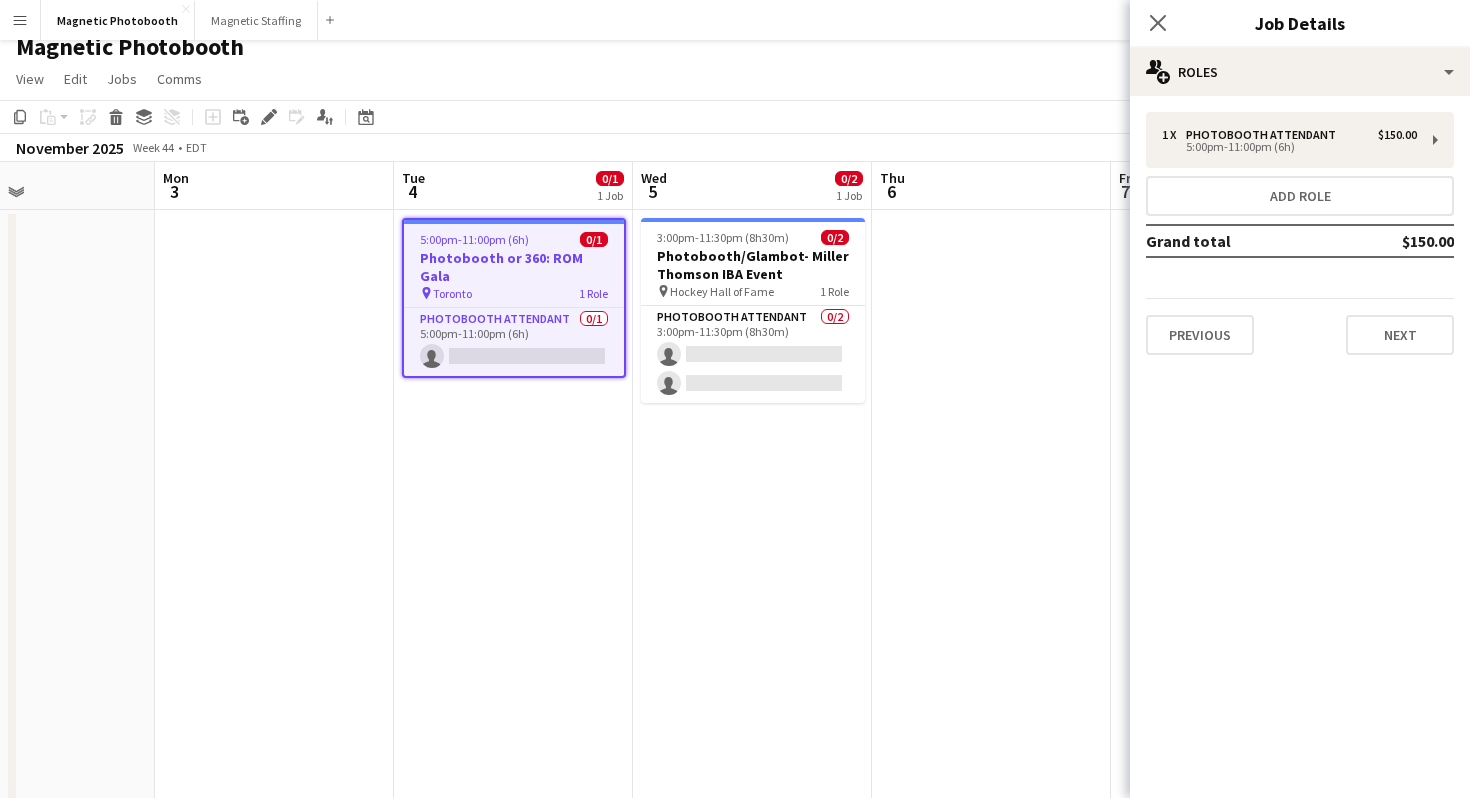 click on "Close pop-in" 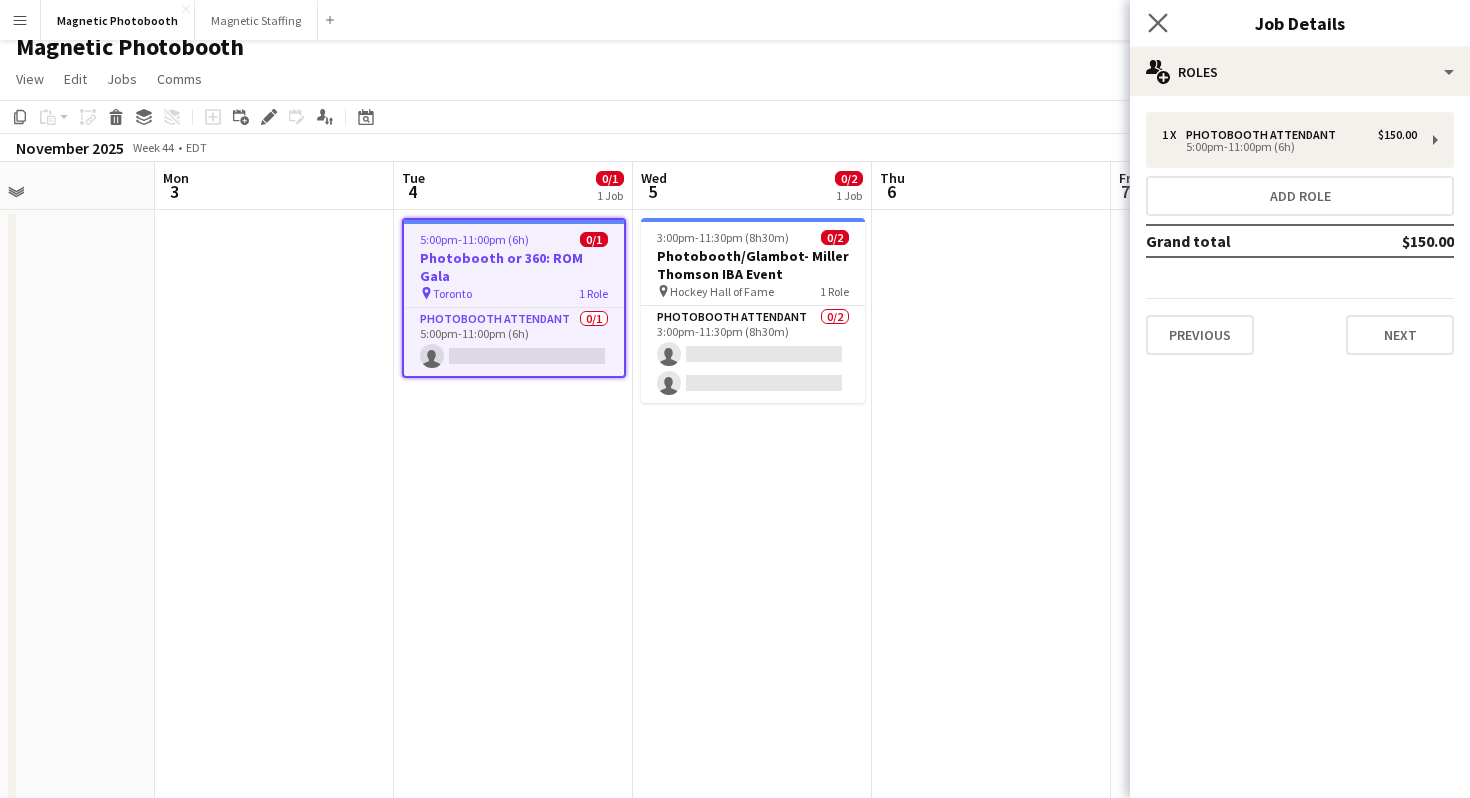 click on "Close pop-in" 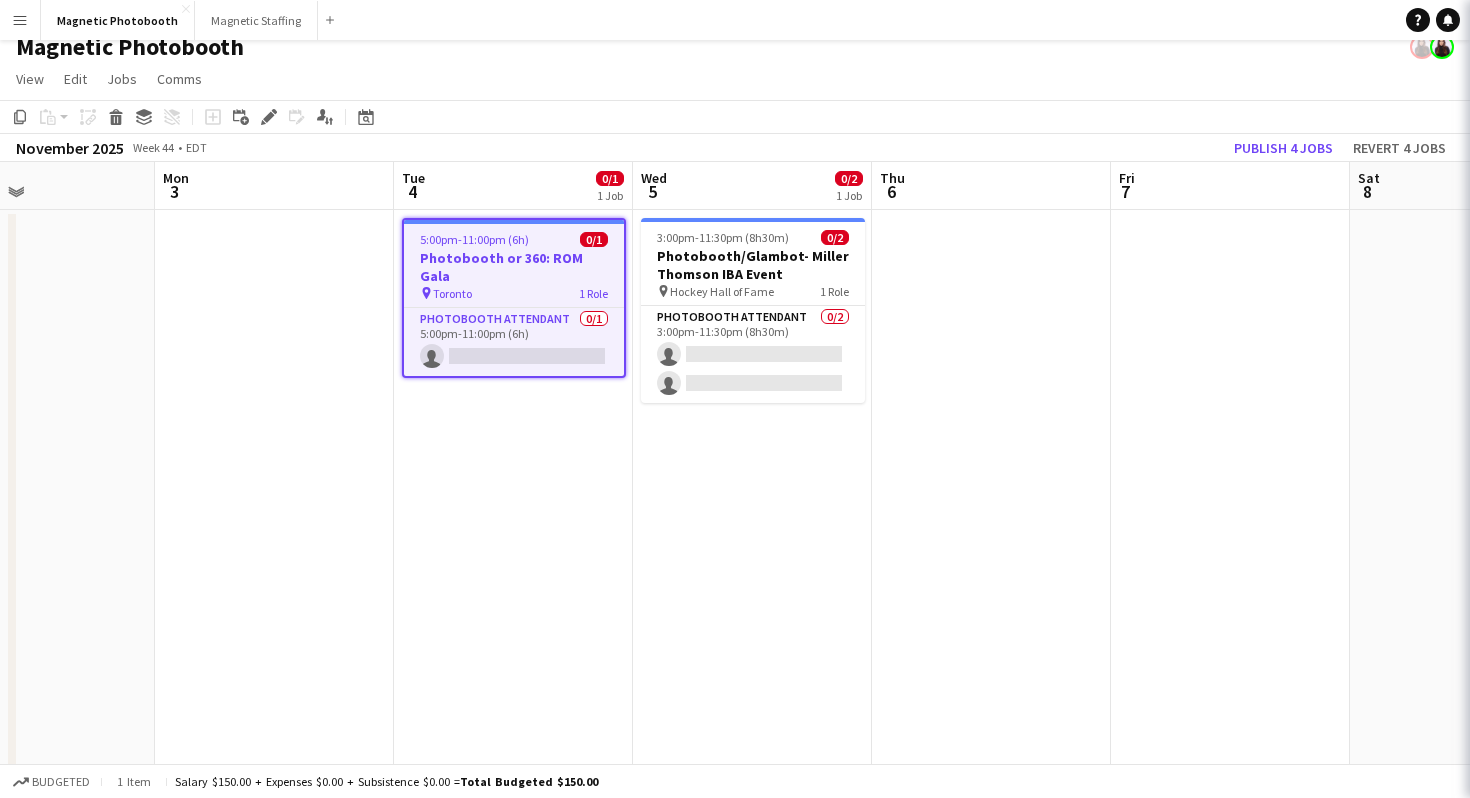 click on "Copy
Paste
Paste
Command
V Paste with crew
Command
Shift
V
Paste linked Job
Delete
Group
Ungroup
Add job
Add linked Job
Edit
Edit linked Job
Applicants
Date picker
AUG 2025 AUG 2025 Monday M Tuesday T Wednesday W Thursday T Friday F Saturday S Sunday S  AUG   1   2   3   4   5   6   7   8   9   10   11   12   13   14   15   16   17   18   19   20   21   22   23   24   25" 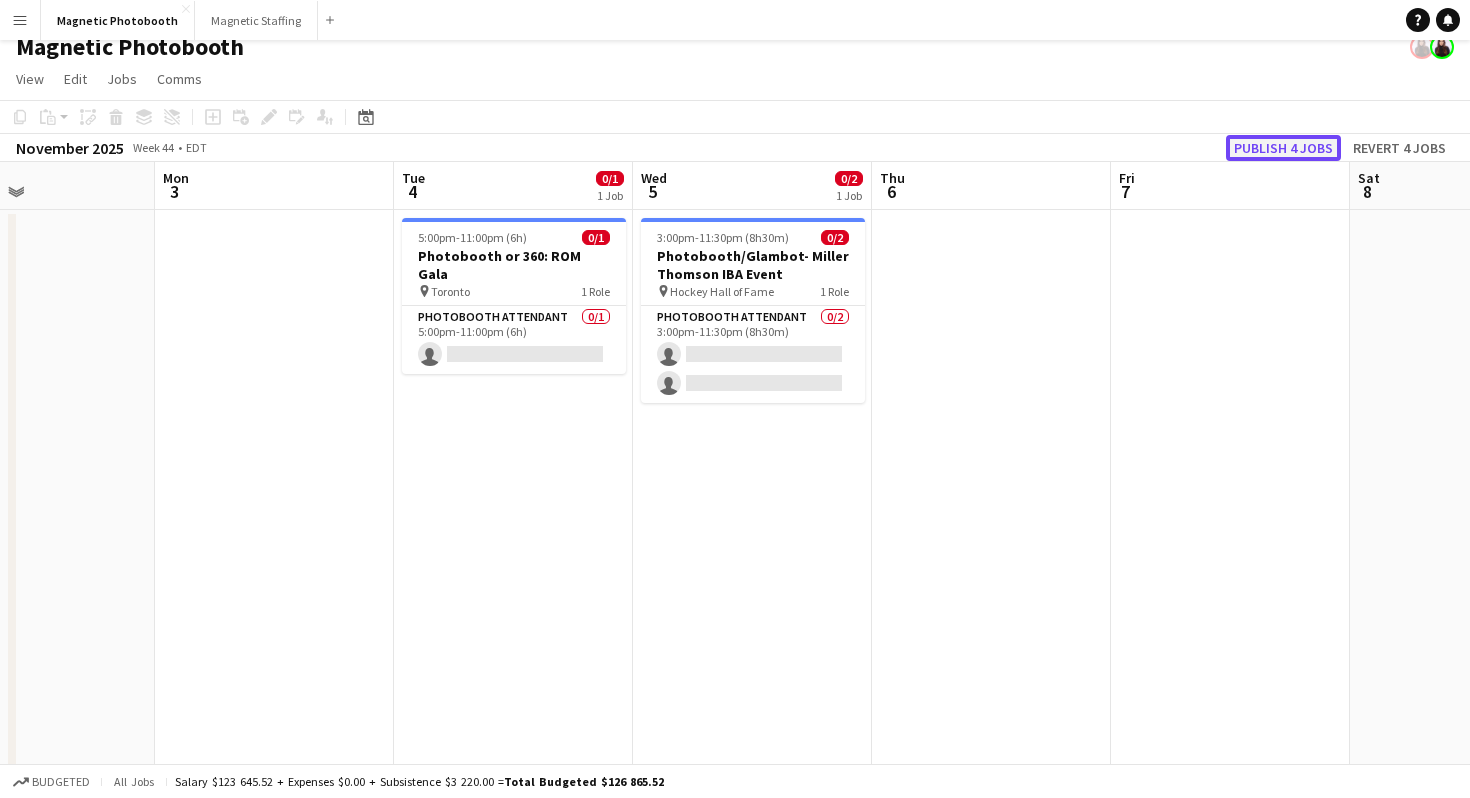 click on "Publish 4 jobs" 